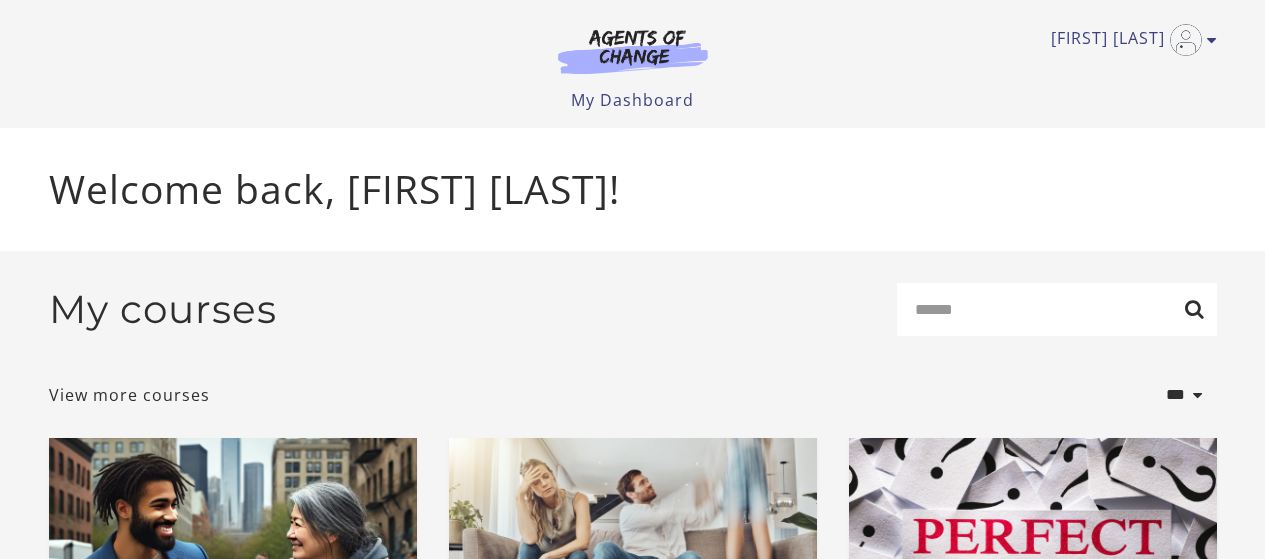 scroll, scrollTop: 0, scrollLeft: 0, axis: both 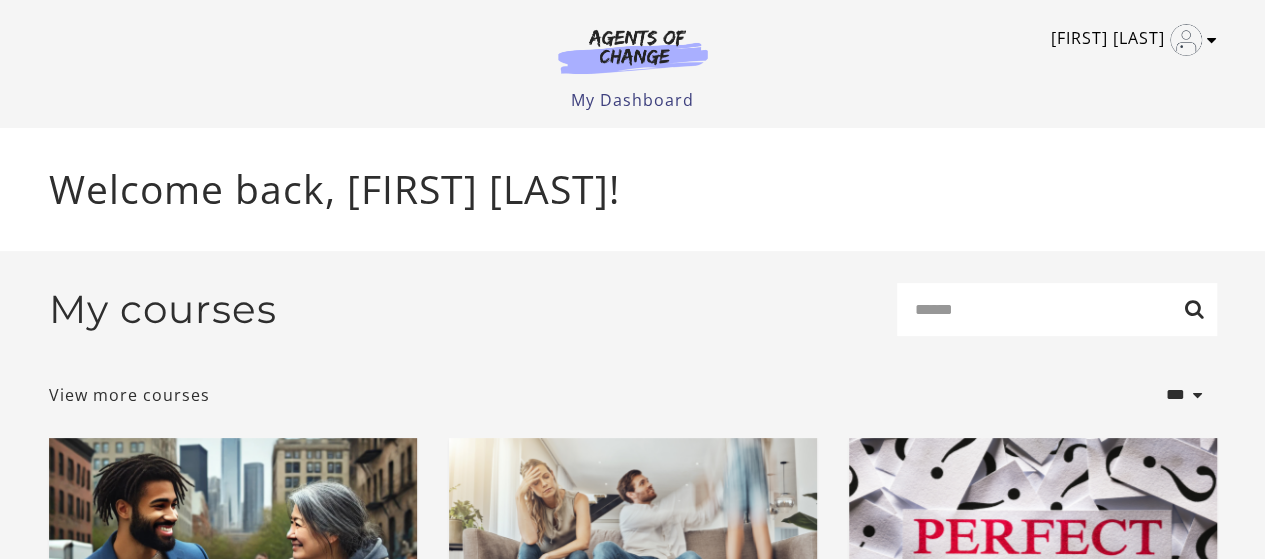 click on "[FIRST] [LAST]" at bounding box center (1129, 40) 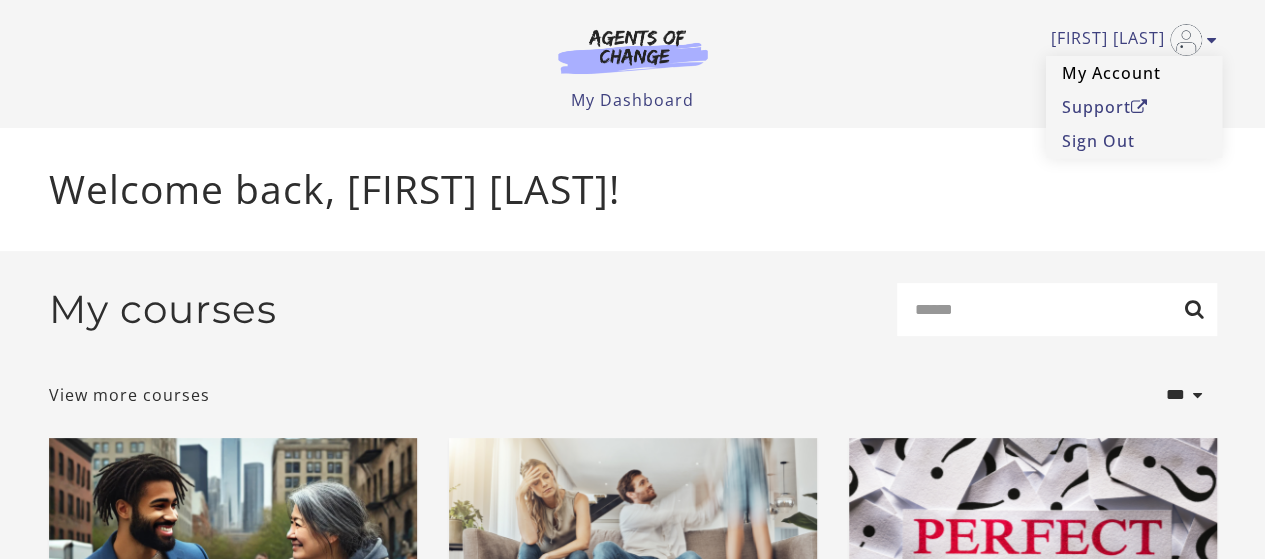 click on "My Account" at bounding box center [1134, 73] 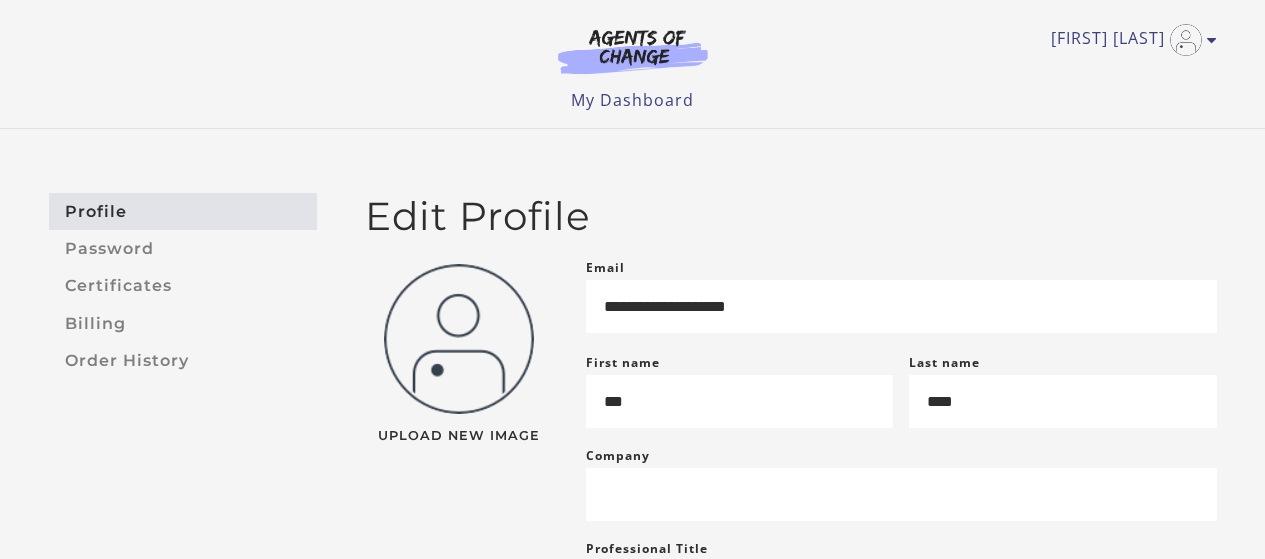 scroll, scrollTop: 0, scrollLeft: 0, axis: both 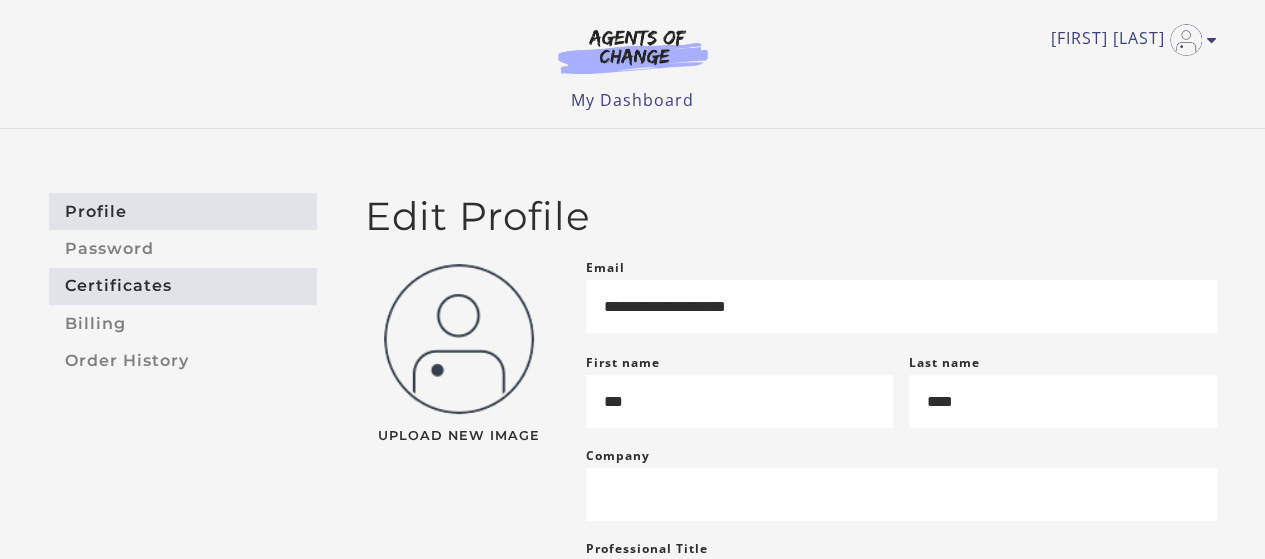 click on "Certificates" at bounding box center (183, 286) 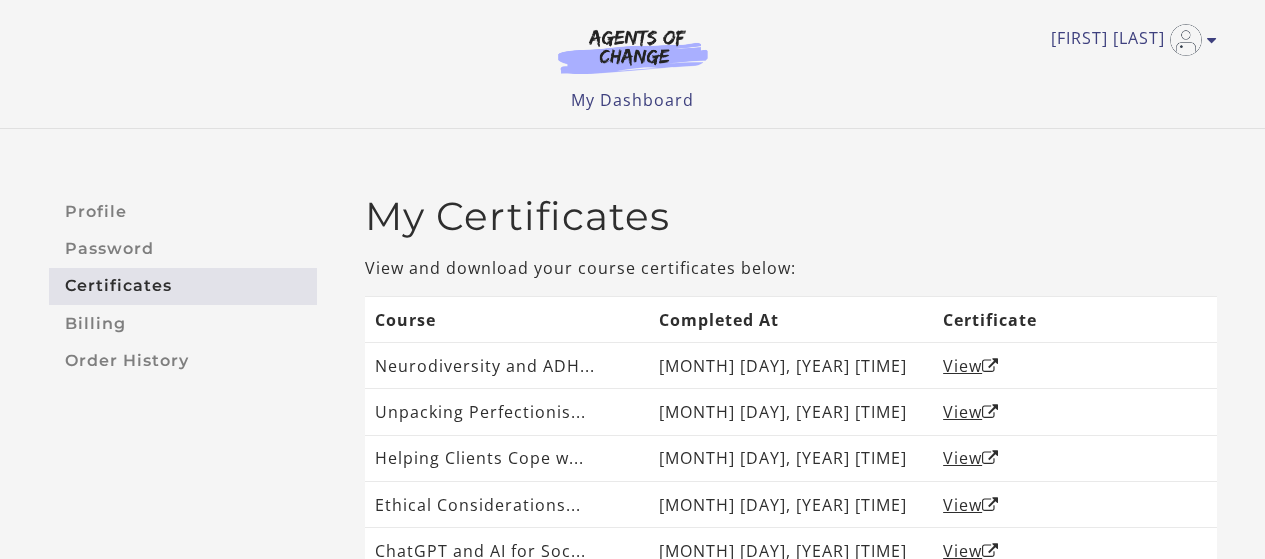 scroll, scrollTop: 0, scrollLeft: 0, axis: both 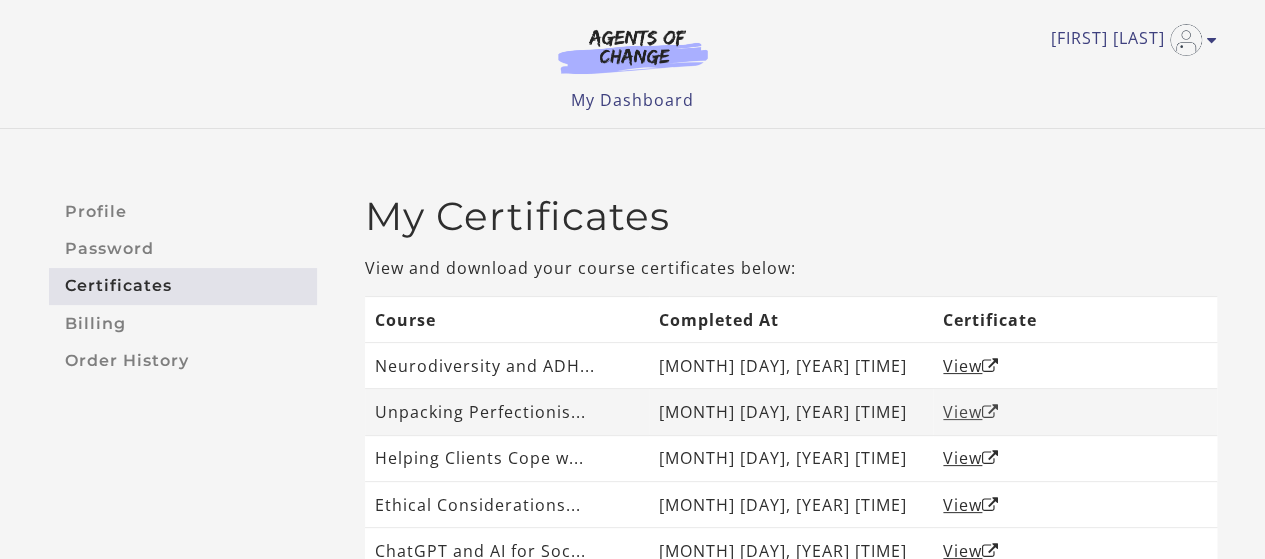 click on "View" at bounding box center (971, 412) 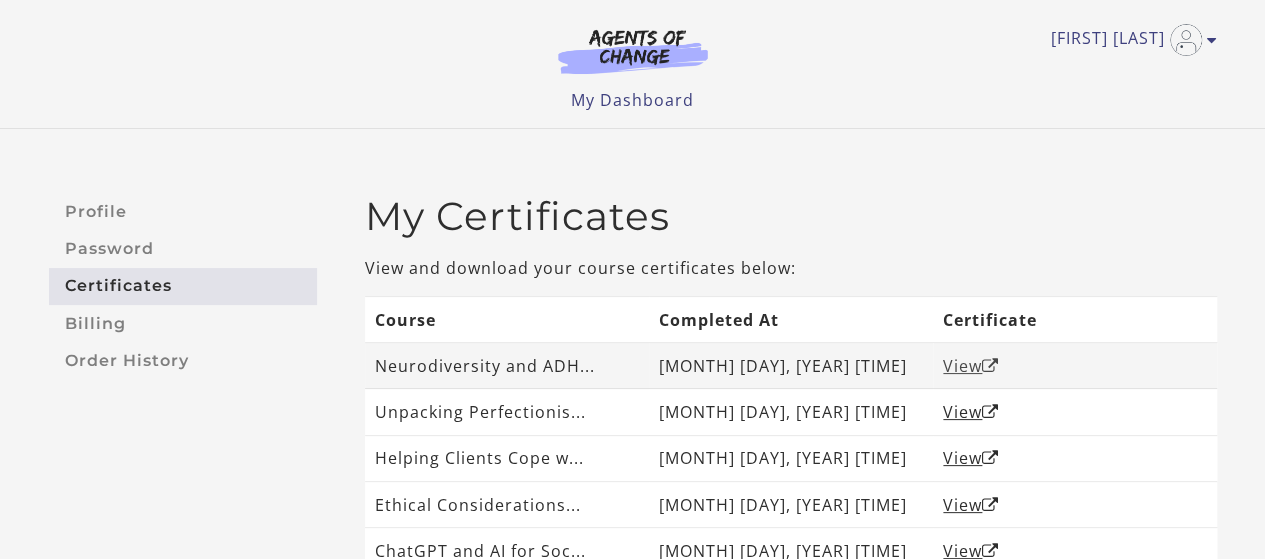 click on "View" at bounding box center (971, 366) 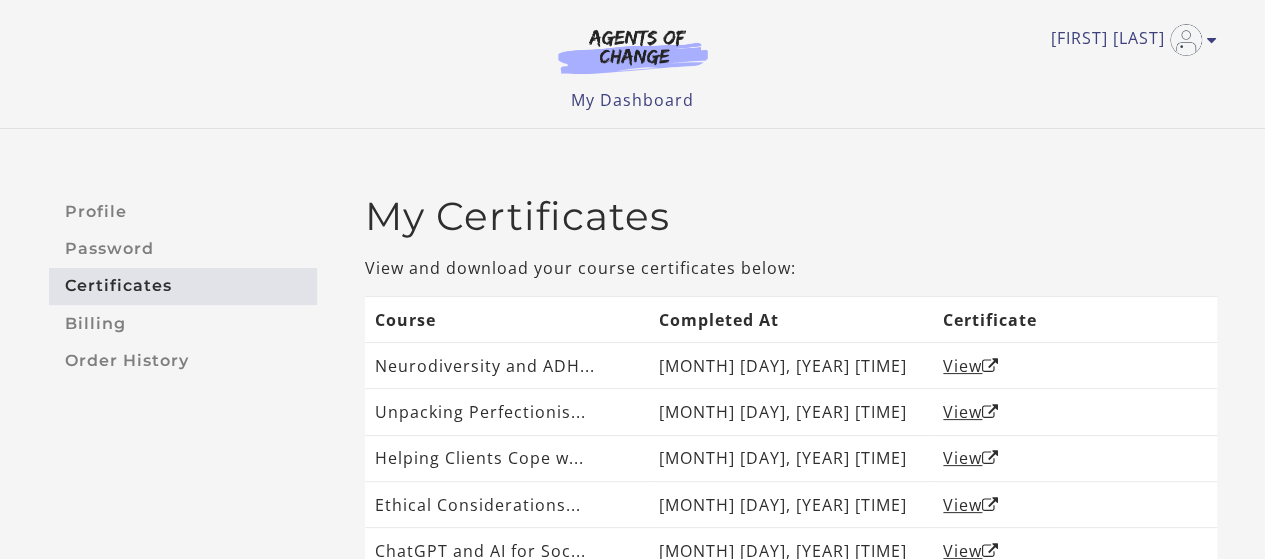 click on "Profile
Password
Certificates
Billing
Order History" at bounding box center (183, 422) 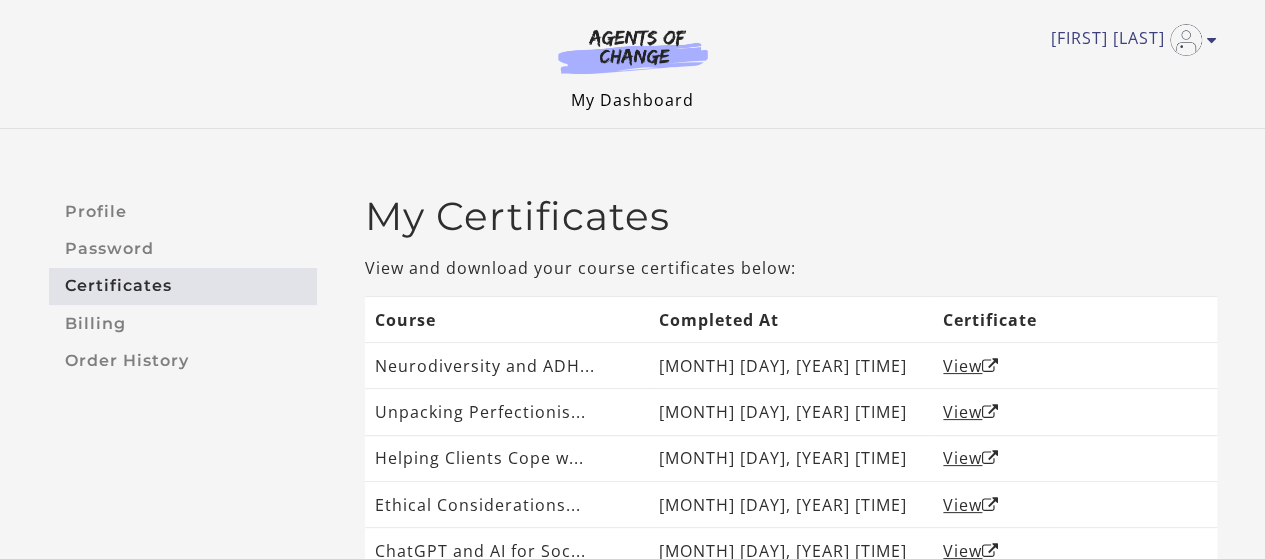 click on "My Dashboard" at bounding box center (632, 100) 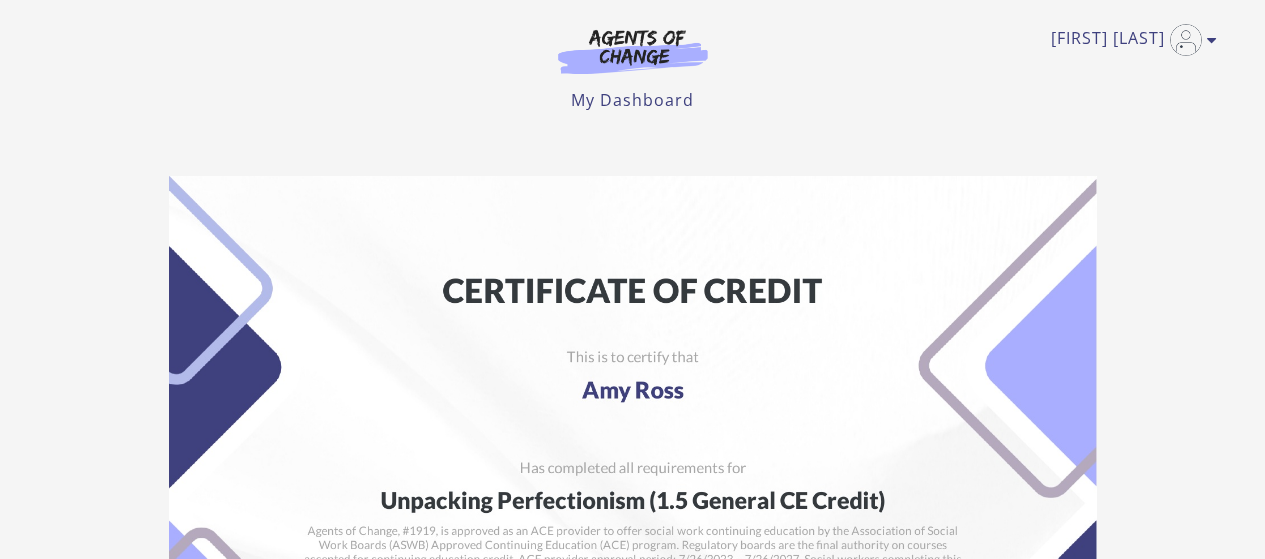 scroll, scrollTop: 0, scrollLeft: 0, axis: both 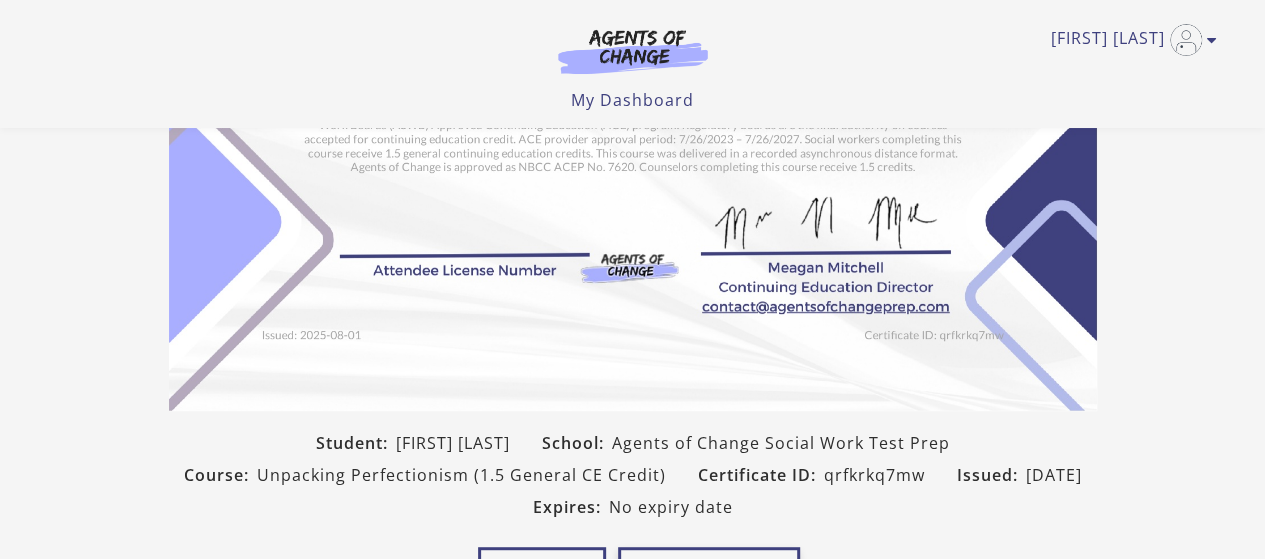 click on "Download PDF" at bounding box center [709, 567] 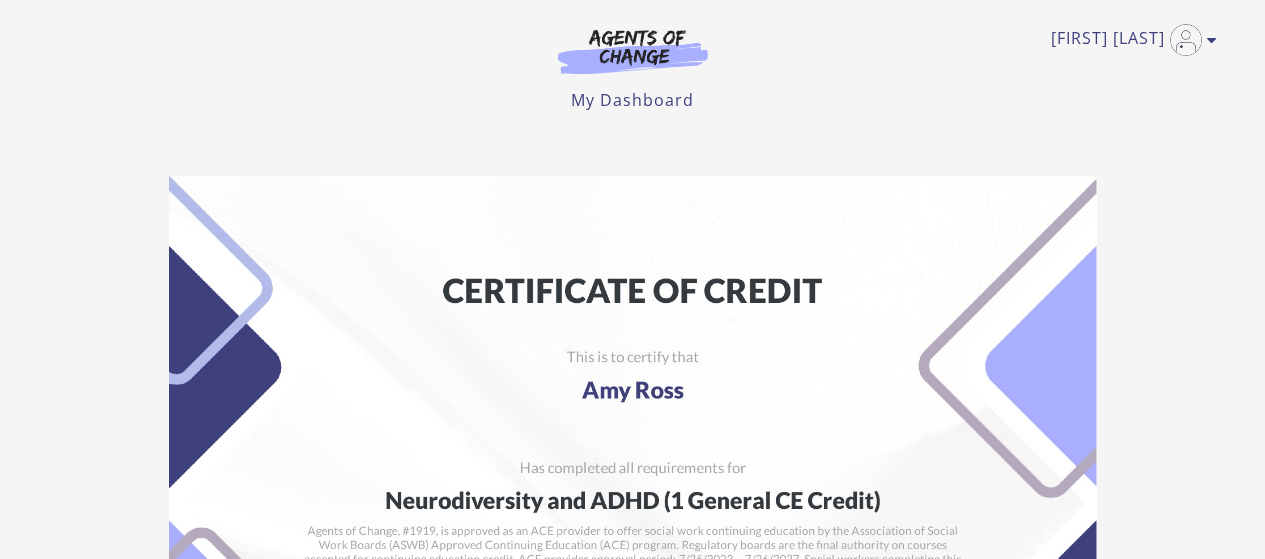 scroll, scrollTop: 0, scrollLeft: 0, axis: both 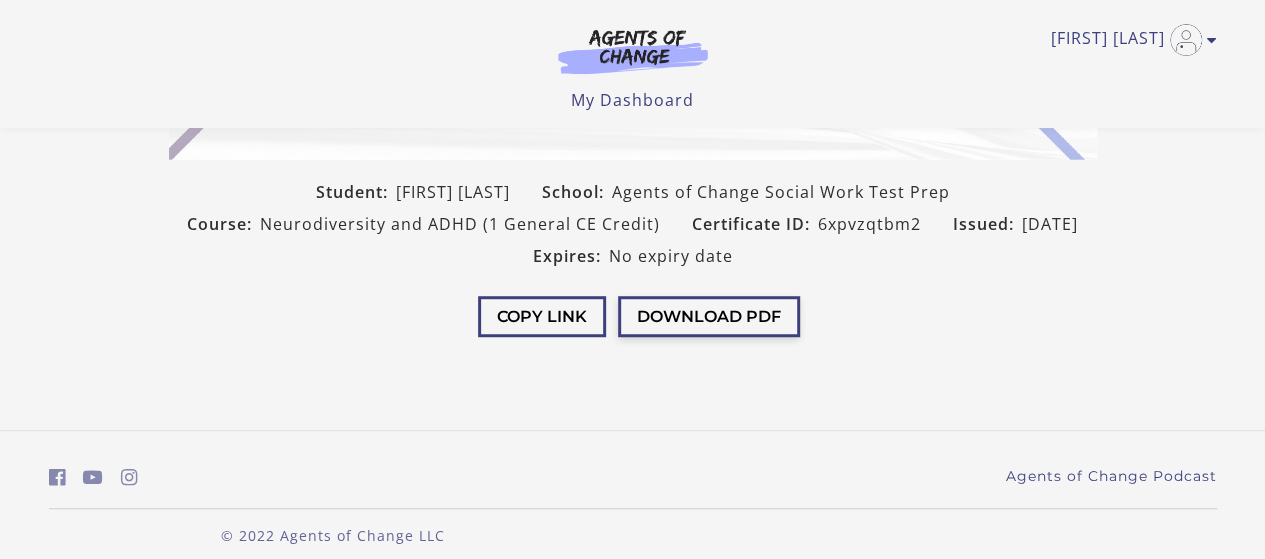 click on "Download PDF" at bounding box center (709, 316) 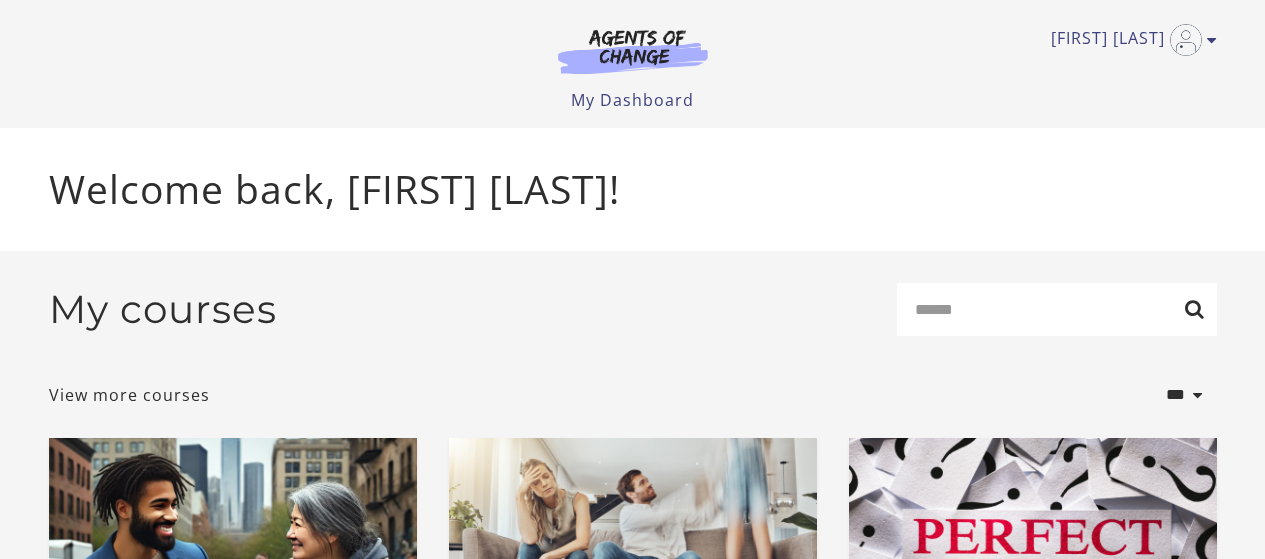 scroll, scrollTop: 0, scrollLeft: 0, axis: both 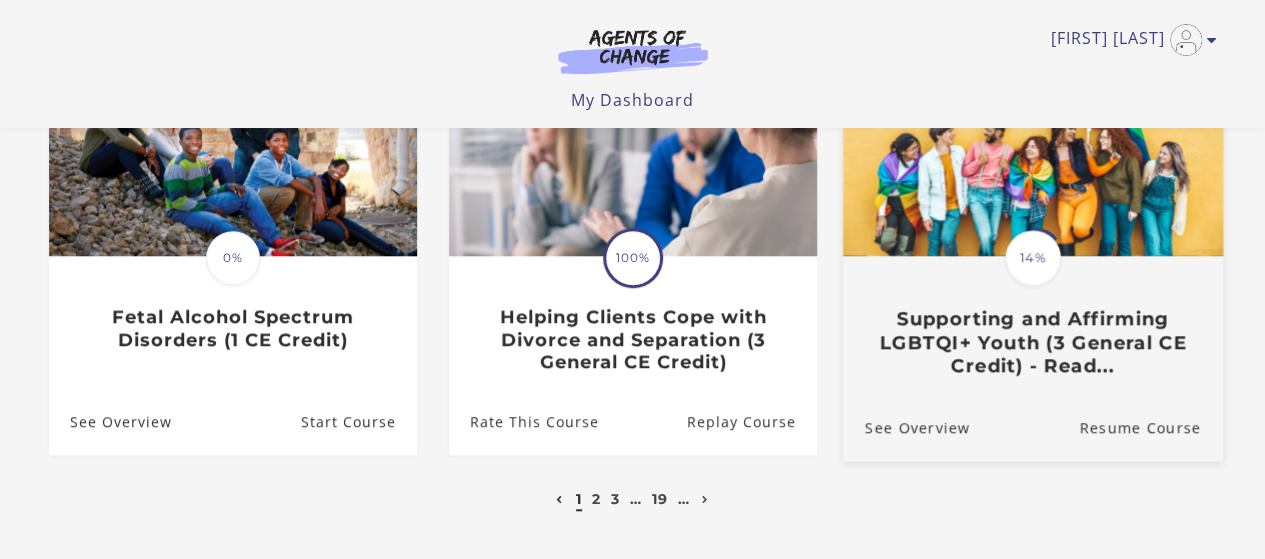click on "14%" at bounding box center (1033, 258) 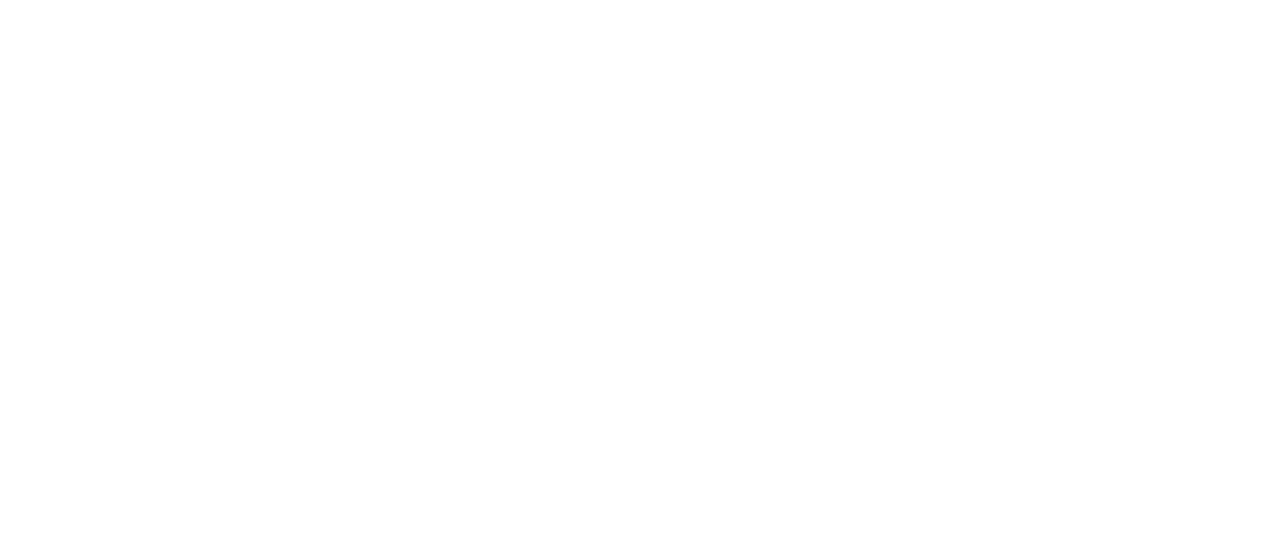 scroll, scrollTop: 0, scrollLeft: 0, axis: both 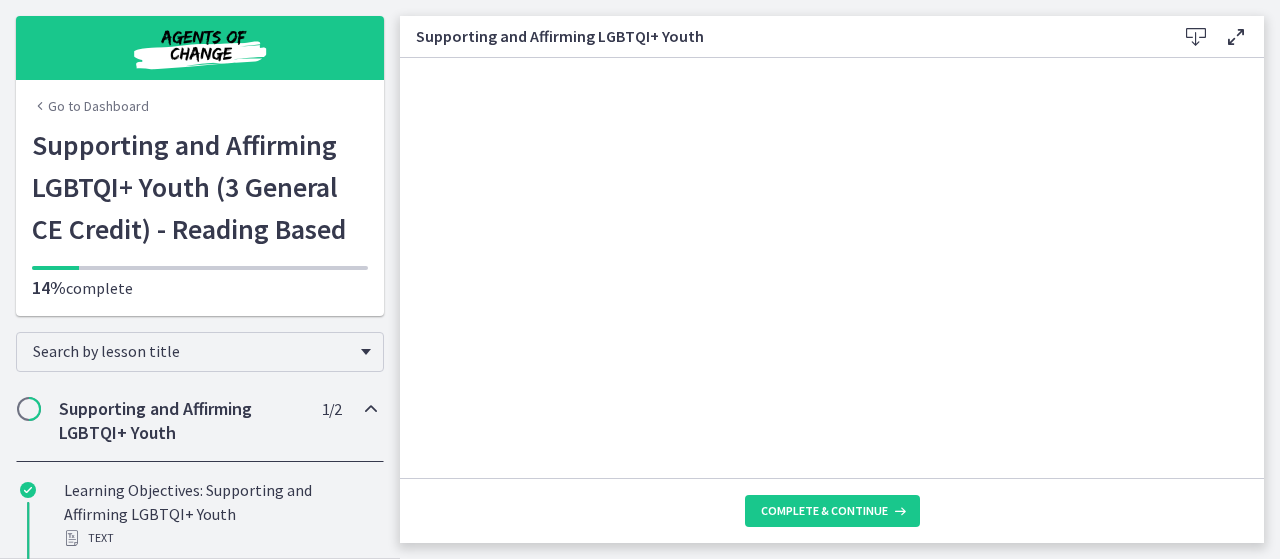 click at bounding box center [1196, 37] 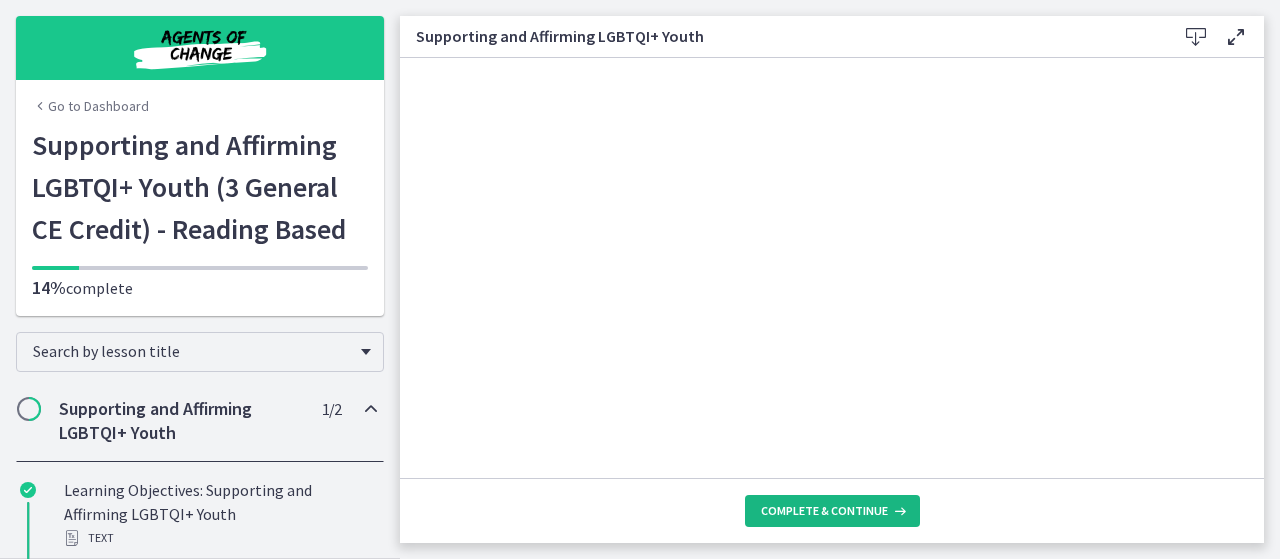 click on "Complete & continue" at bounding box center (824, 511) 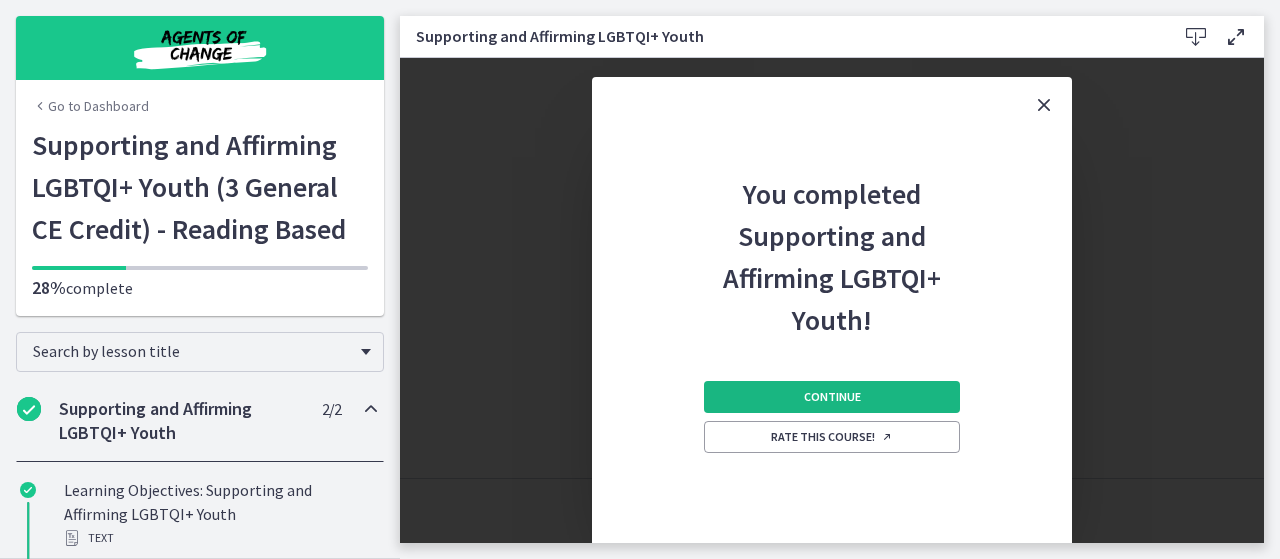 click on "Continue" at bounding box center (832, 397) 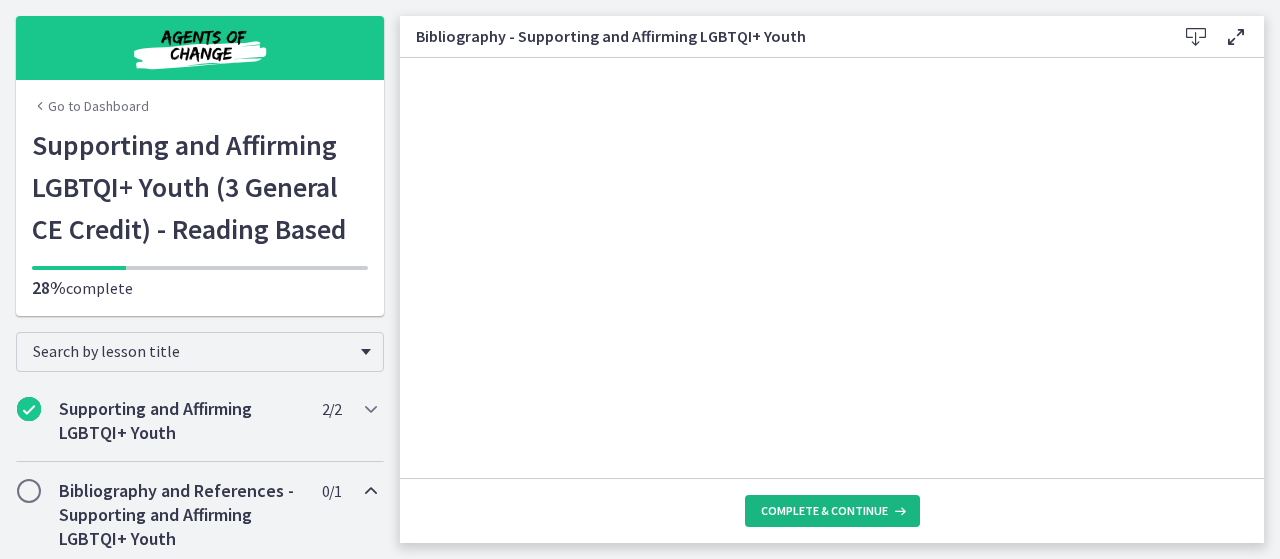 click on "Complete & continue" at bounding box center (832, 511) 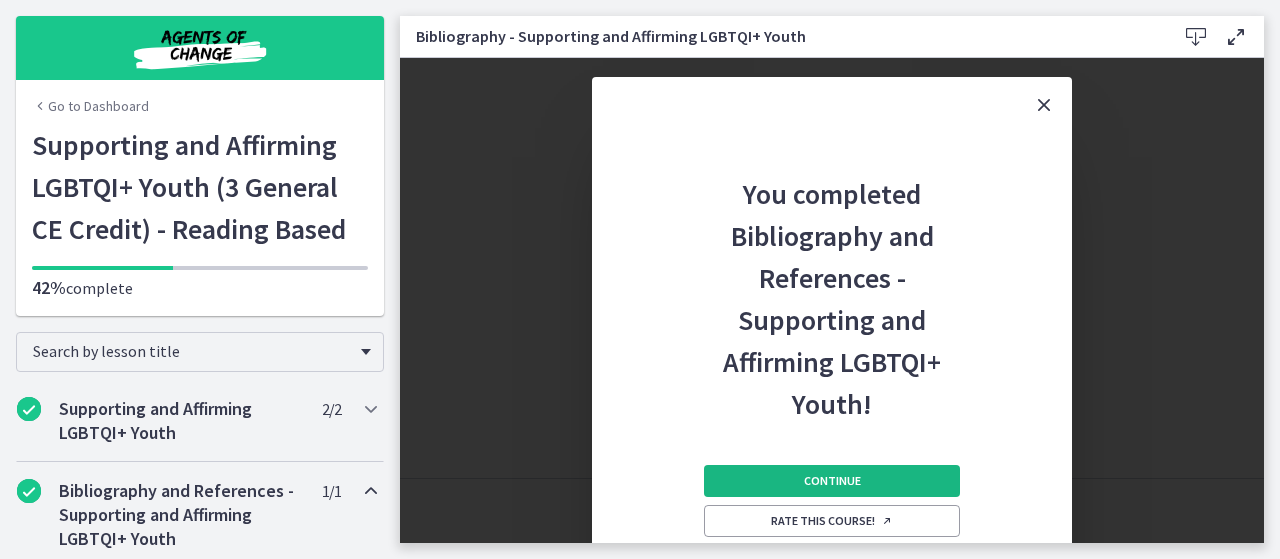 click on "Continue" at bounding box center [832, 481] 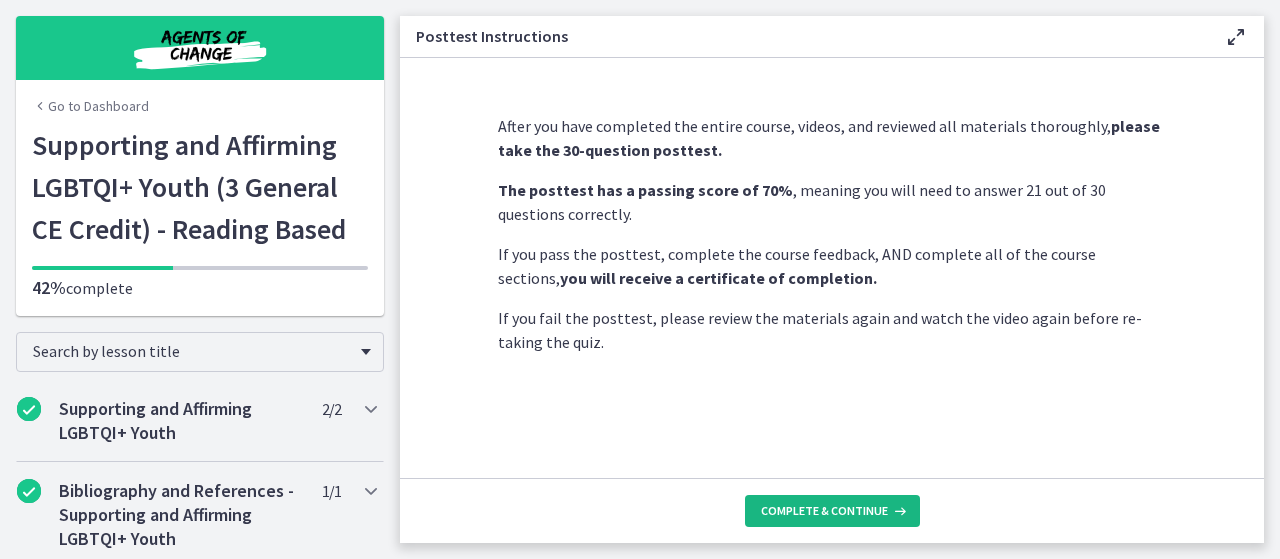 click on "Complete & continue" at bounding box center [832, 511] 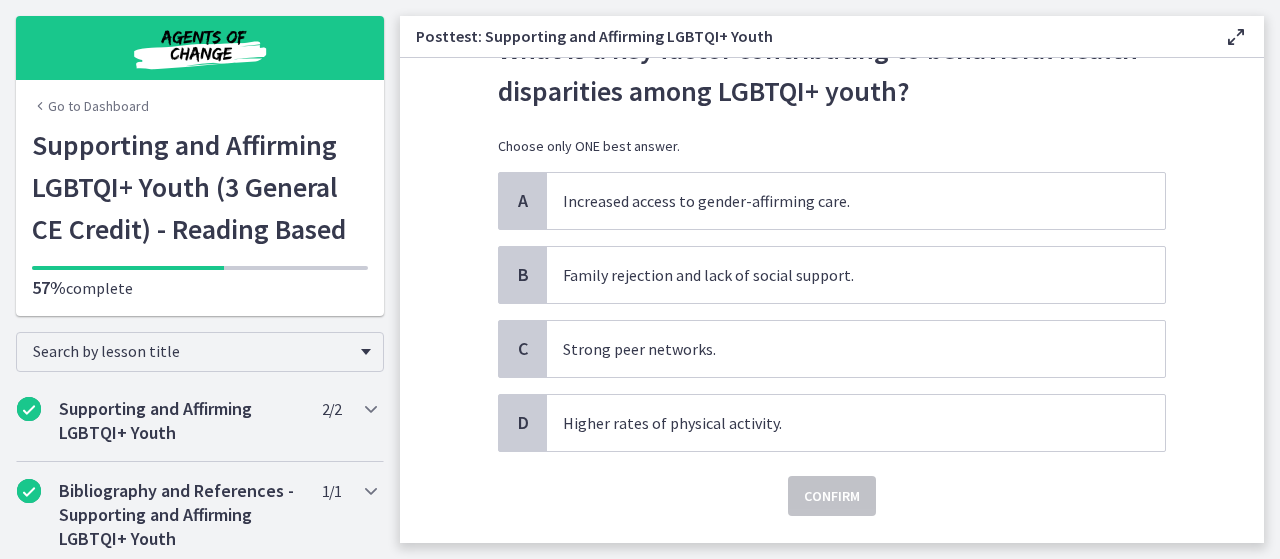 scroll, scrollTop: 117, scrollLeft: 0, axis: vertical 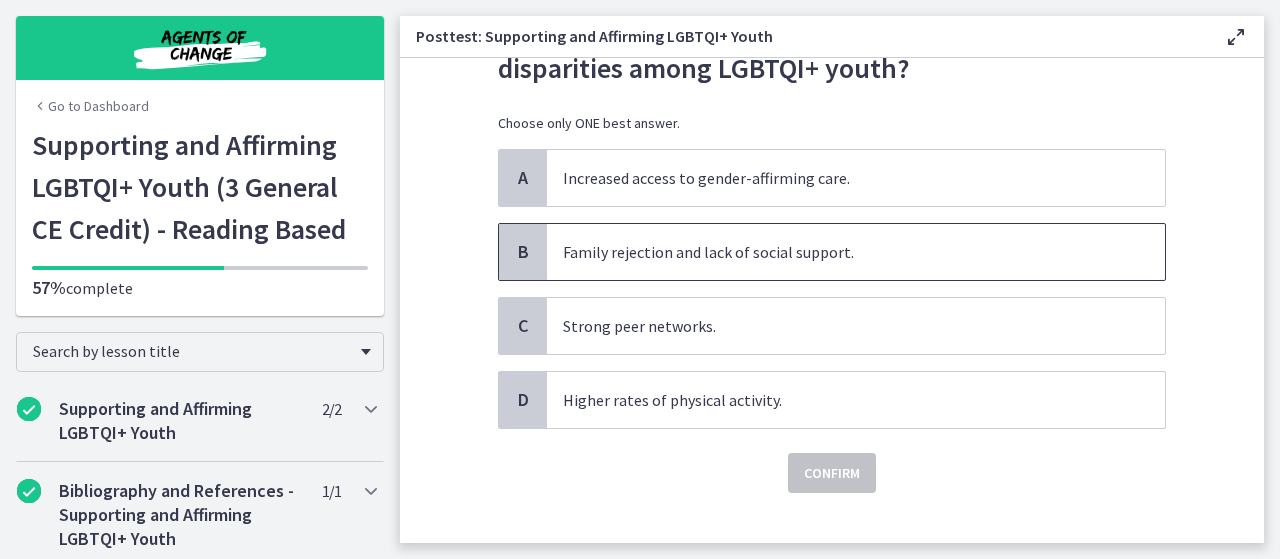 click on "Family rejection and lack of social support." at bounding box center (856, 252) 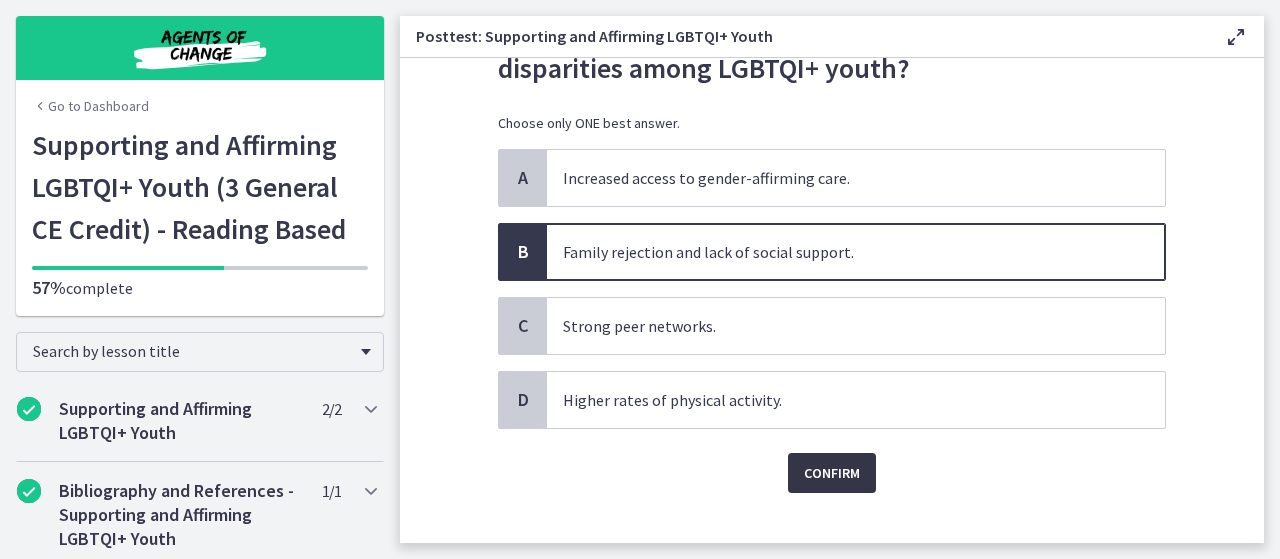 click on "Confirm" at bounding box center [832, 473] 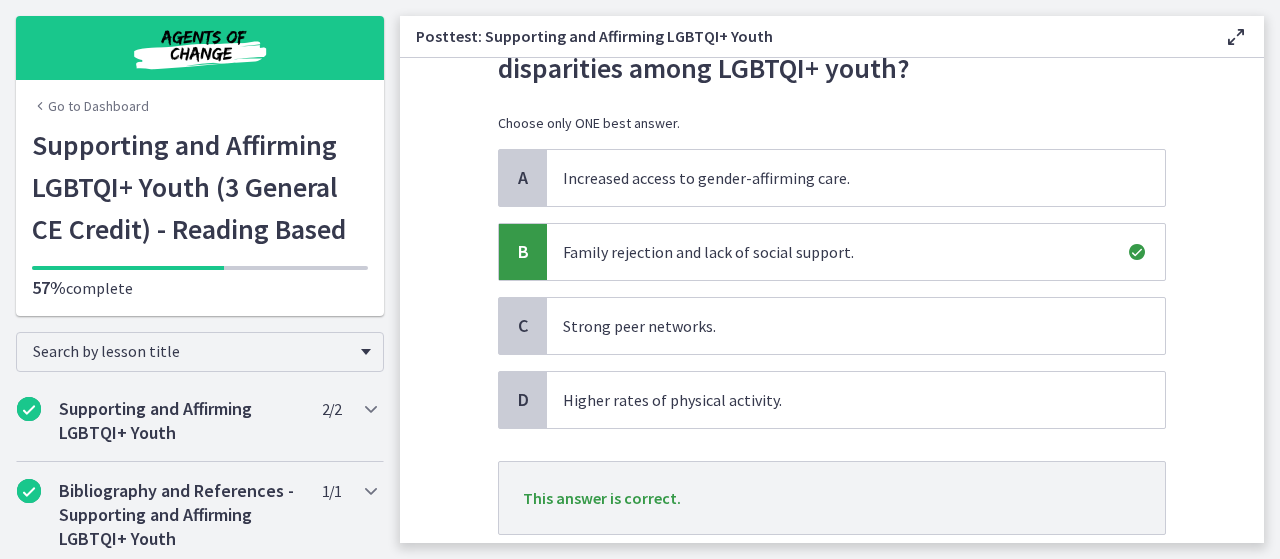 click on "Question   1   of   30
What is a key factor contributing to behavioral health disparities among LGBTQI+ youth?
Choose only ONE best answer.
A
Increased access to gender-affirming care.
B
Family rejection and lack of social support.
C
Strong peer networks.
D
Higher rates of physical activity.
This answer is correct.
Next" at bounding box center [832, 300] 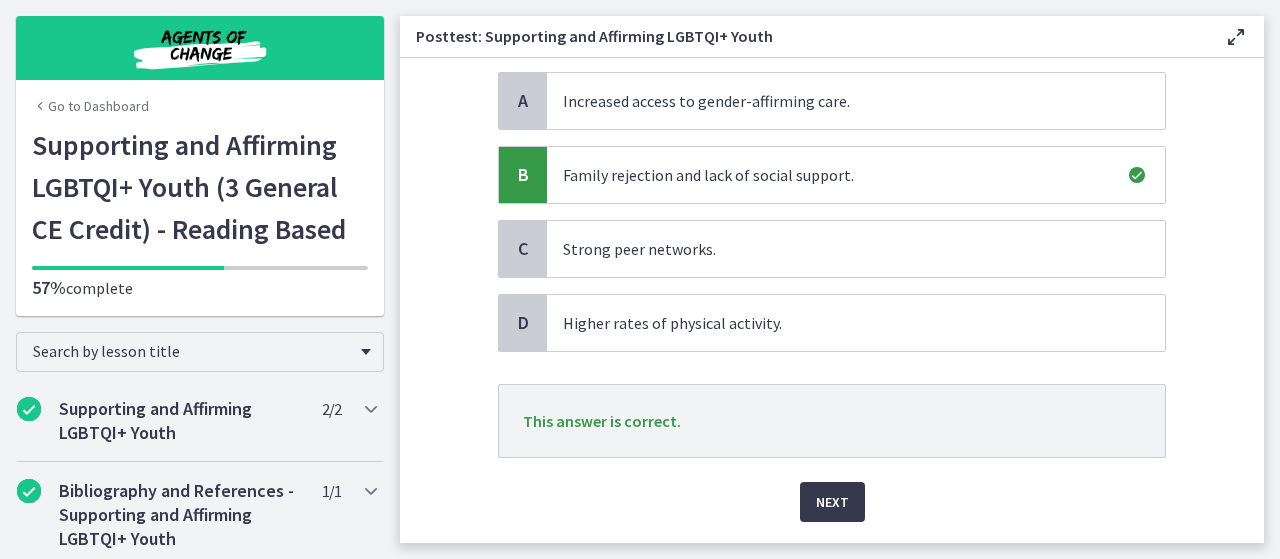 scroll, scrollTop: 197, scrollLeft: 0, axis: vertical 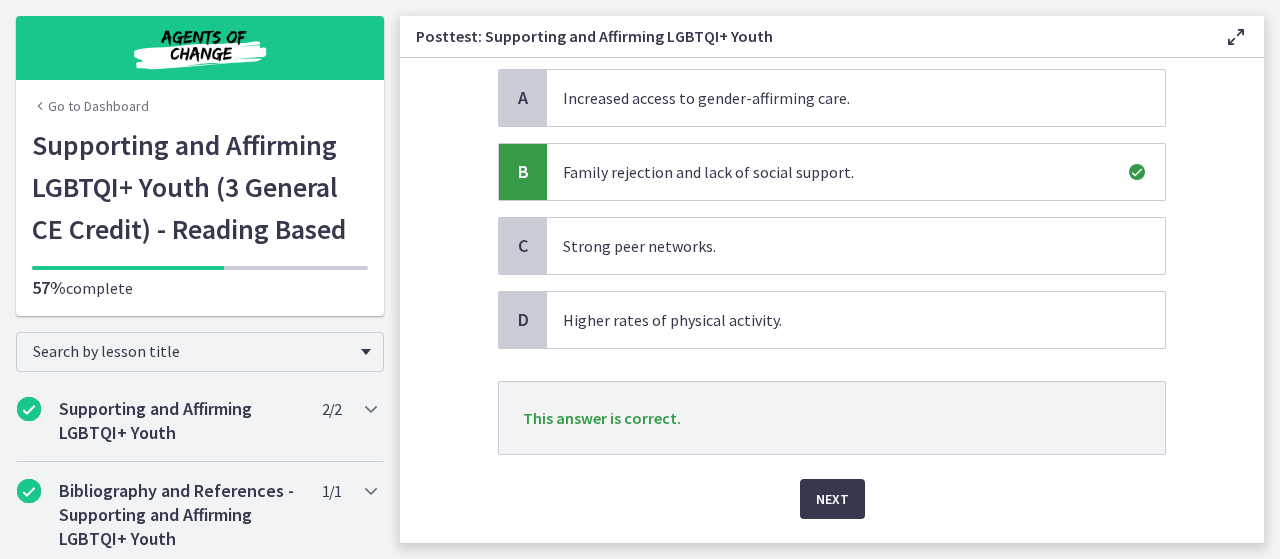 click at bounding box center (1236, 37) 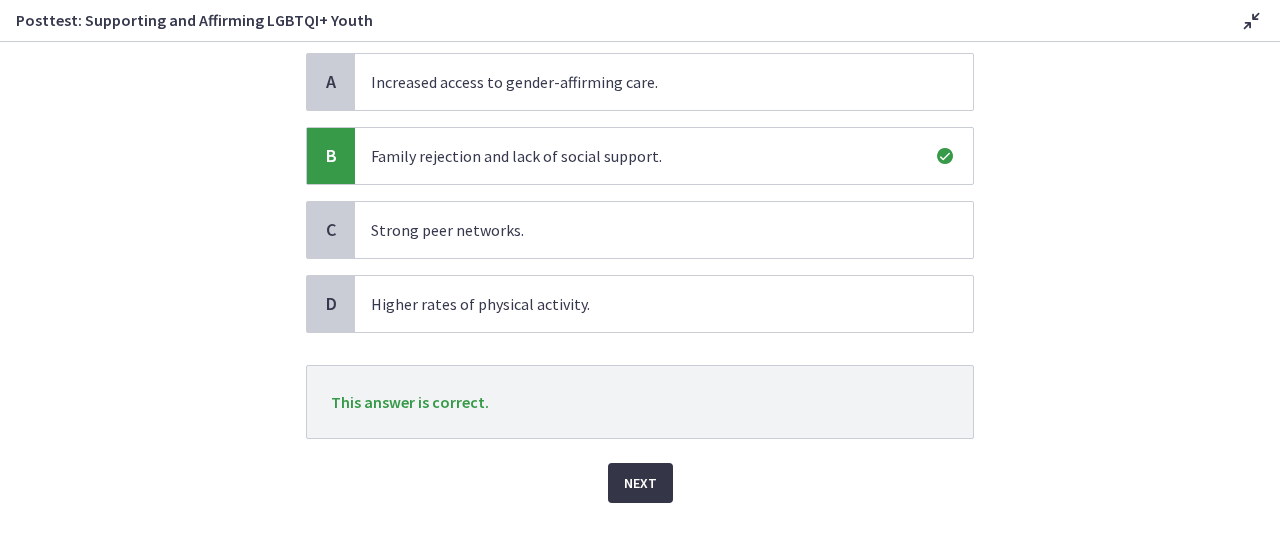 click on "Next" at bounding box center (640, 483) 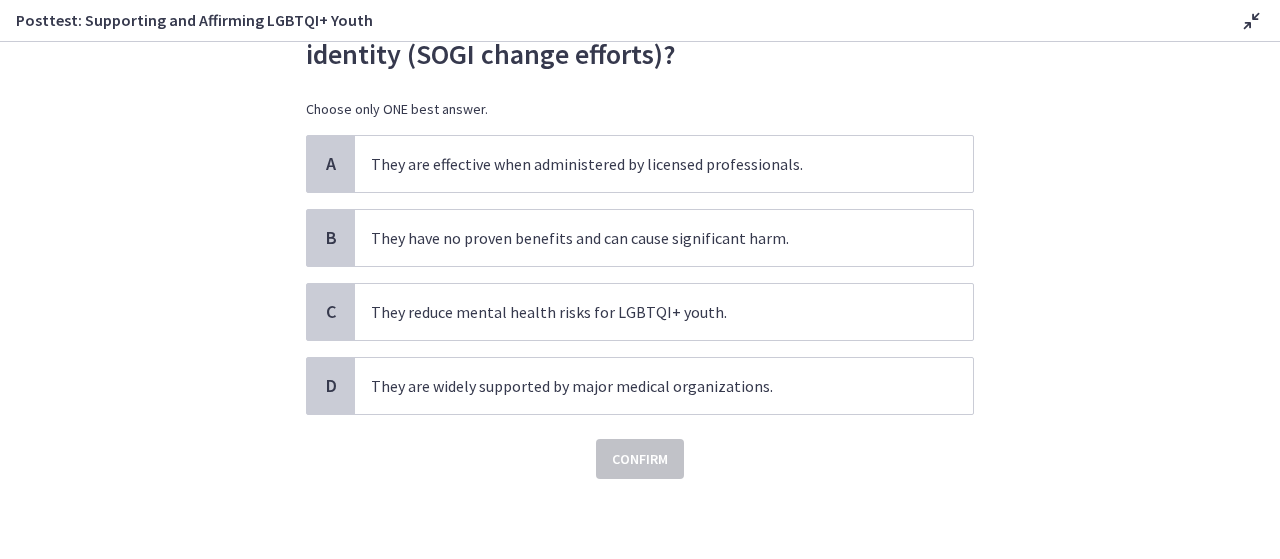 scroll, scrollTop: 0, scrollLeft: 0, axis: both 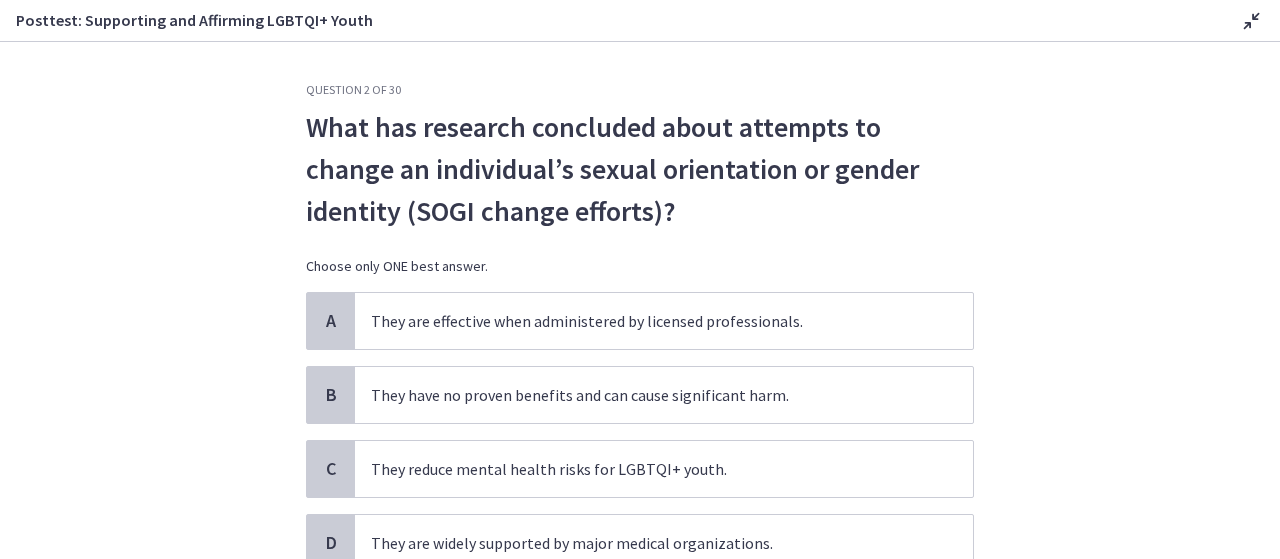 click on "Question   2   of   30
What has research concluded about attempts to change an individual’s sexual orientation or gender identity (SOGI change efforts)?
Choose only ONE best answer.
A
They are effective when administered by licensed professionals.
B
They have no proven benefits and can cause significant harm.
C
They reduce mental health risks for LGBTQI+ youth.
D
They are widely supported by major medical organizations.
Confirm" at bounding box center (640, 300) 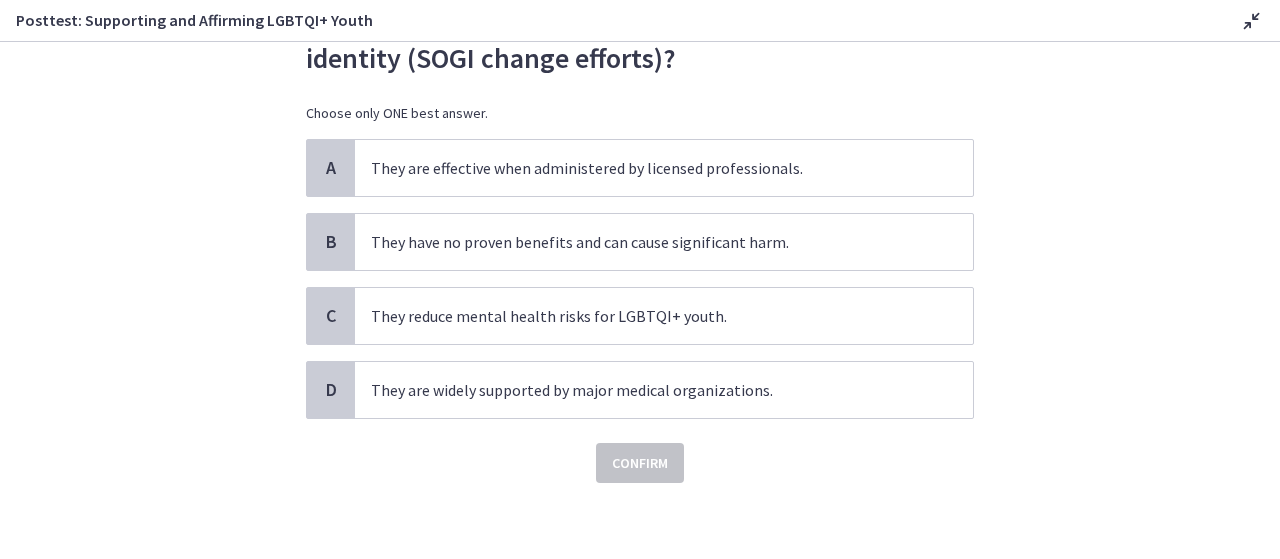 scroll, scrollTop: 154, scrollLeft: 0, axis: vertical 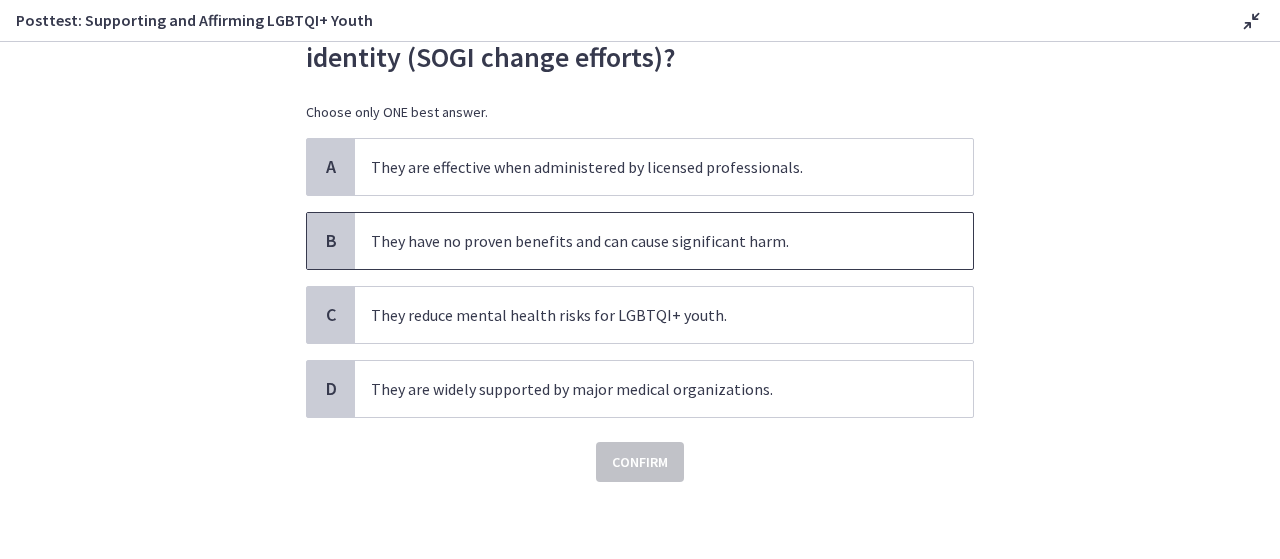 click on "They have no proven benefits and can cause significant harm." at bounding box center [664, 241] 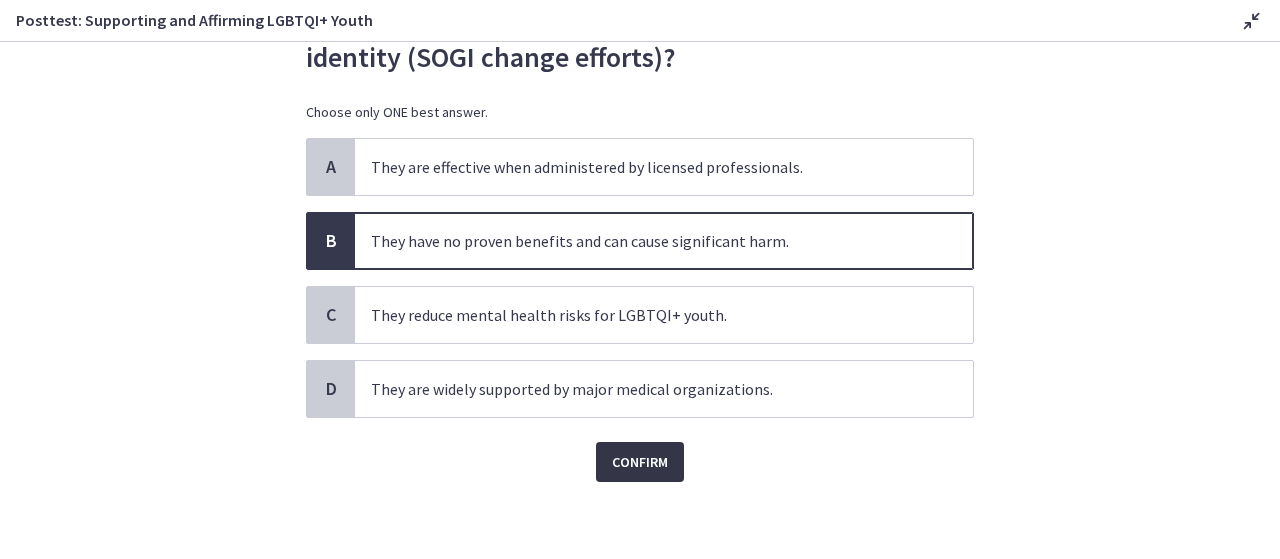 click on "Confirm" at bounding box center (640, 462) 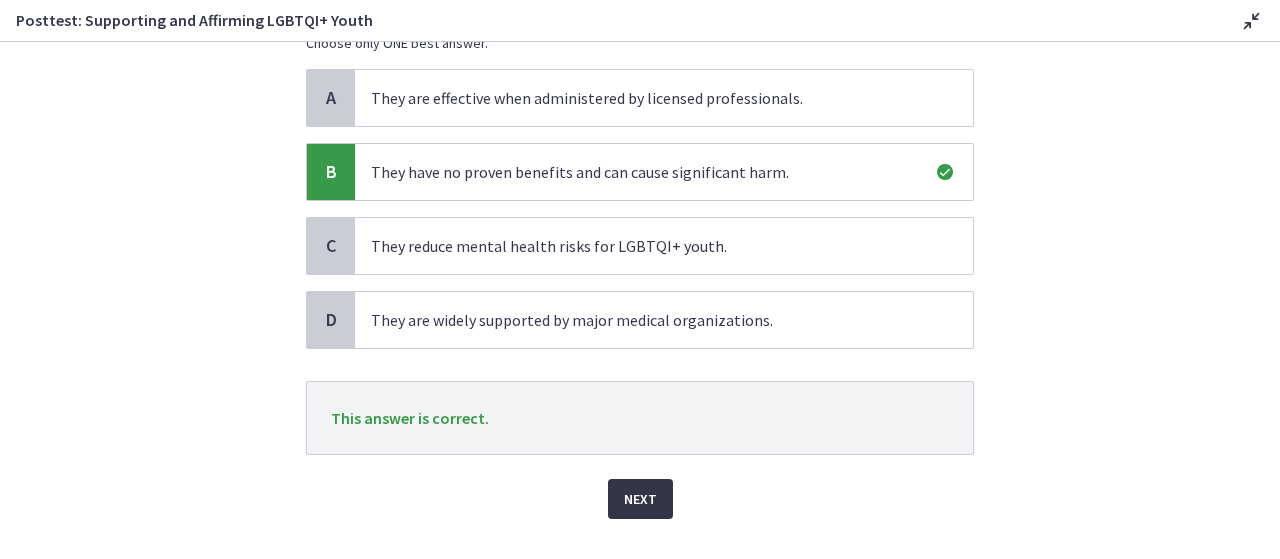 scroll, scrollTop: 232, scrollLeft: 0, axis: vertical 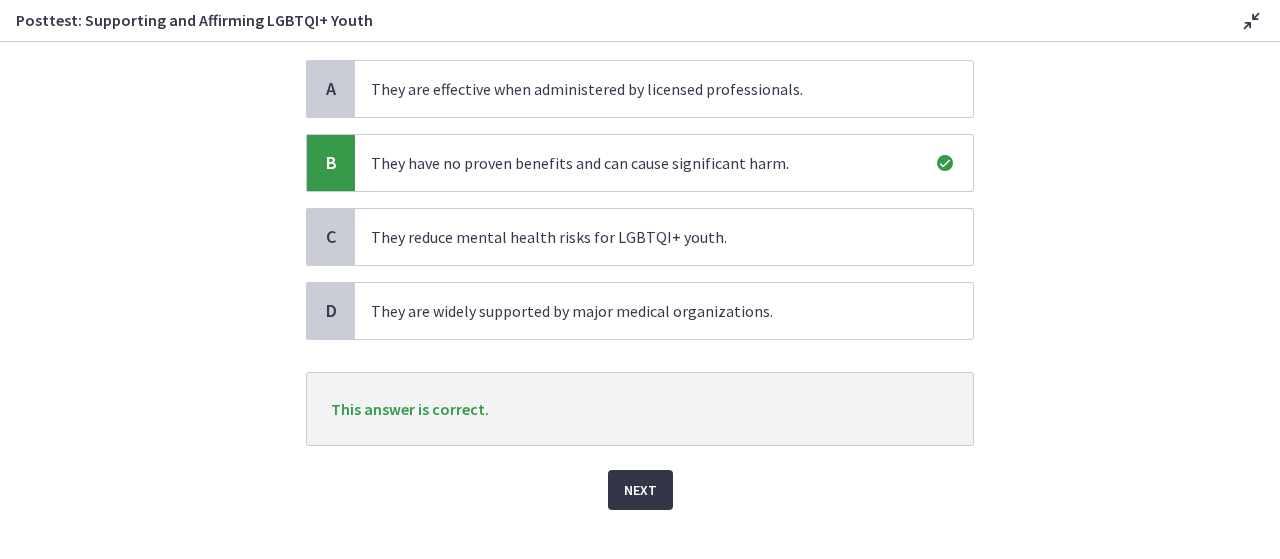 click on "Next" at bounding box center (640, 490) 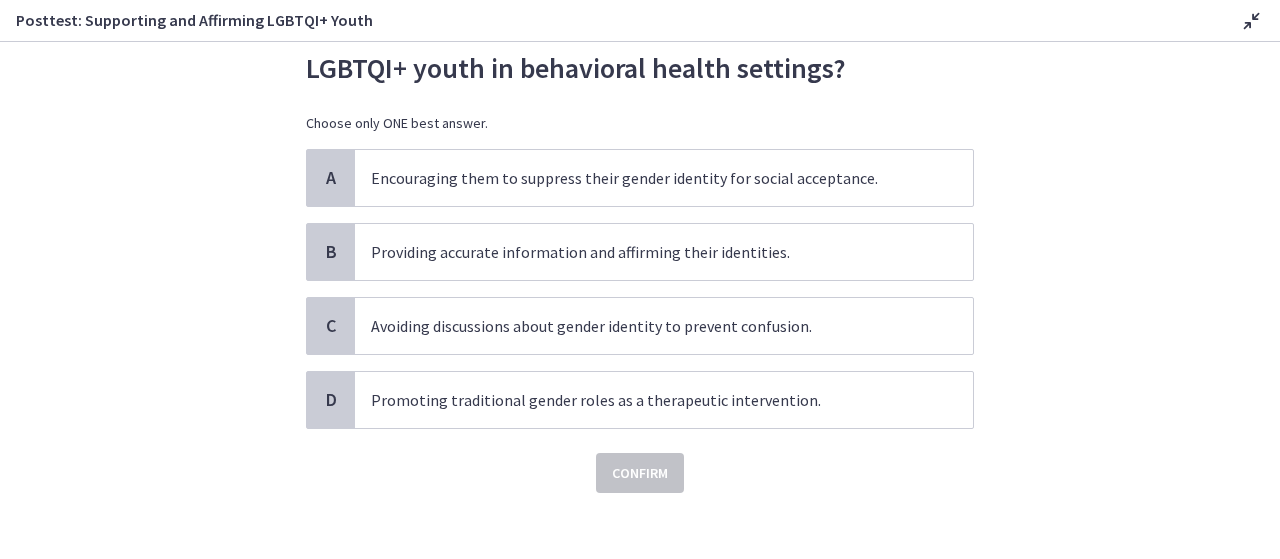 scroll, scrollTop: 112, scrollLeft: 0, axis: vertical 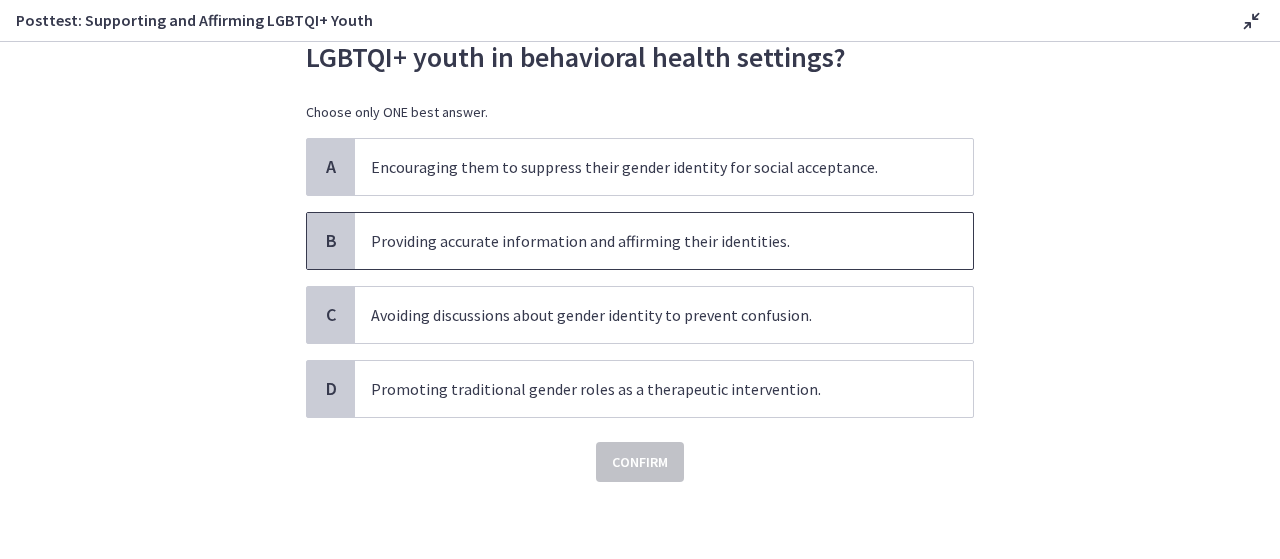click on "Providing accurate information and affirming their identities." at bounding box center [664, 241] 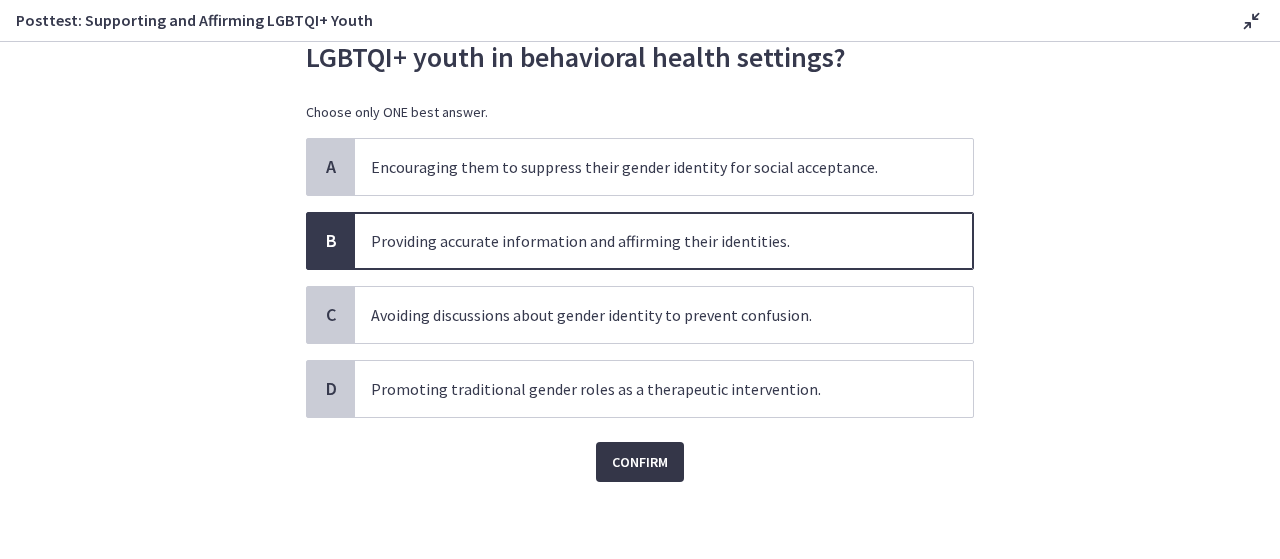 click on "Confirm" at bounding box center (640, 462) 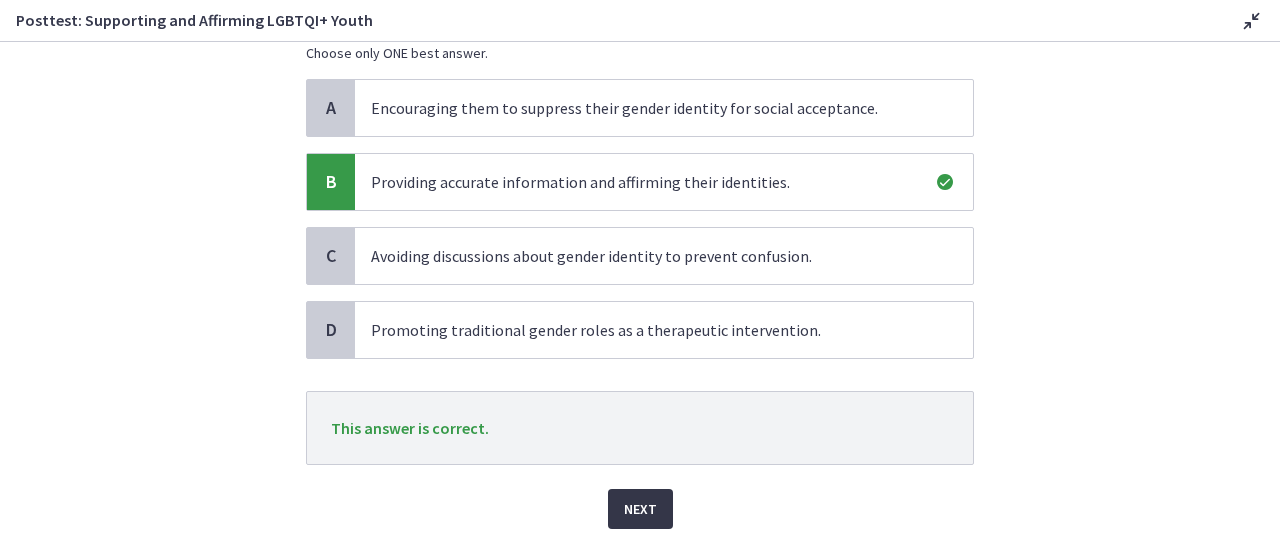 scroll, scrollTop: 192, scrollLeft: 0, axis: vertical 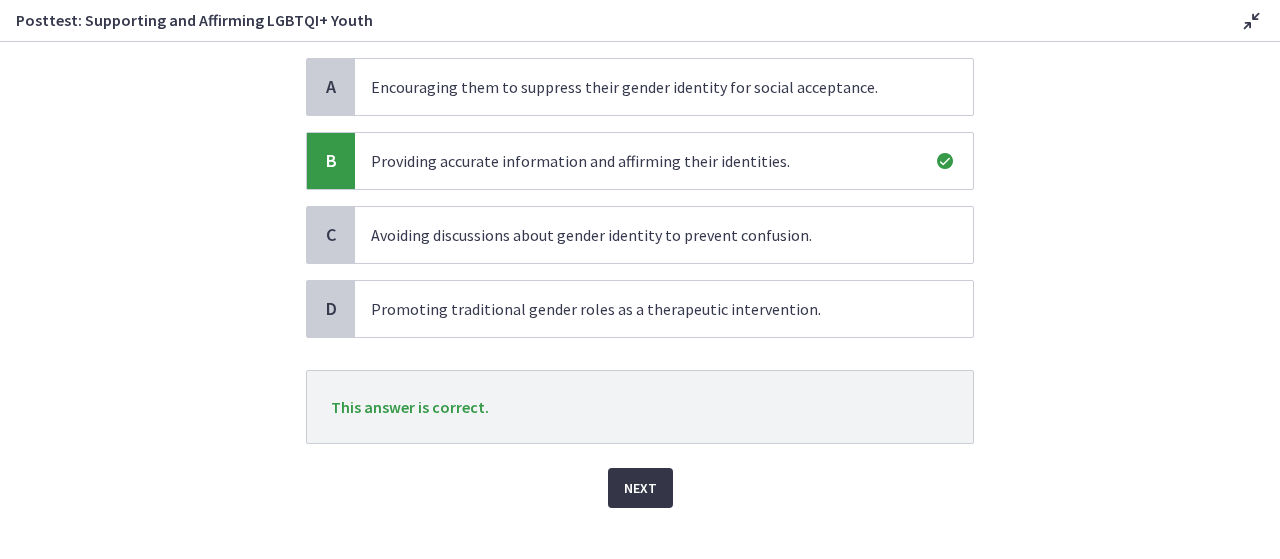 click on "Next" at bounding box center (640, 488) 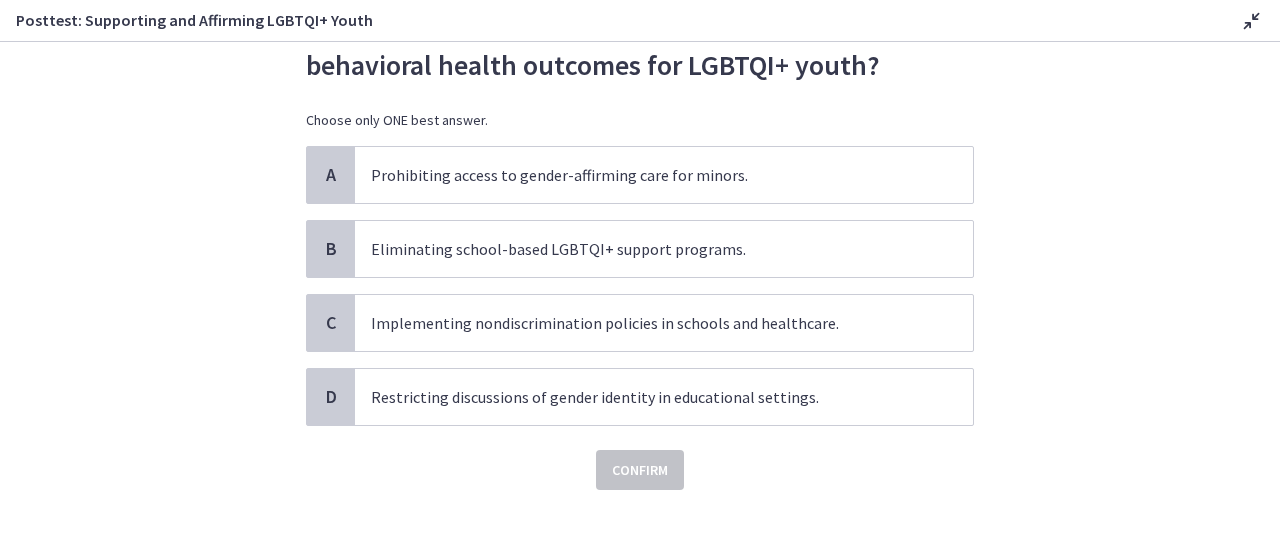 scroll, scrollTop: 112, scrollLeft: 0, axis: vertical 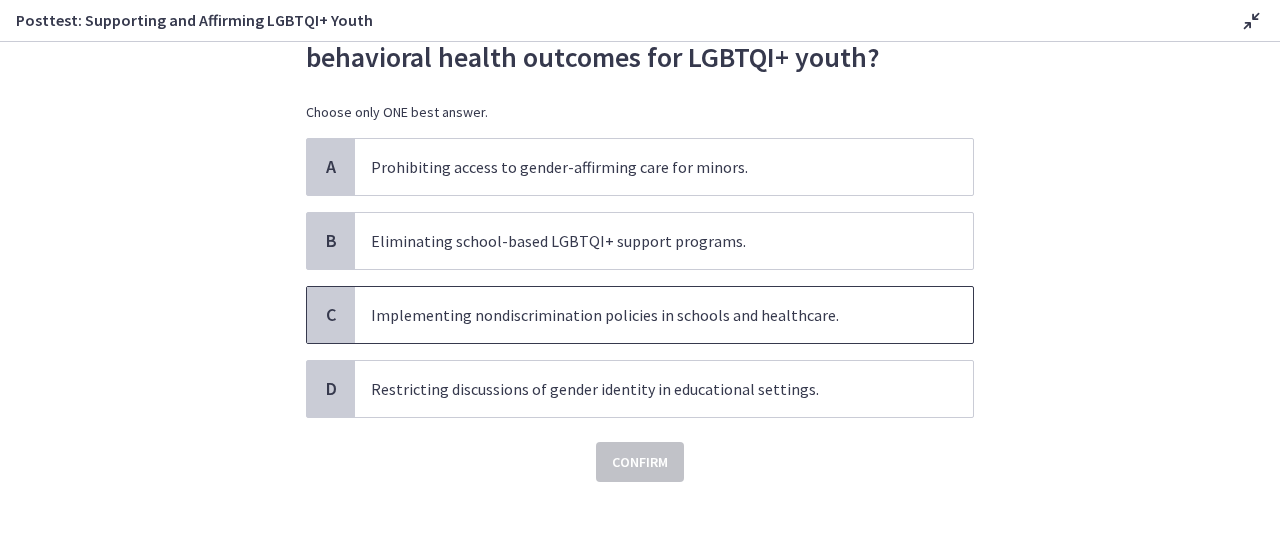 click on "Implementing nondiscrimination policies in schools and healthcare." at bounding box center (664, 315) 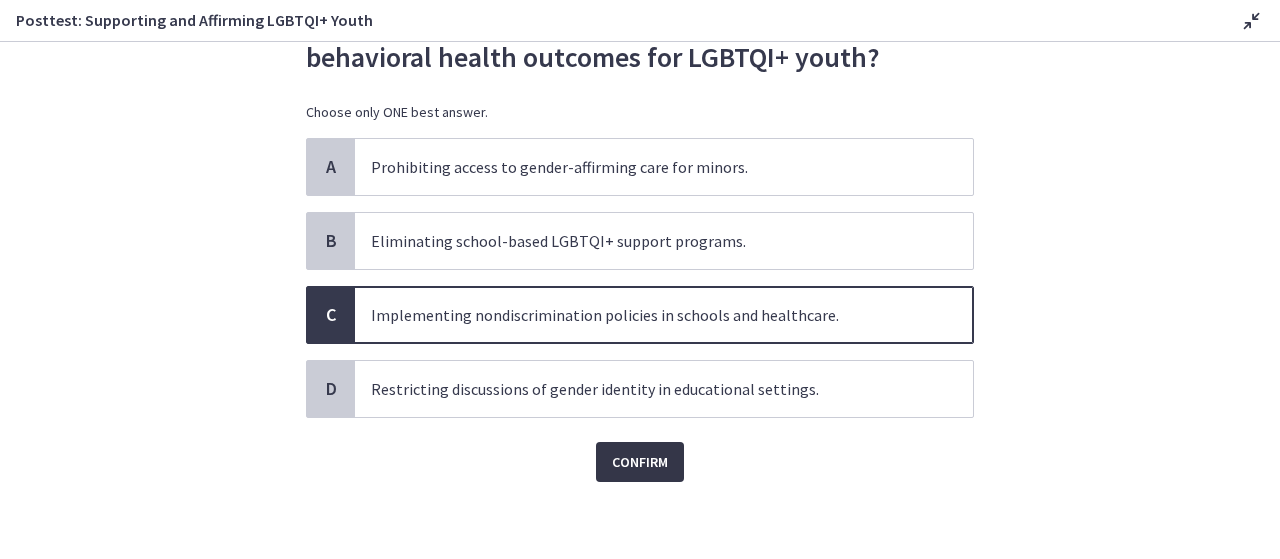 click on "Confirm" at bounding box center (640, 462) 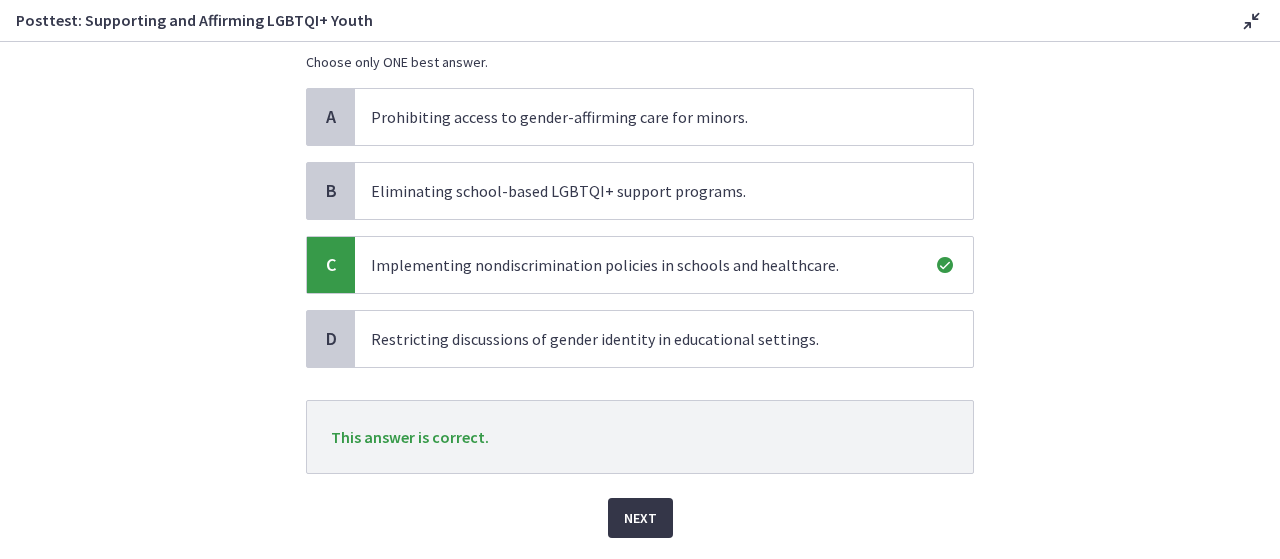 scroll, scrollTop: 178, scrollLeft: 0, axis: vertical 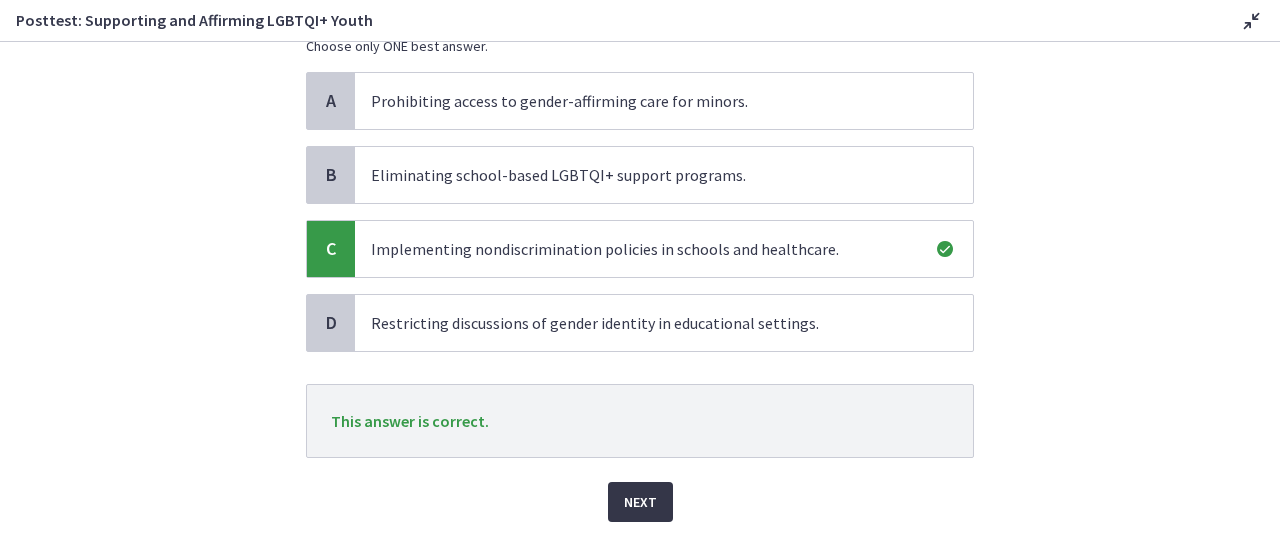 click on "Next" at bounding box center (640, 502) 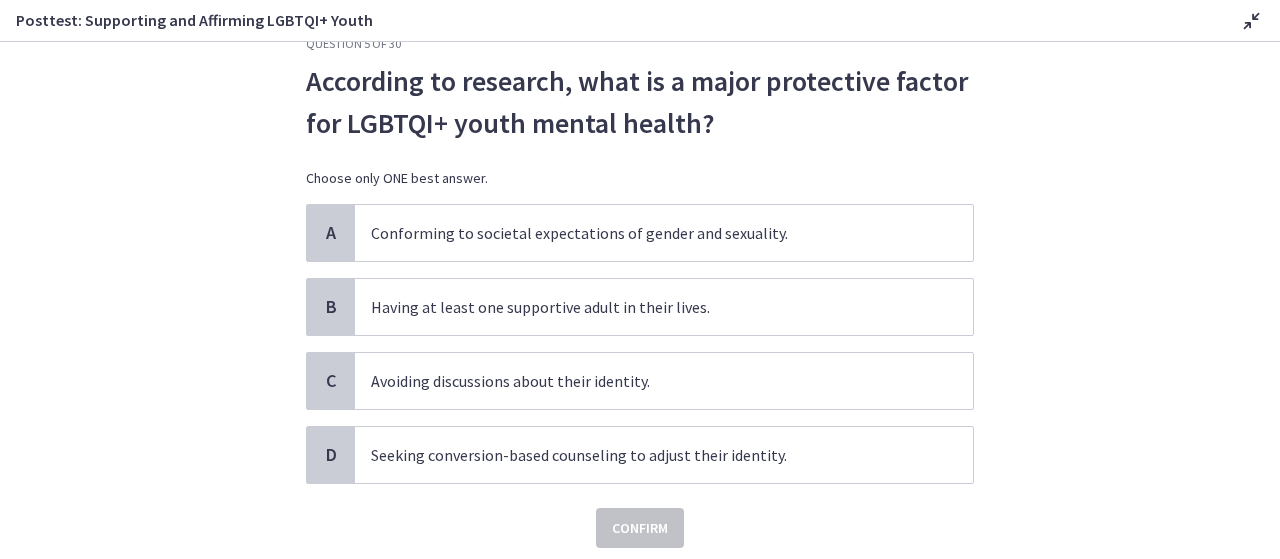 scroll, scrollTop: 56, scrollLeft: 0, axis: vertical 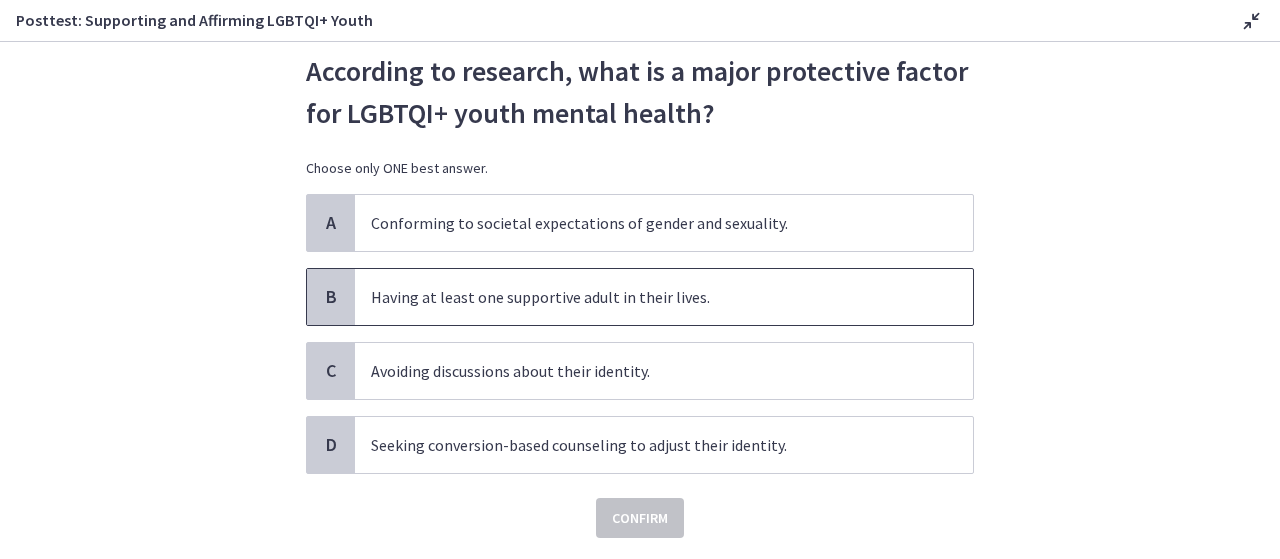 click on "Having at least one supportive adult in their lives." at bounding box center (664, 297) 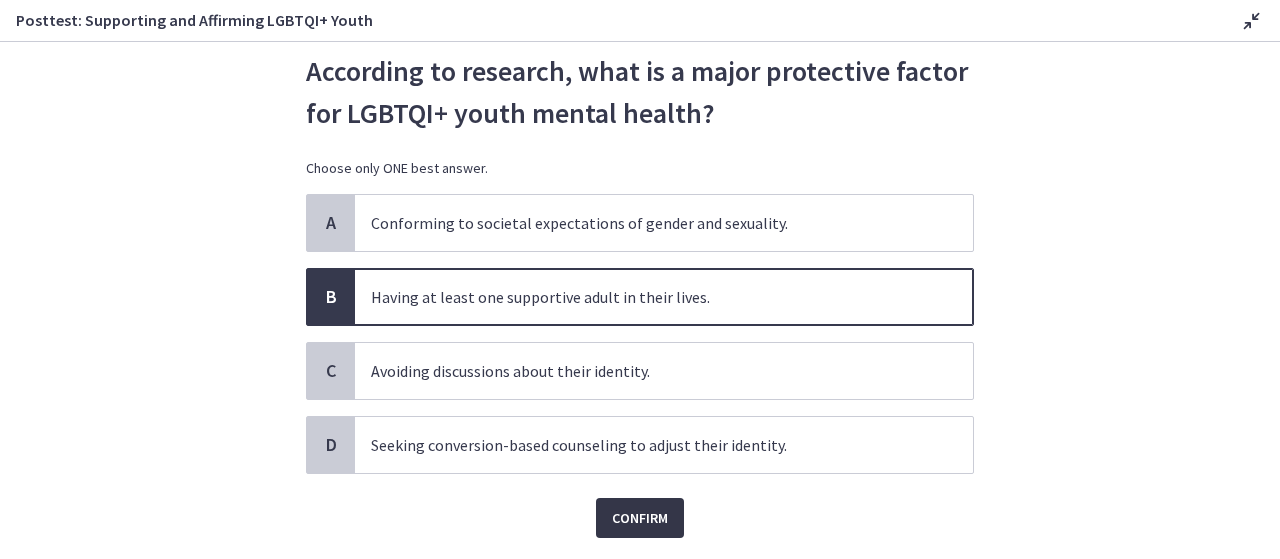 click on "Confirm" at bounding box center [640, 518] 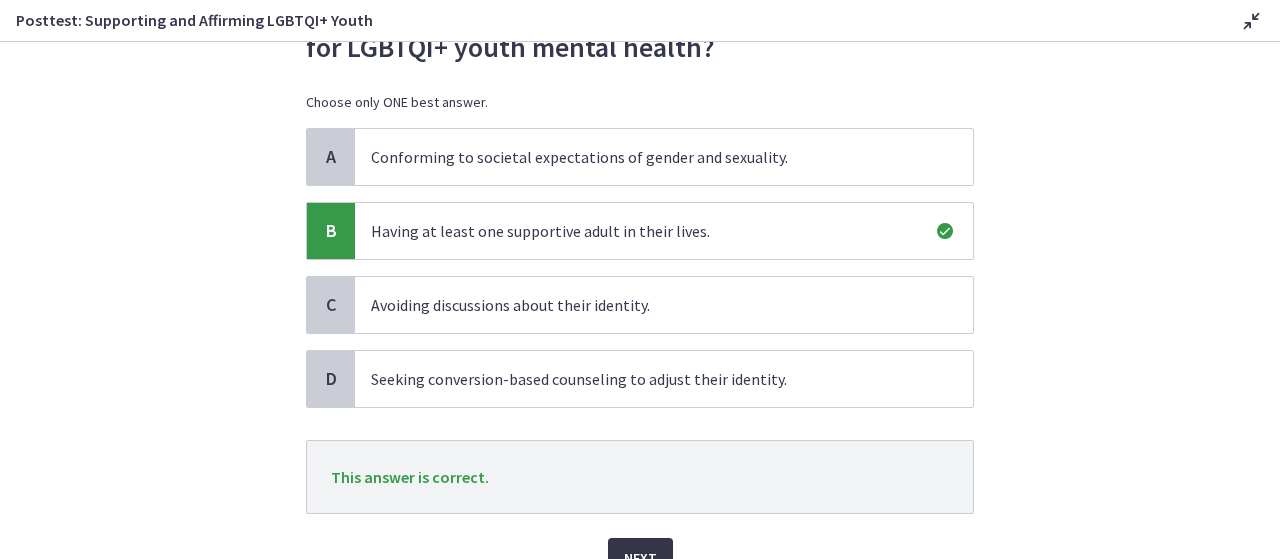 scroll, scrollTop: 142, scrollLeft: 0, axis: vertical 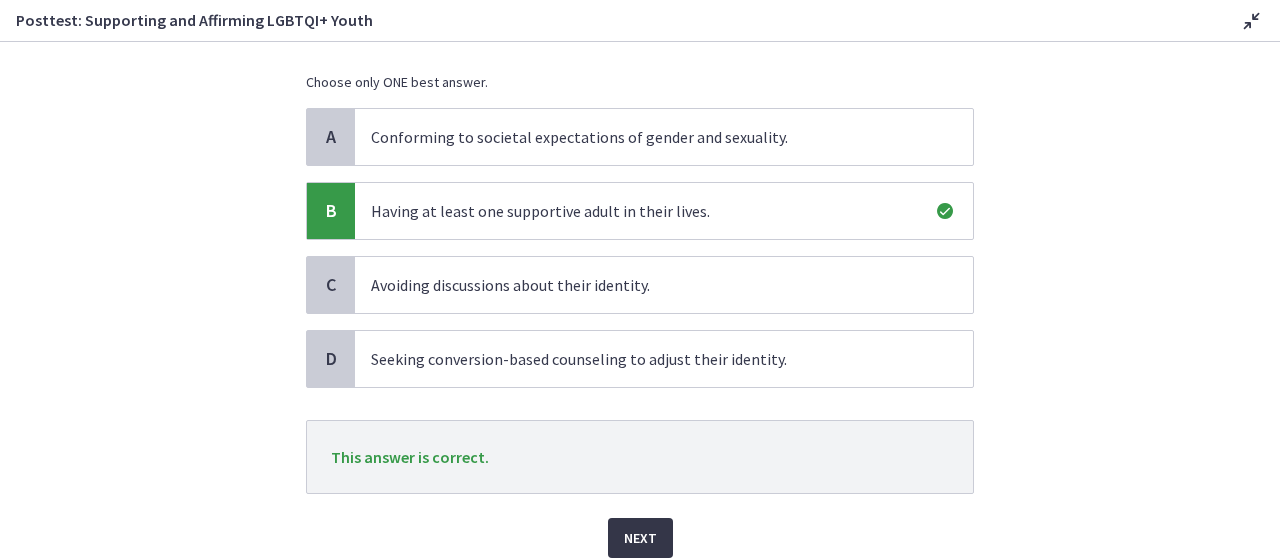 click on "Next" at bounding box center [640, 538] 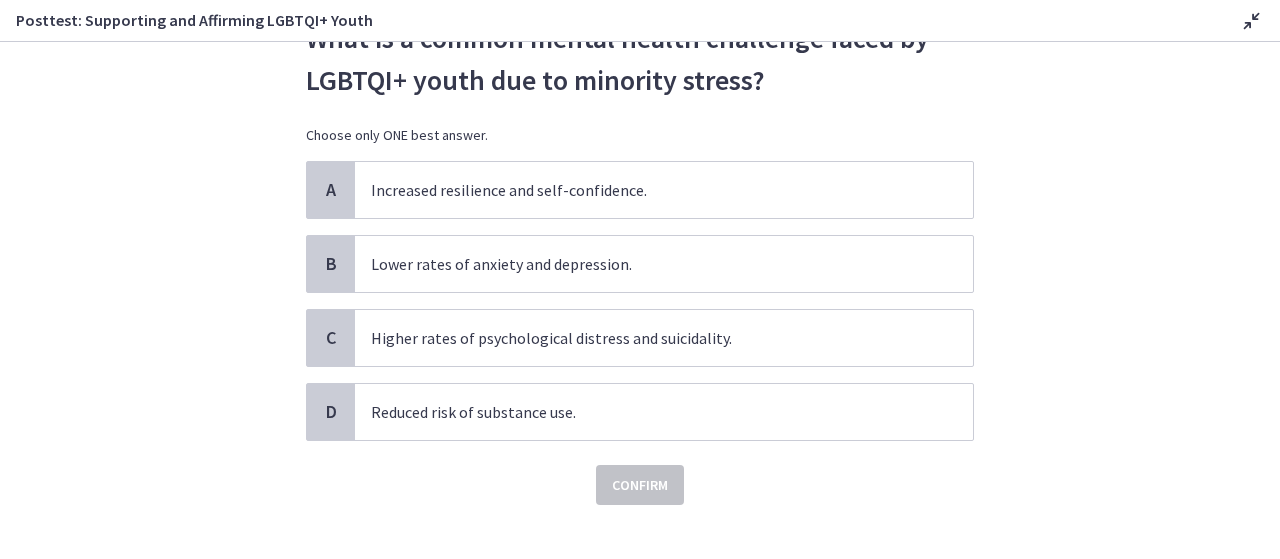 scroll, scrollTop: 88, scrollLeft: 0, axis: vertical 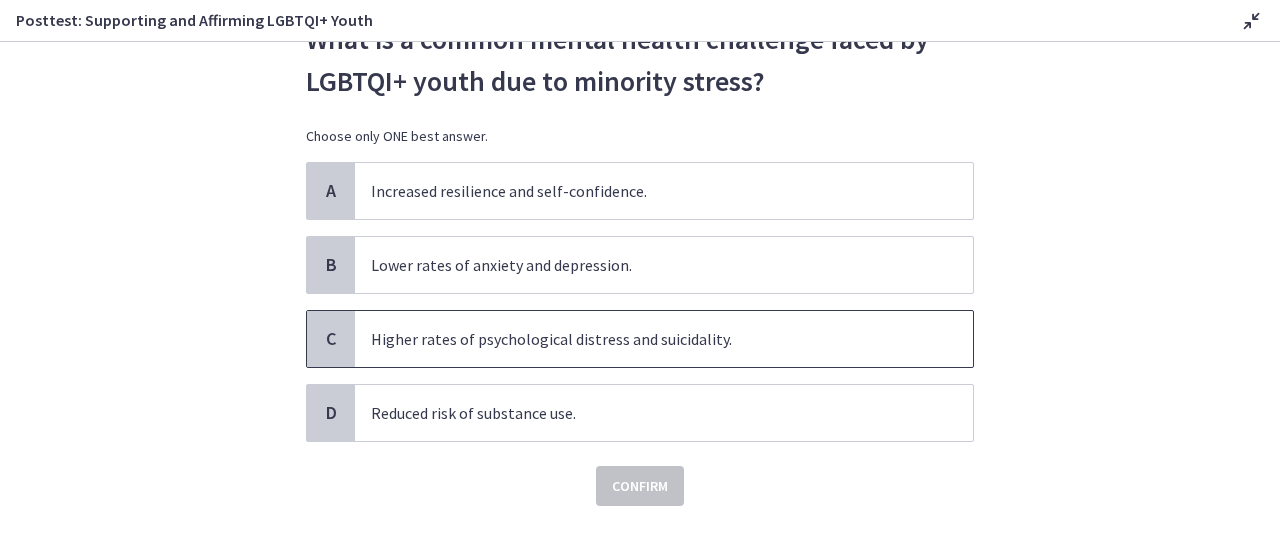 click on "Higher rates of psychological distress and suicidality." at bounding box center [664, 339] 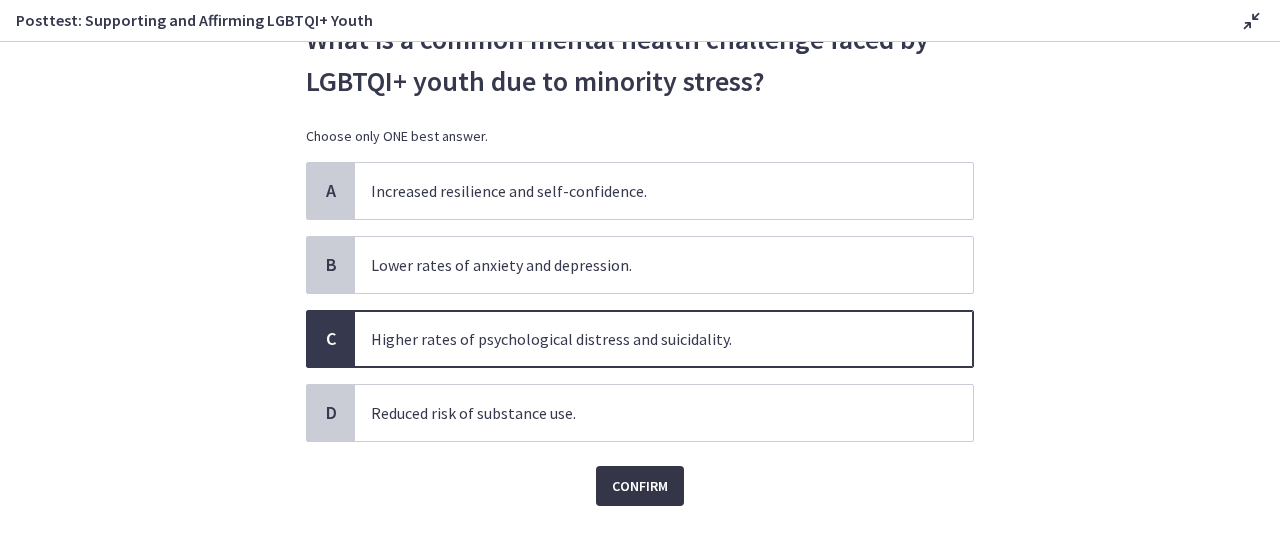 click on "Confirm" at bounding box center [640, 486] 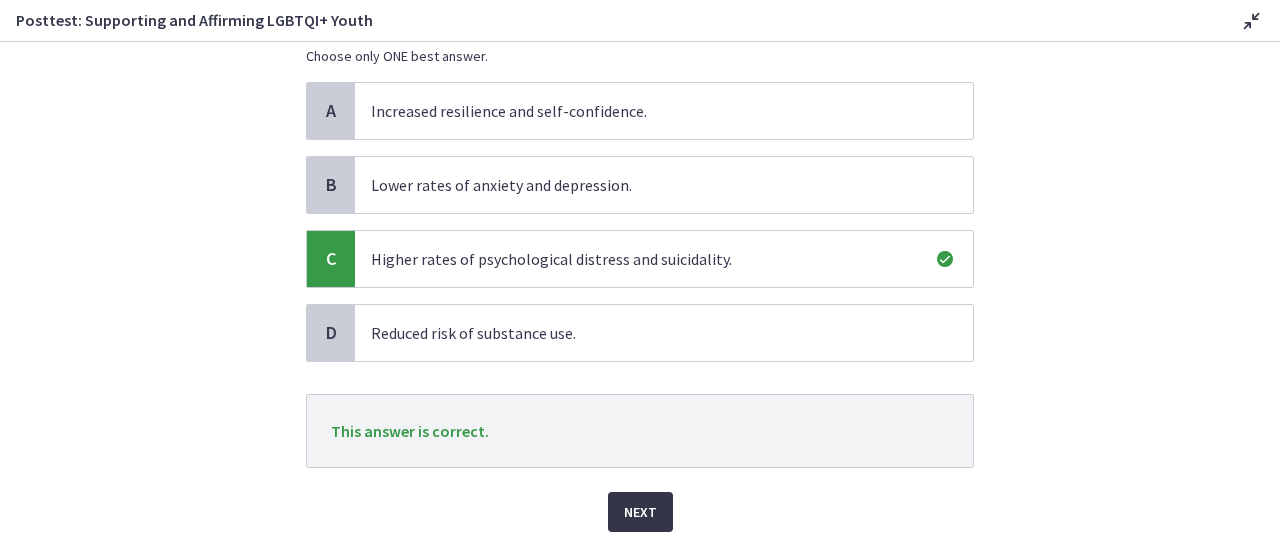 scroll, scrollTop: 196, scrollLeft: 0, axis: vertical 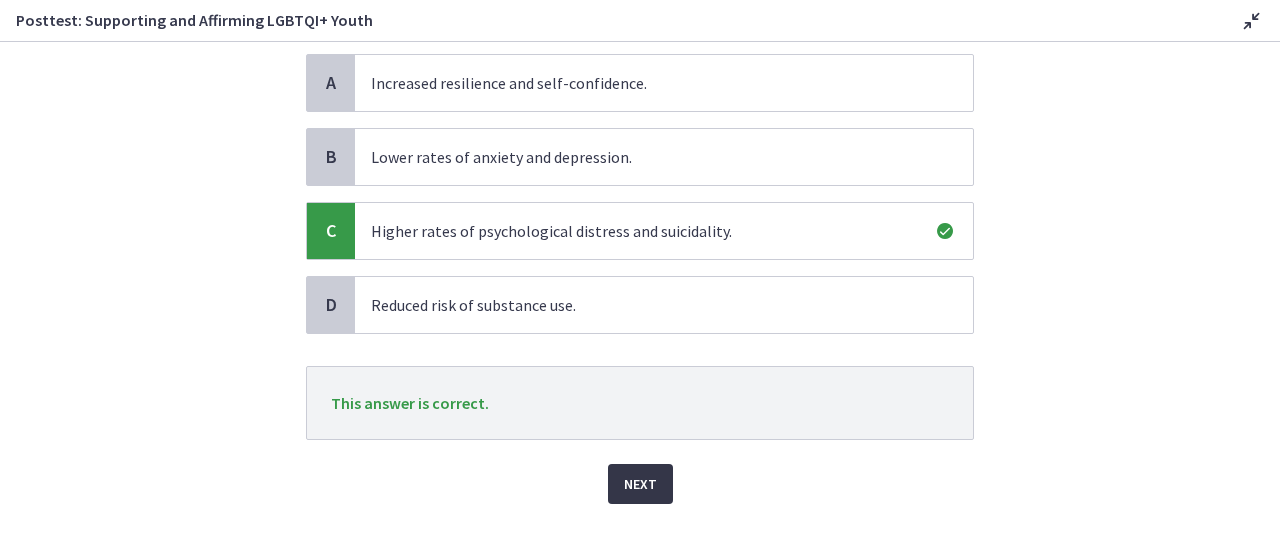 click on "Next" at bounding box center (640, 484) 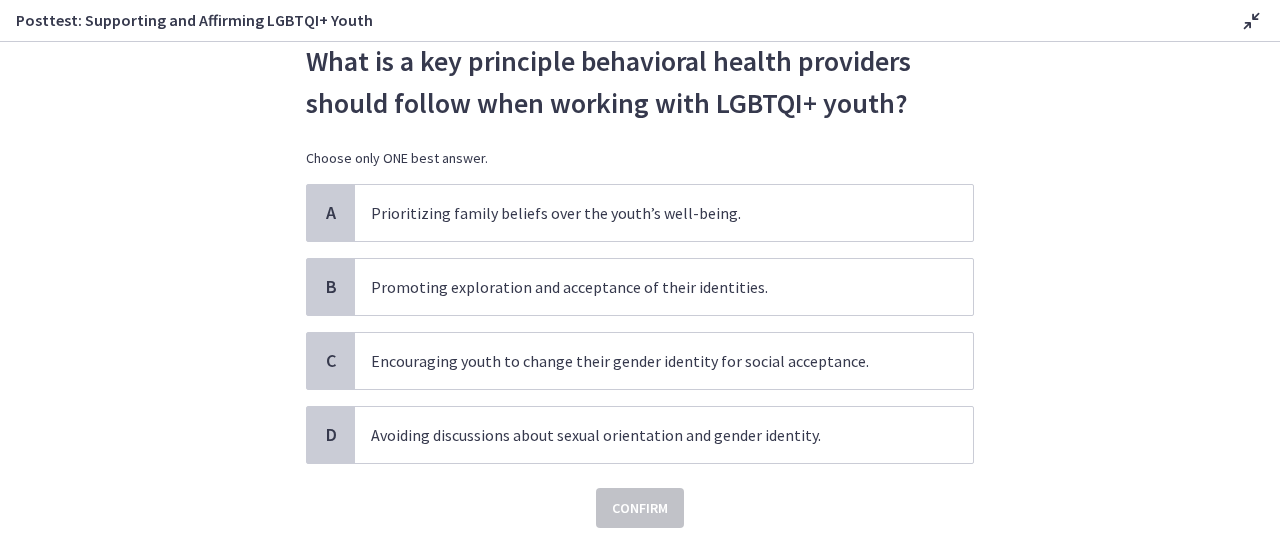 scroll, scrollTop: 70, scrollLeft: 0, axis: vertical 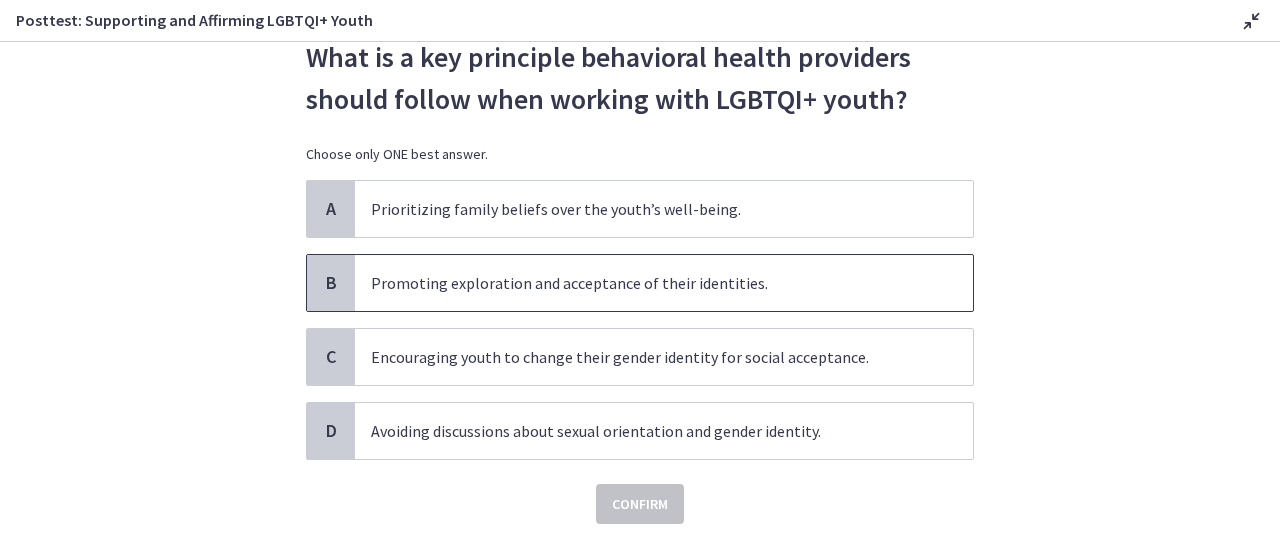 click on "Promoting exploration and acceptance of their identities." at bounding box center (664, 283) 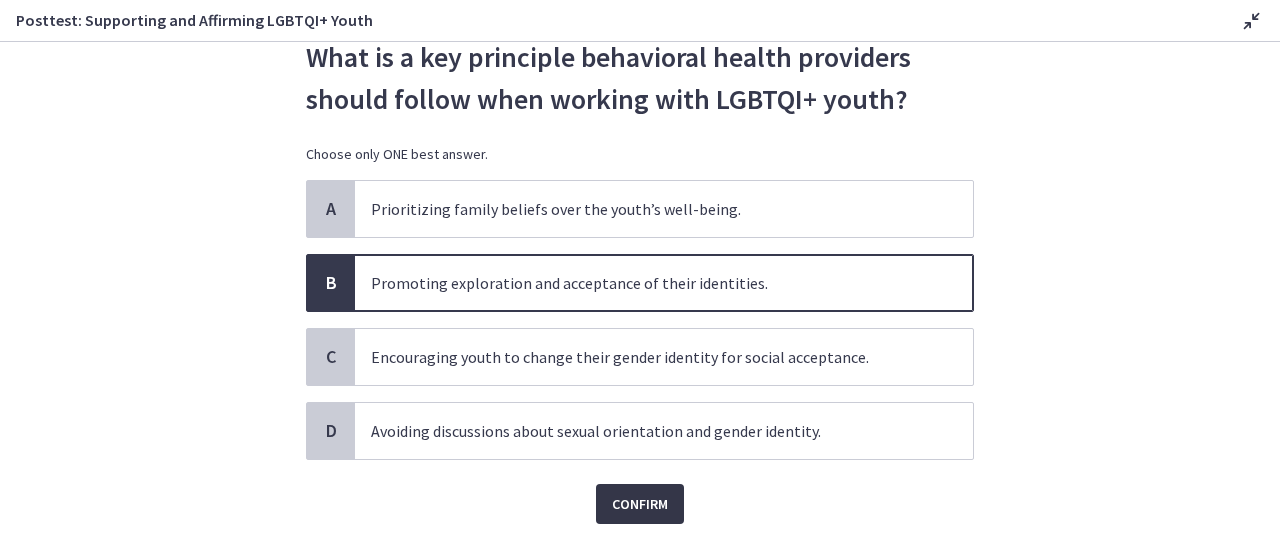 click on "Confirm" at bounding box center [640, 504] 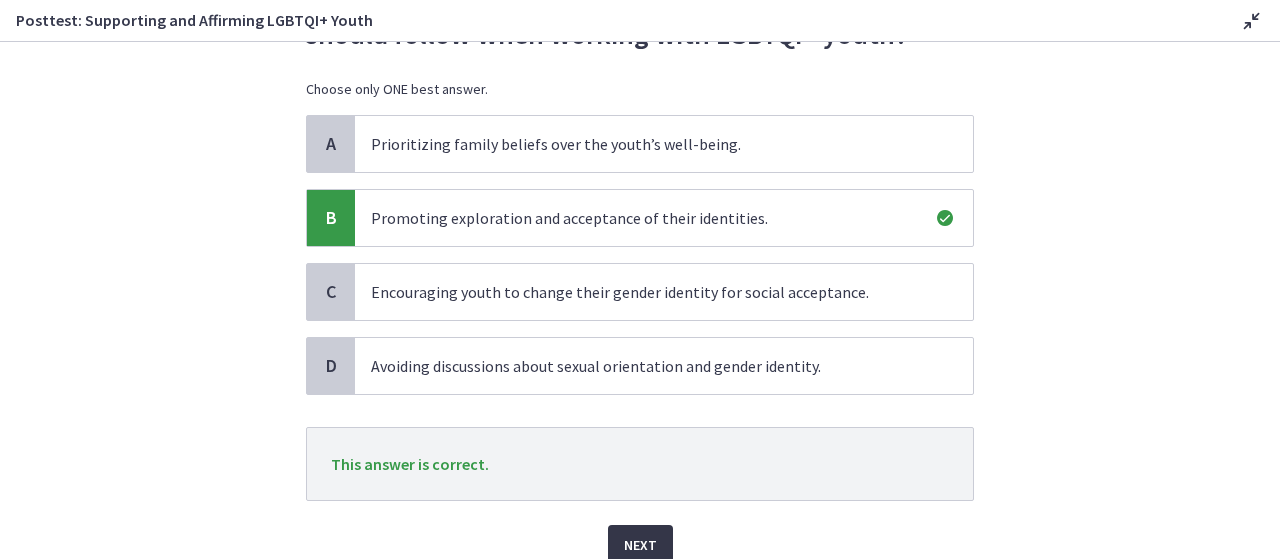 scroll, scrollTop: 155, scrollLeft: 0, axis: vertical 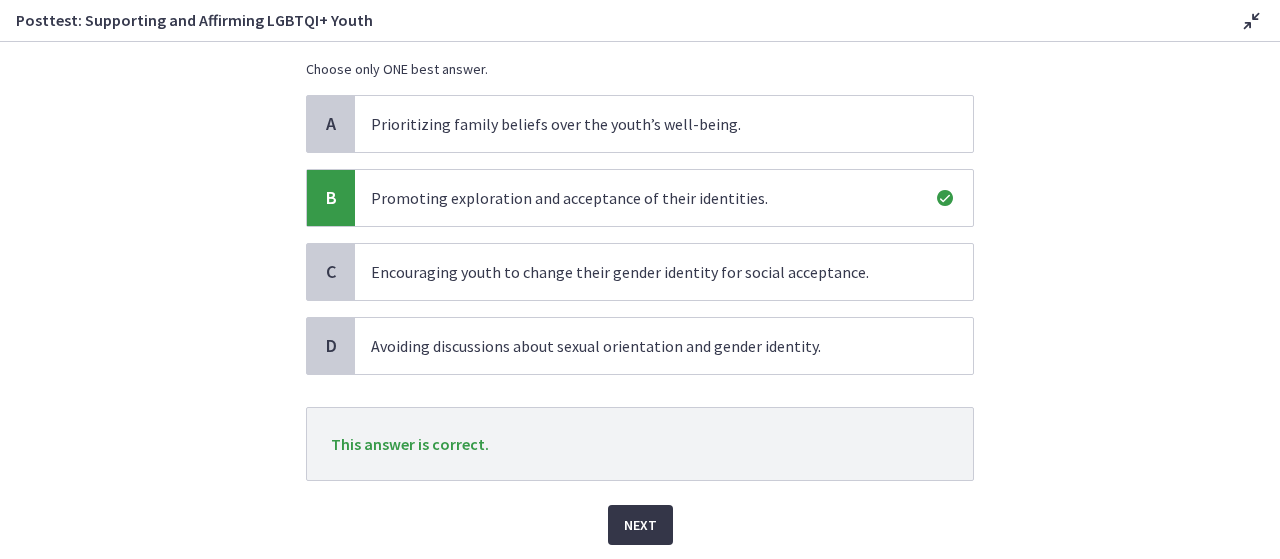 click on "Next" at bounding box center (640, 525) 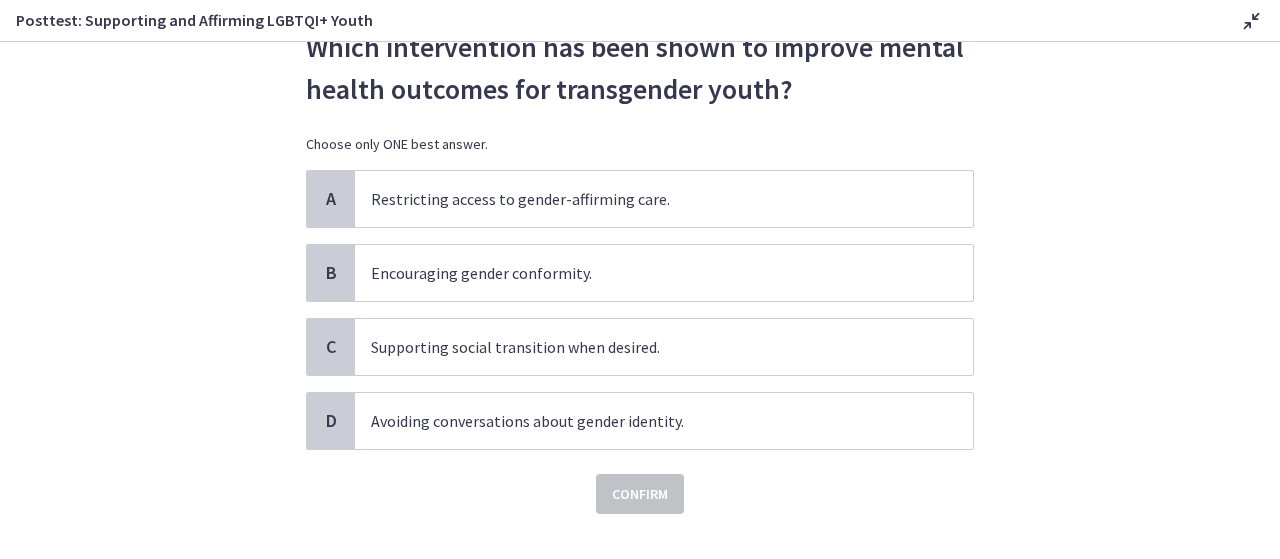 scroll, scrollTop: 83, scrollLeft: 0, axis: vertical 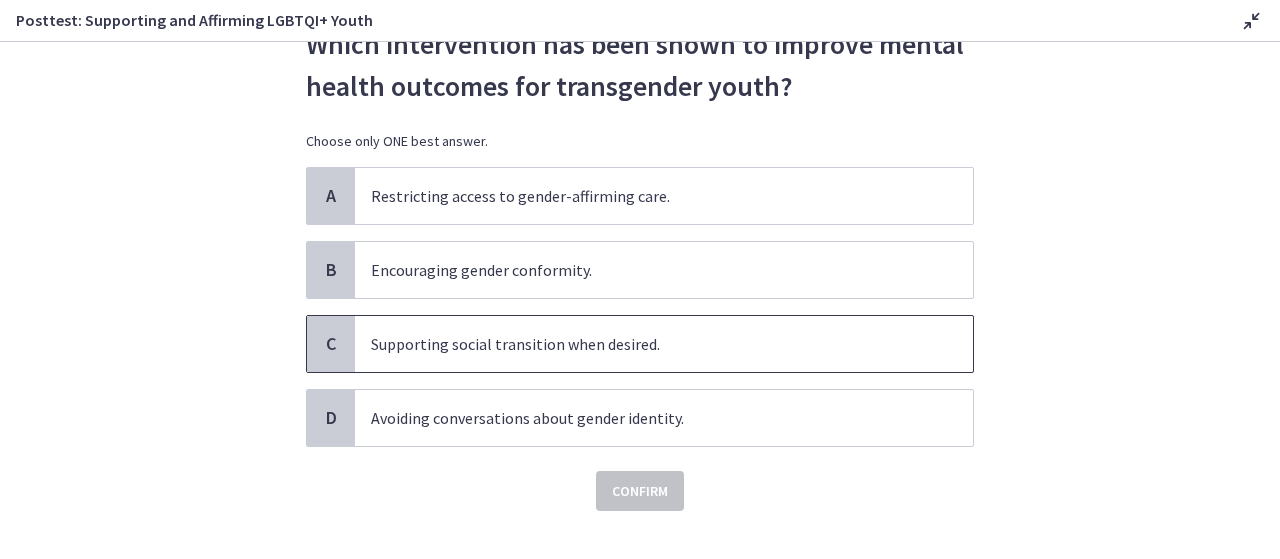 click on "Supporting social transition when desired." at bounding box center (664, 344) 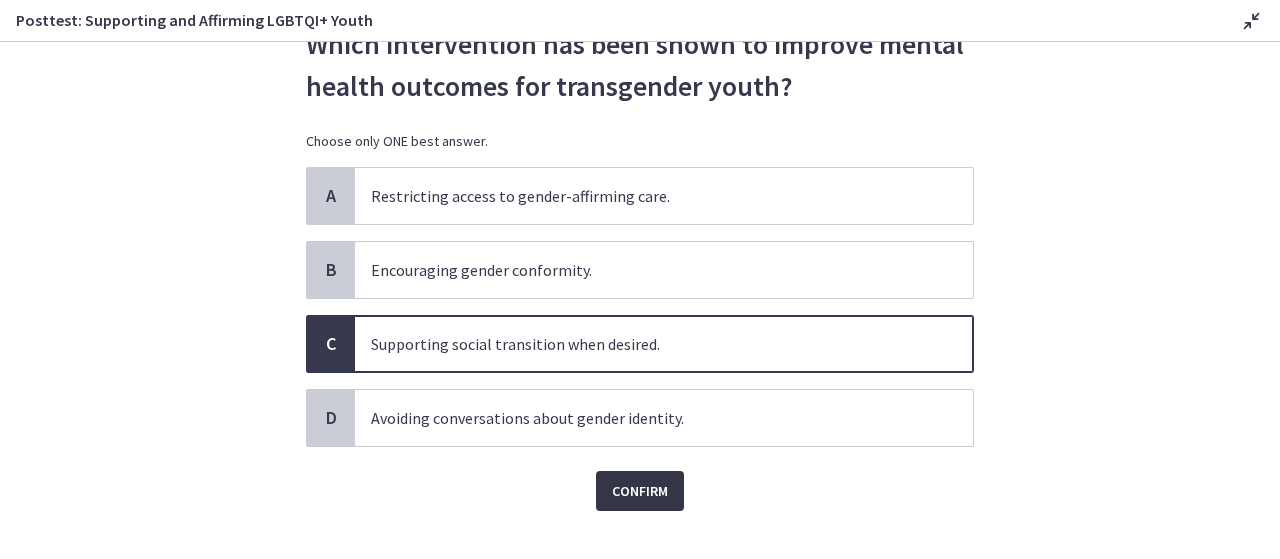 click on "Confirm" at bounding box center (640, 491) 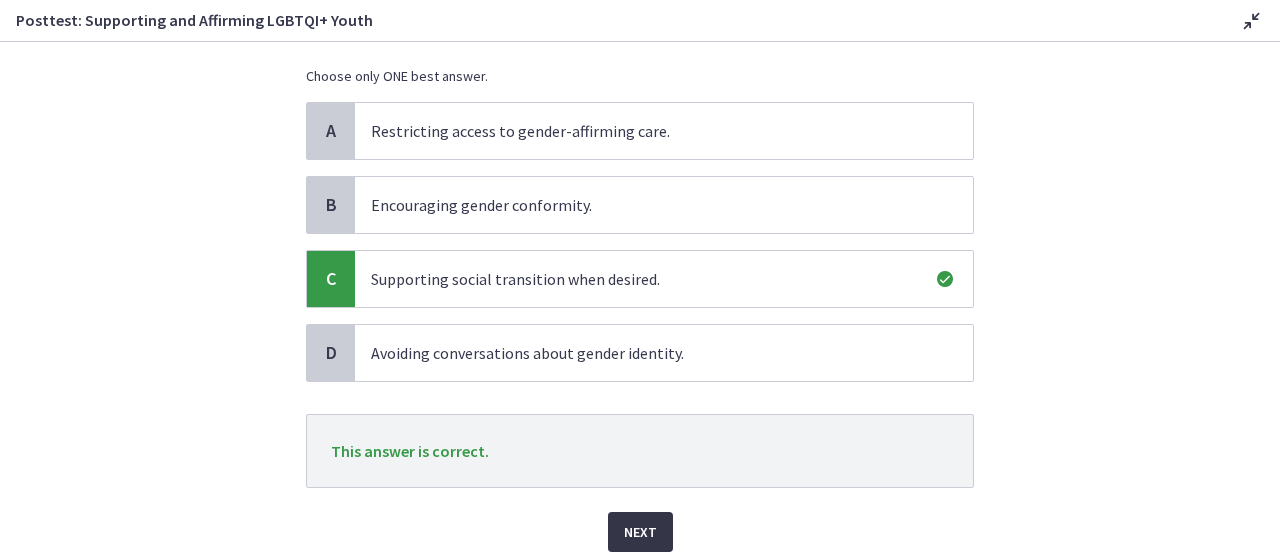 scroll, scrollTop: 171, scrollLeft: 0, axis: vertical 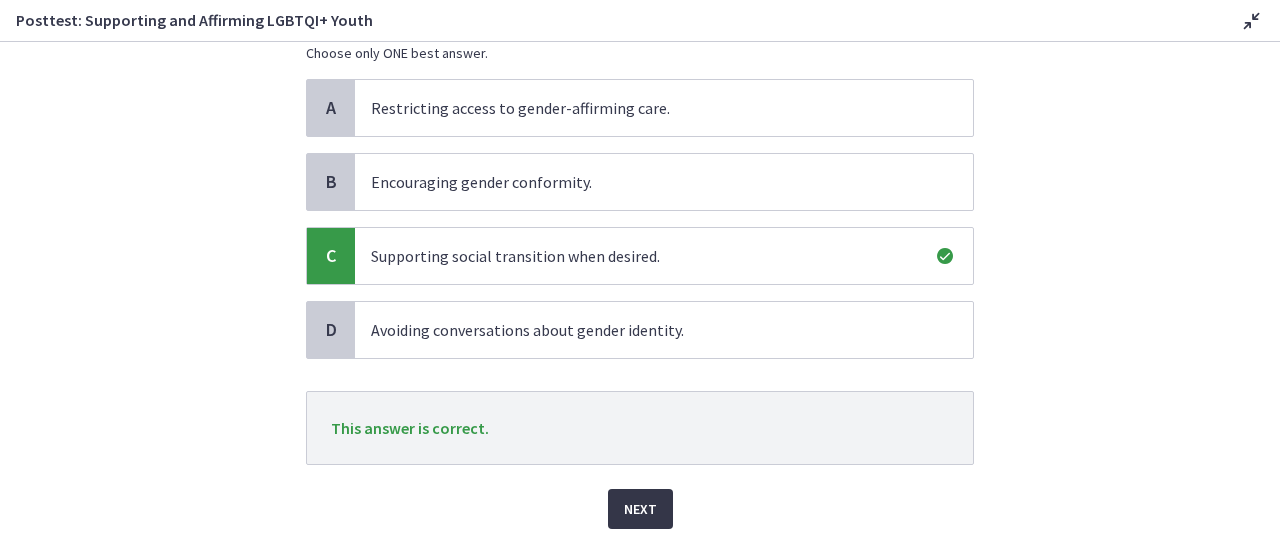 click on "Next" at bounding box center (640, 509) 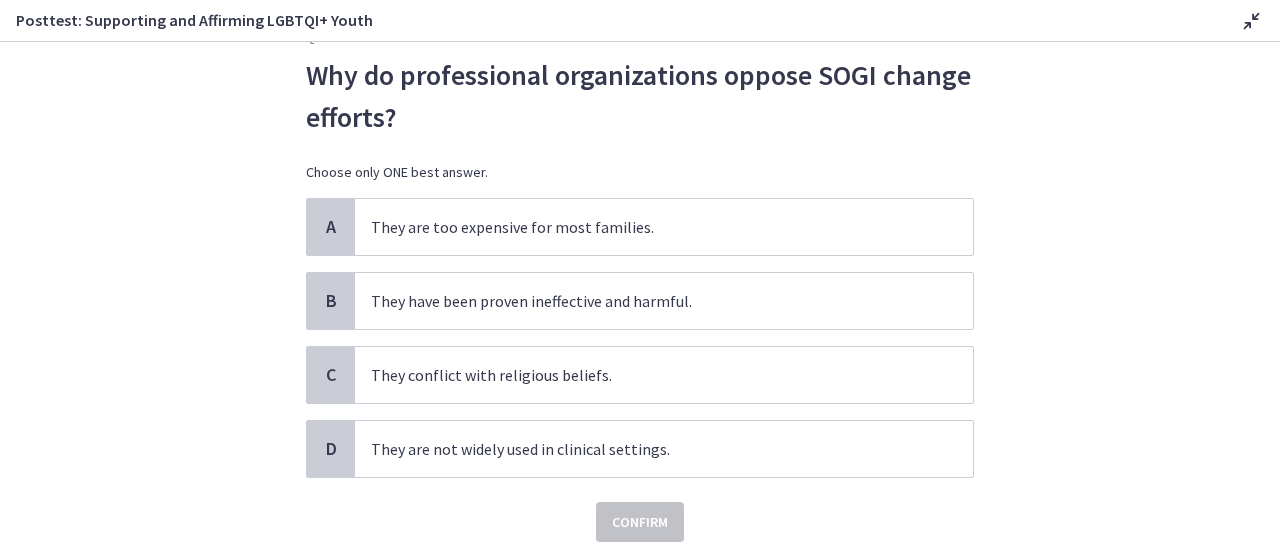scroll, scrollTop: 53, scrollLeft: 0, axis: vertical 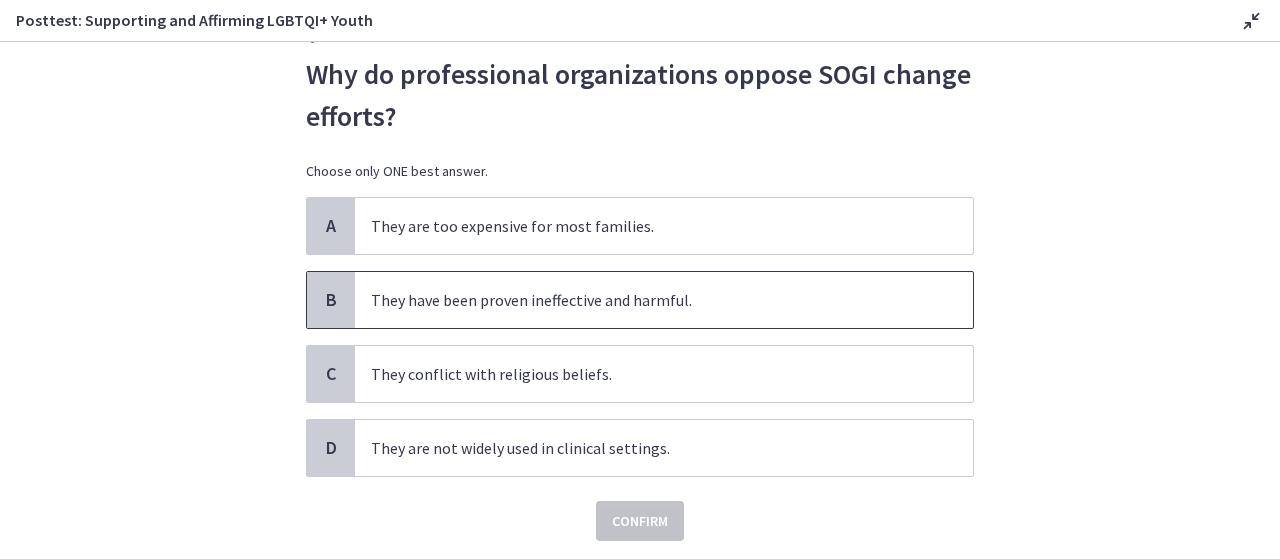 click on "They have been proven ineffective and harmful." at bounding box center (664, 300) 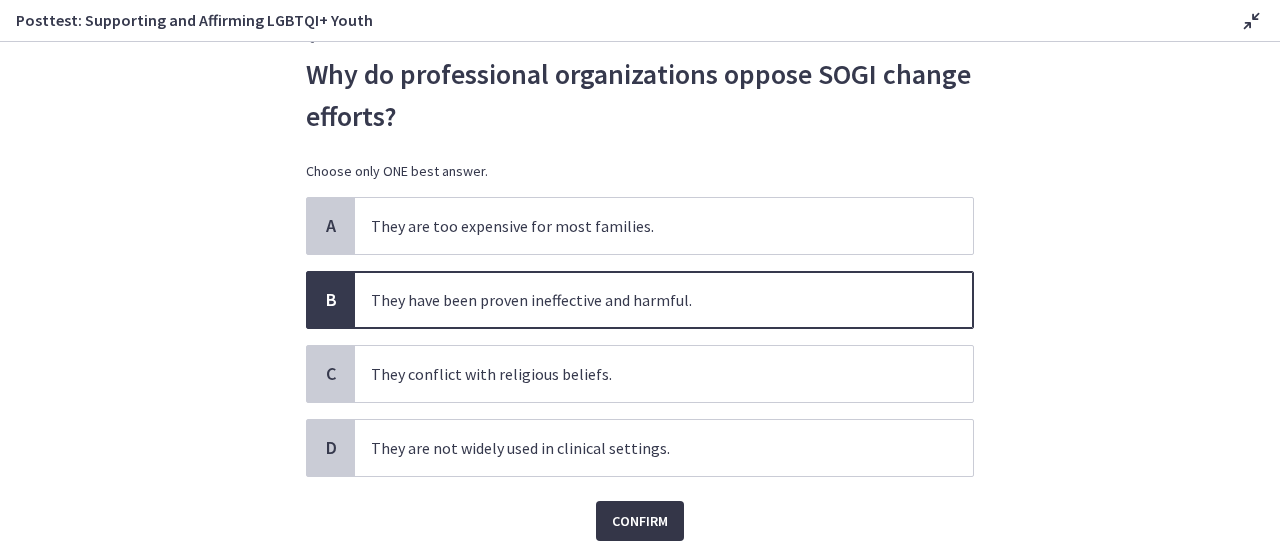 click on "Confirm" at bounding box center (640, 521) 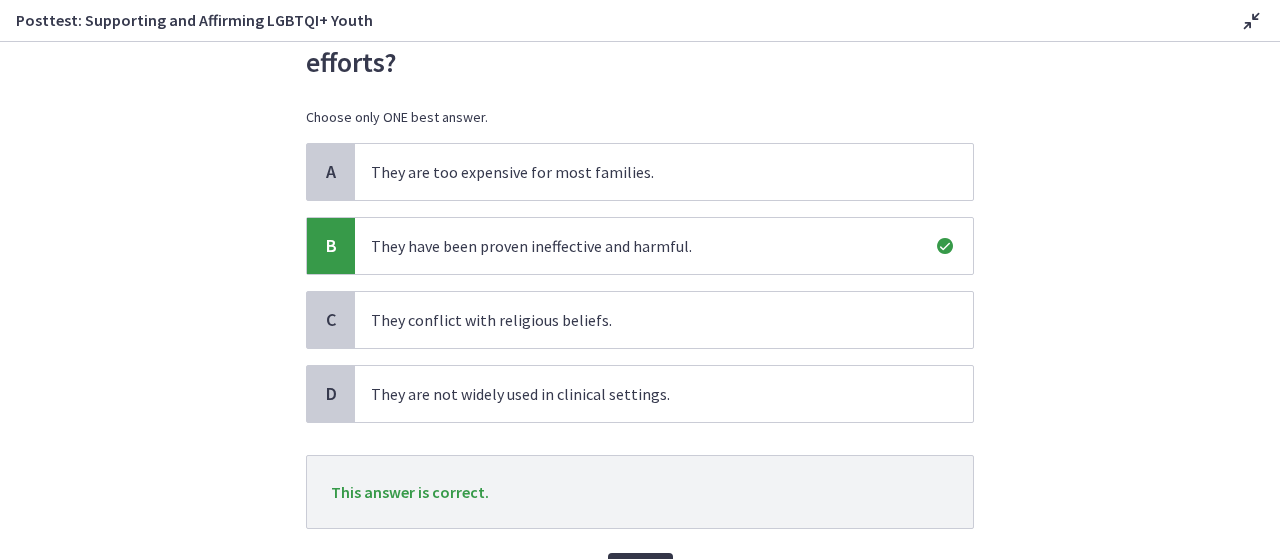 scroll, scrollTop: 146, scrollLeft: 0, axis: vertical 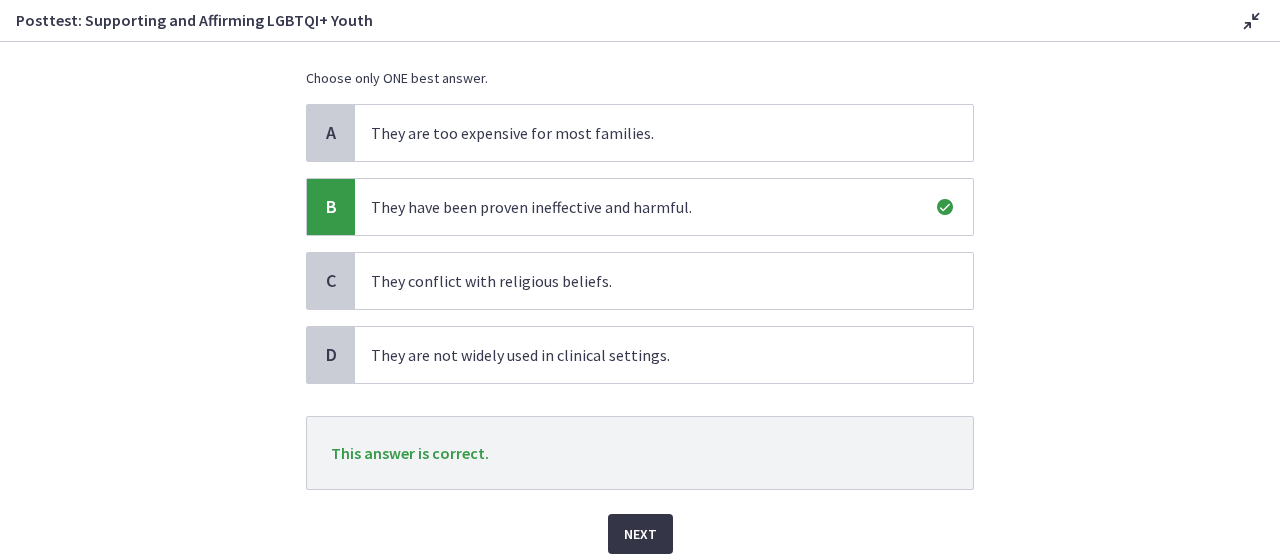 click on "Next" at bounding box center (640, 534) 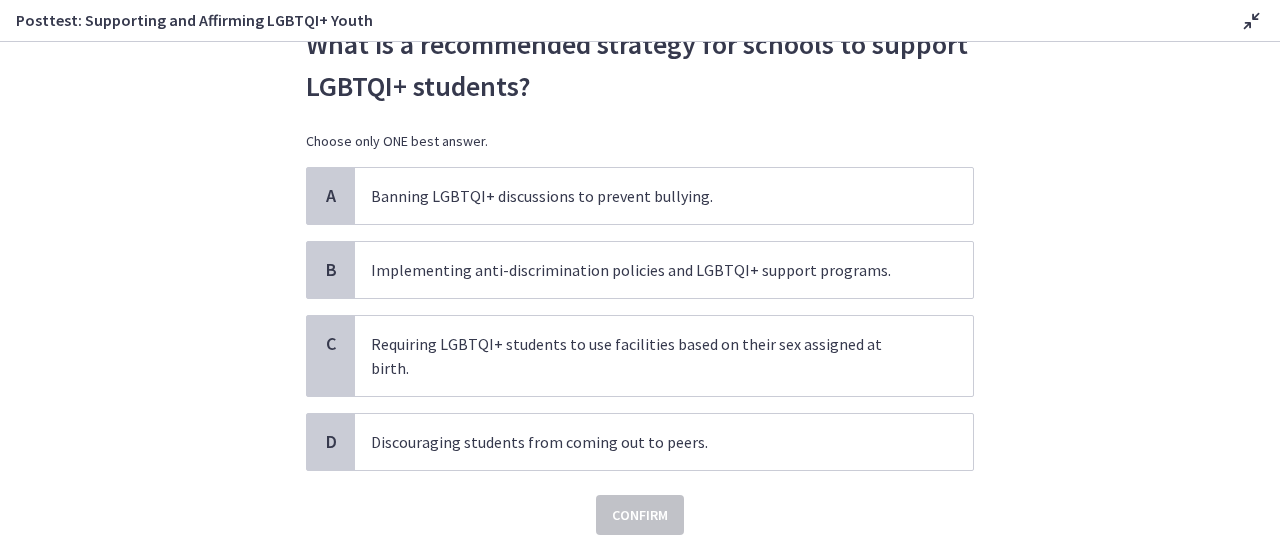 scroll, scrollTop: 84, scrollLeft: 0, axis: vertical 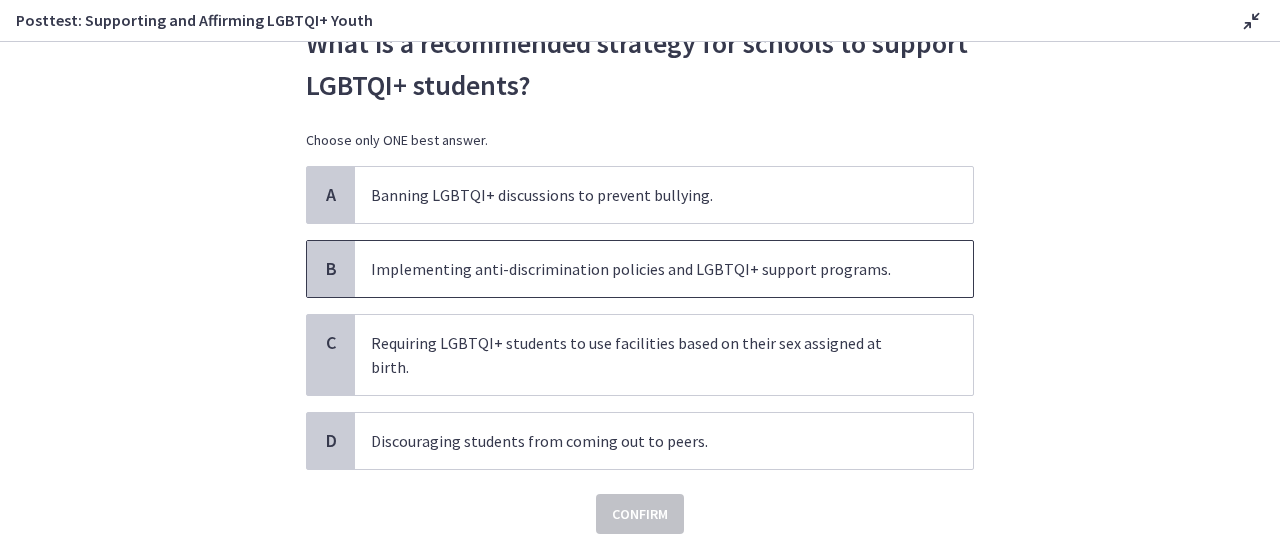 click on "Implementing anti-discrimination policies and LGBTQI+ support programs." at bounding box center (664, 269) 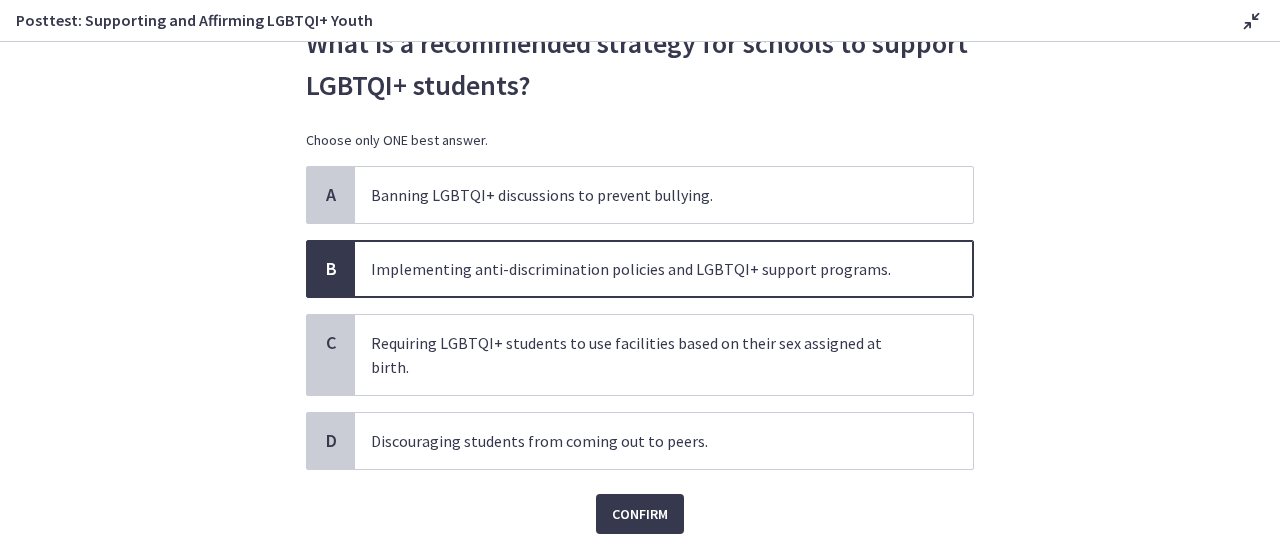 scroll, scrollTop: 112, scrollLeft: 0, axis: vertical 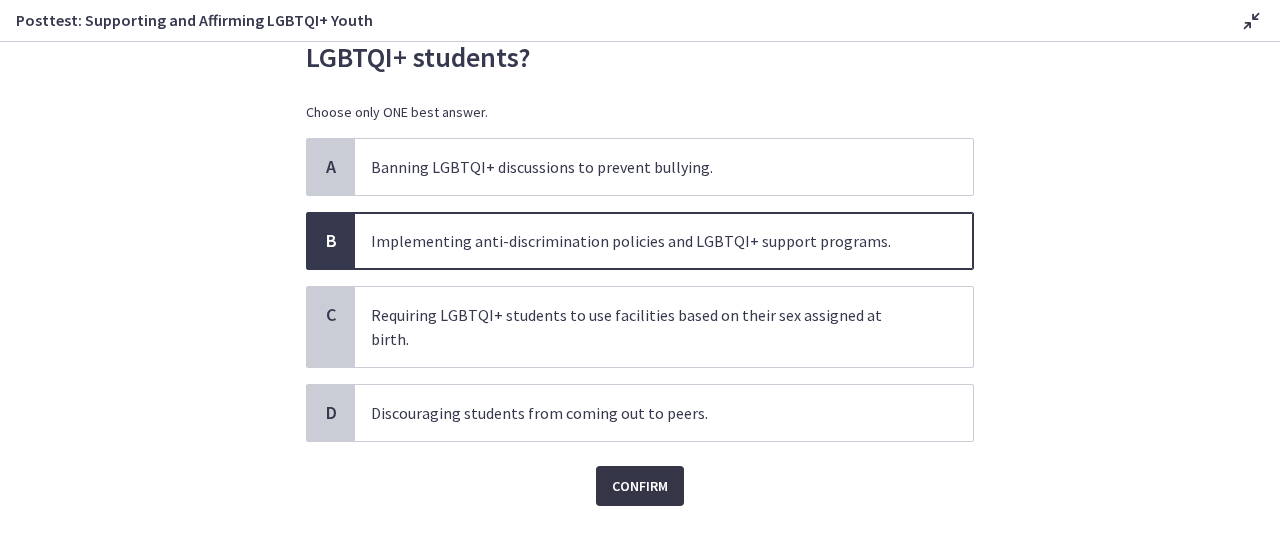 click on "Confirm" at bounding box center [640, 486] 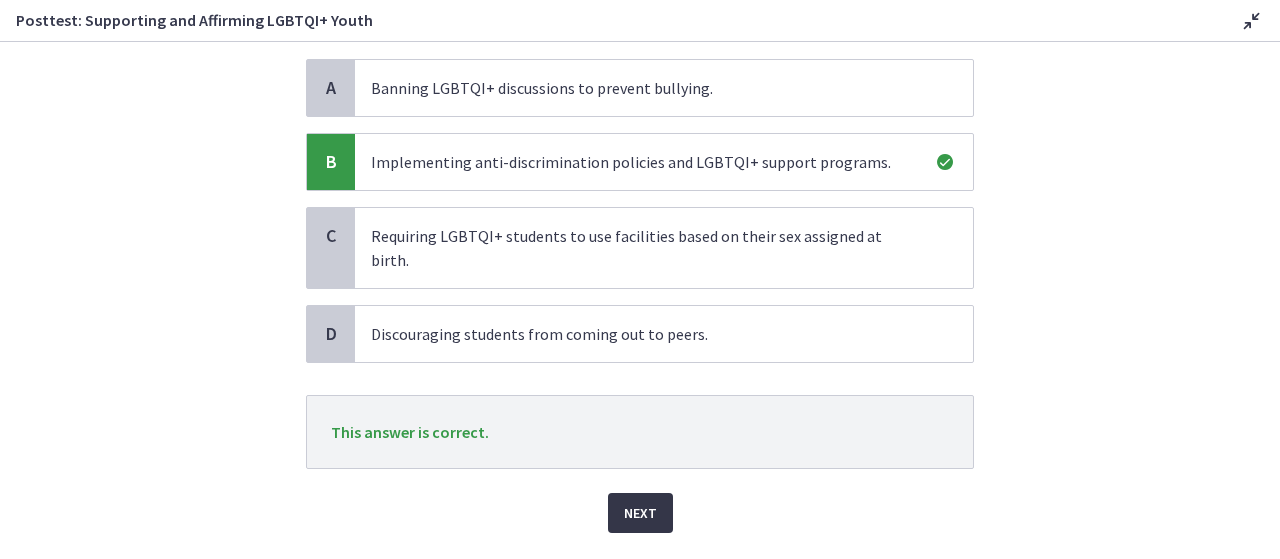 scroll, scrollTop: 193, scrollLeft: 0, axis: vertical 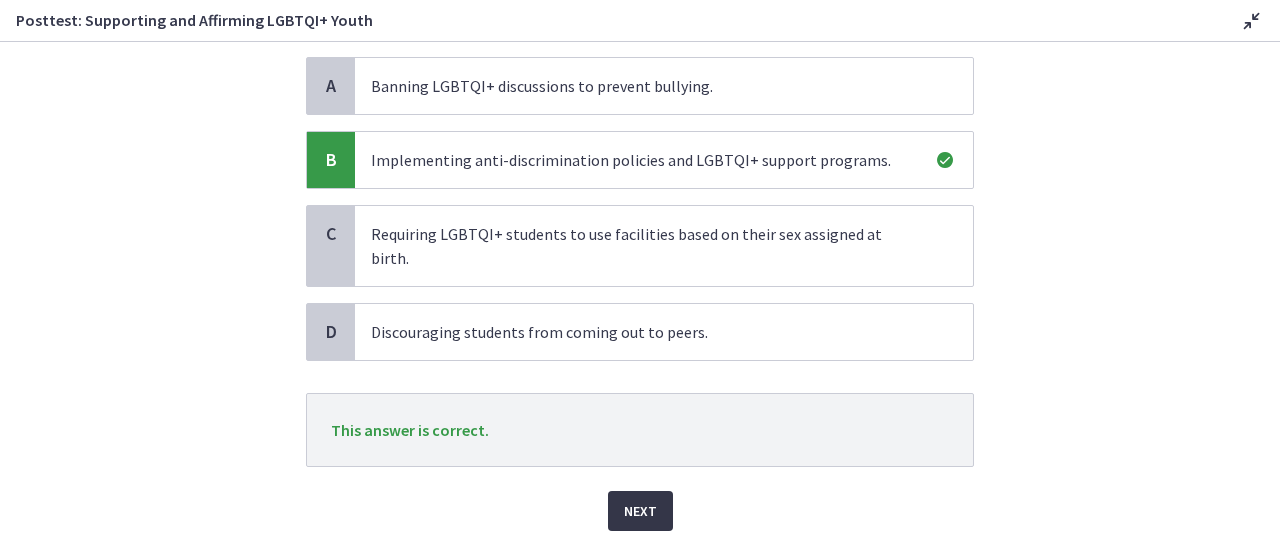 click on "Next" at bounding box center [640, 511] 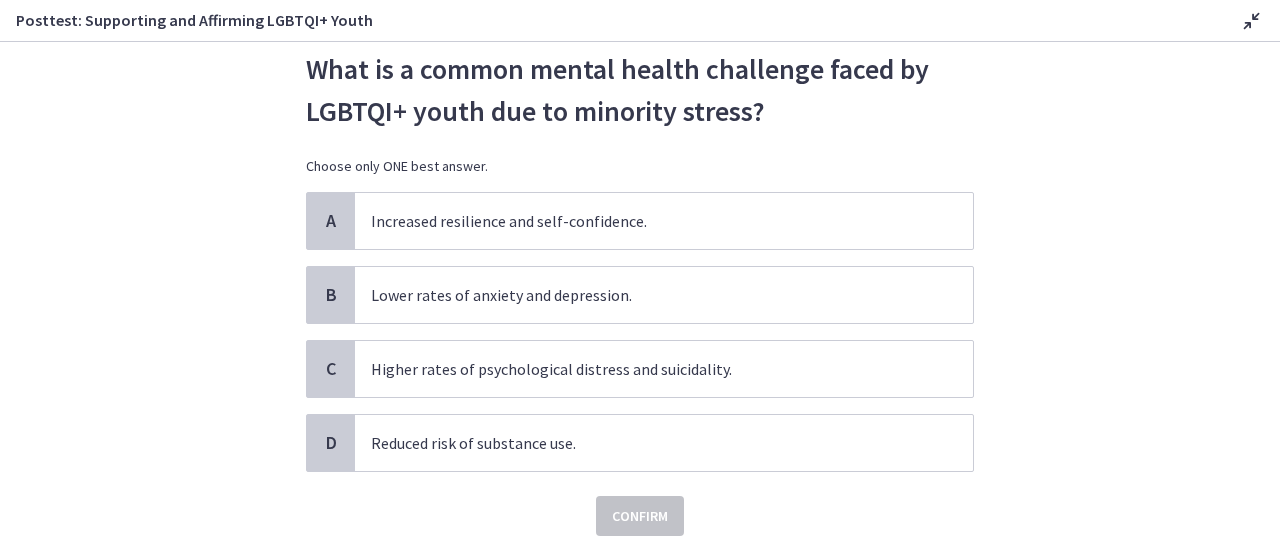 scroll, scrollTop: 59, scrollLeft: 0, axis: vertical 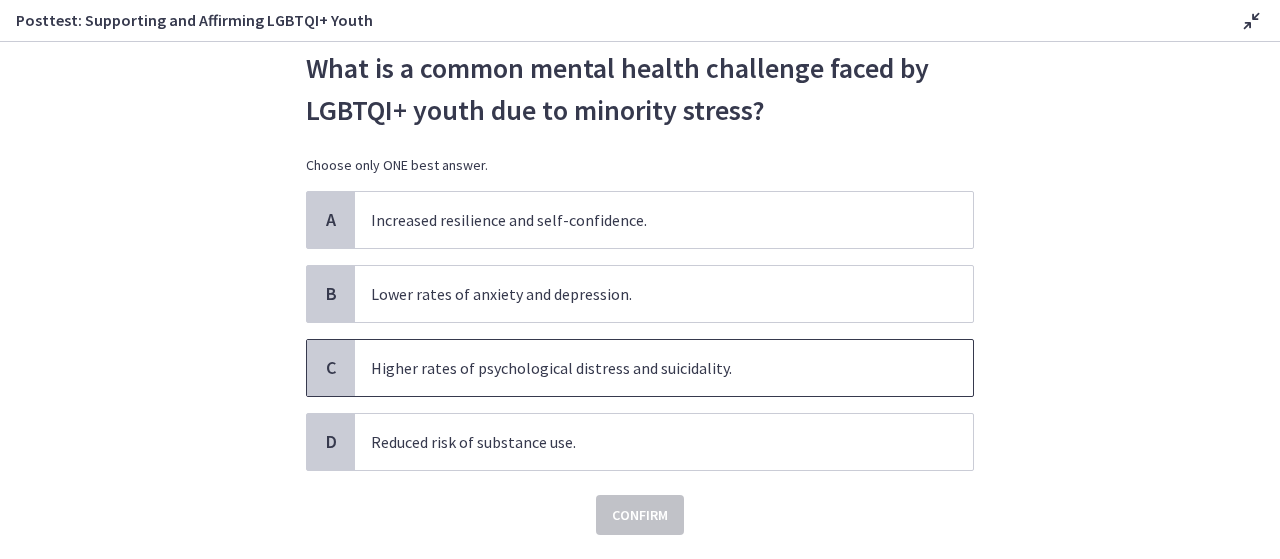 click on "Higher rates of psychological distress and suicidality." at bounding box center (664, 368) 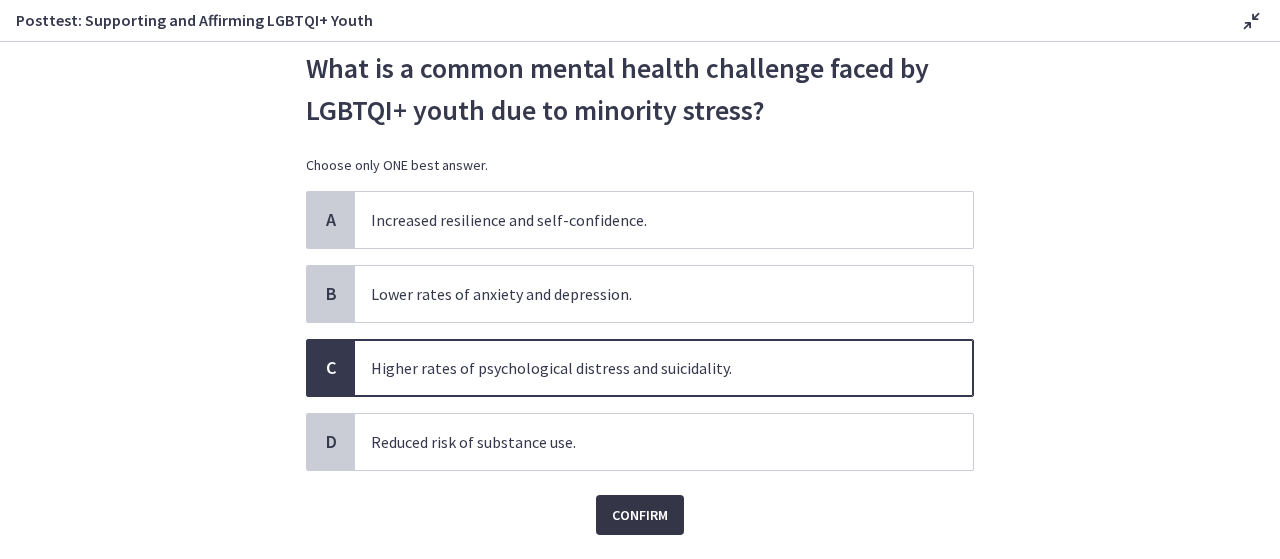 click on "Confirm" at bounding box center [640, 515] 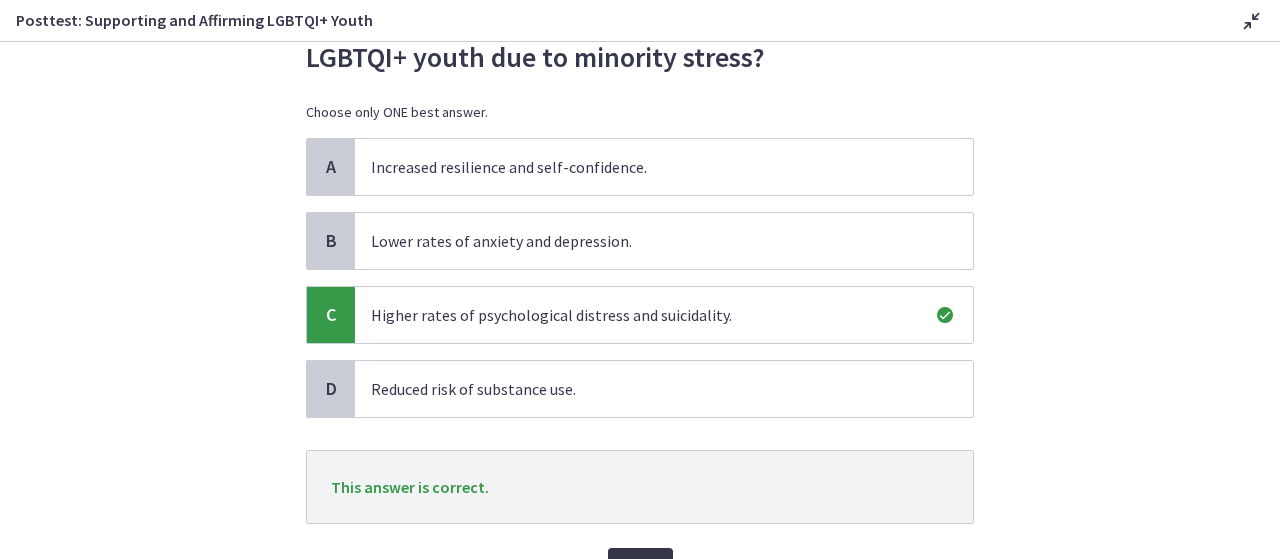 scroll, scrollTop: 142, scrollLeft: 0, axis: vertical 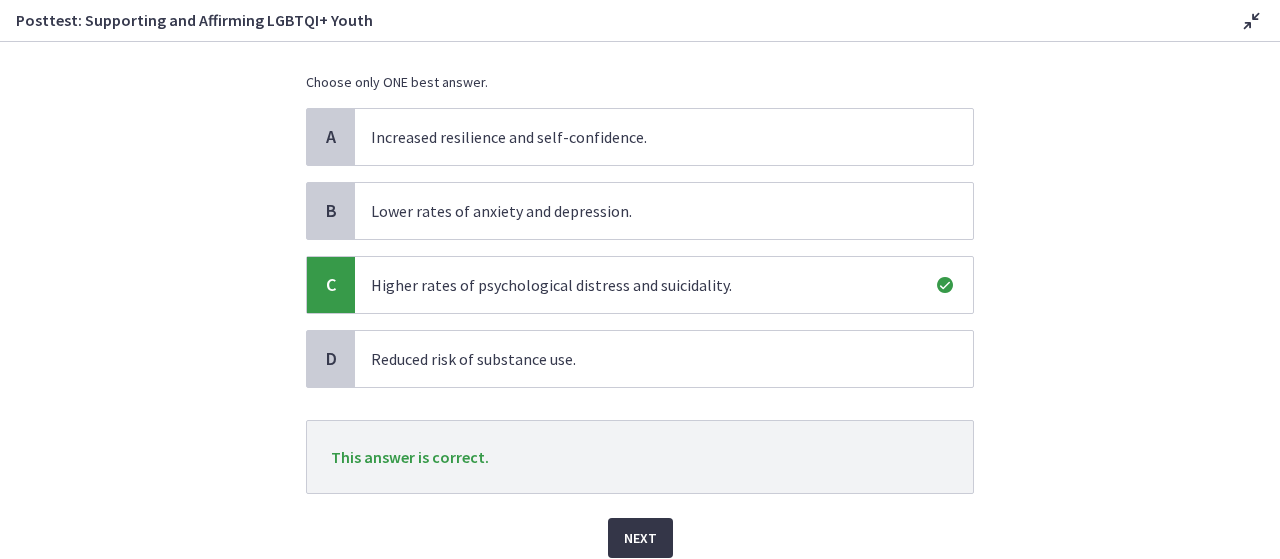 click on "Next" at bounding box center (640, 538) 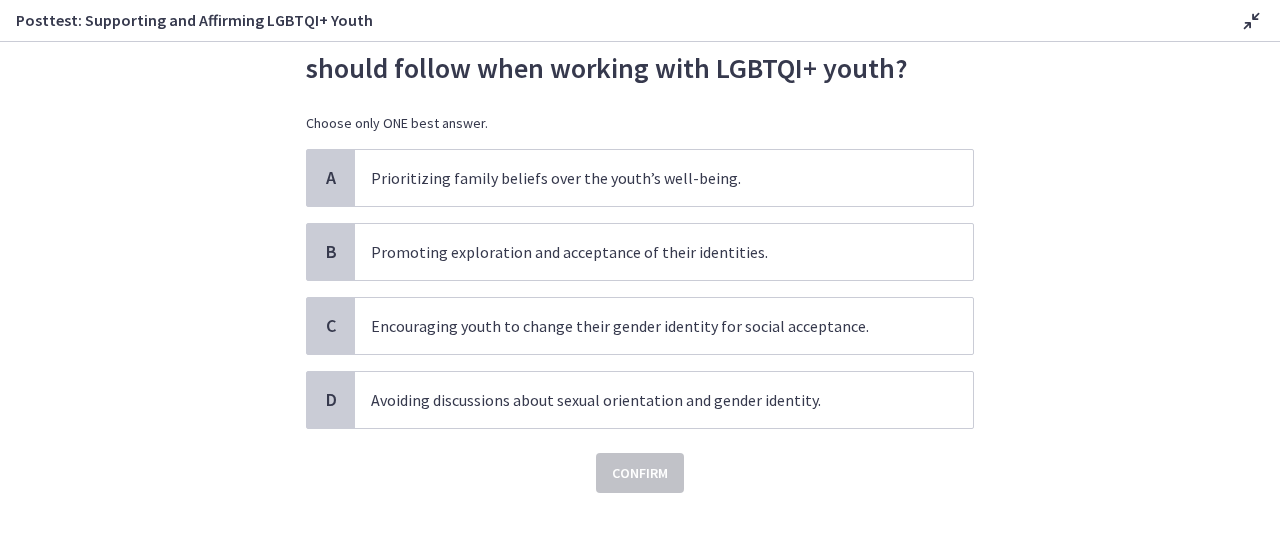 scroll, scrollTop: 102, scrollLeft: 0, axis: vertical 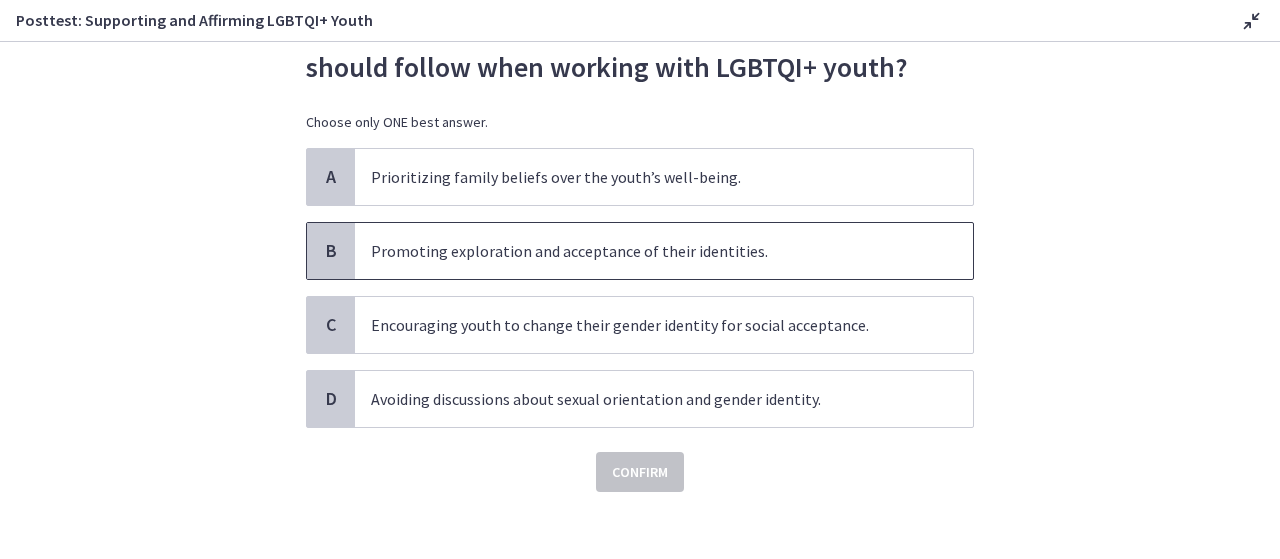 click on "Promoting exploration and acceptance of their identities." at bounding box center (664, 251) 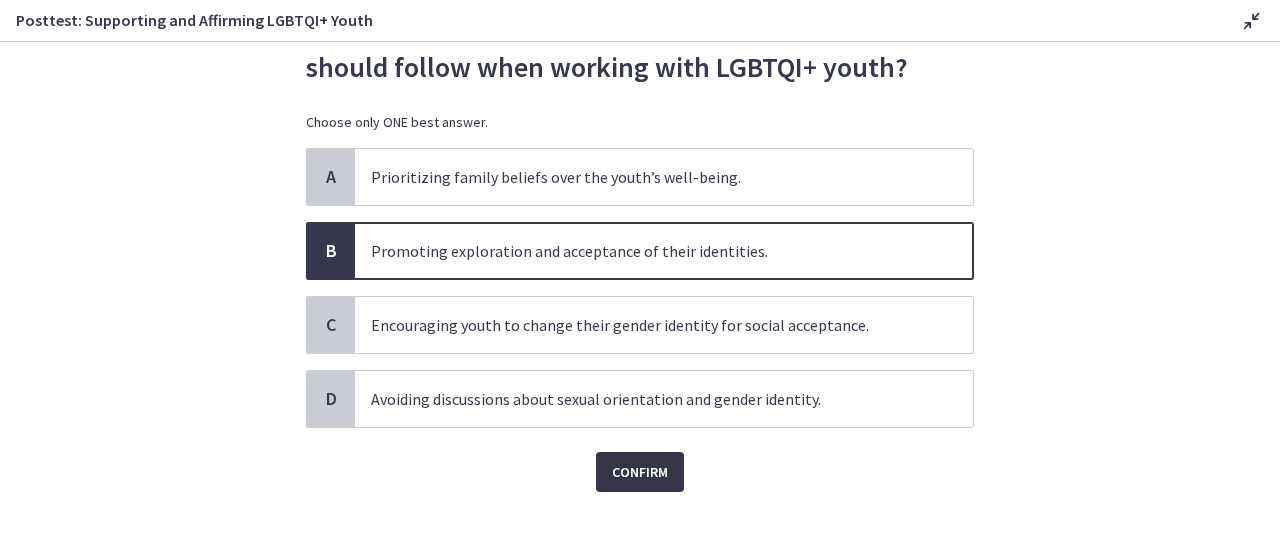 click on "Confirm" at bounding box center [640, 472] 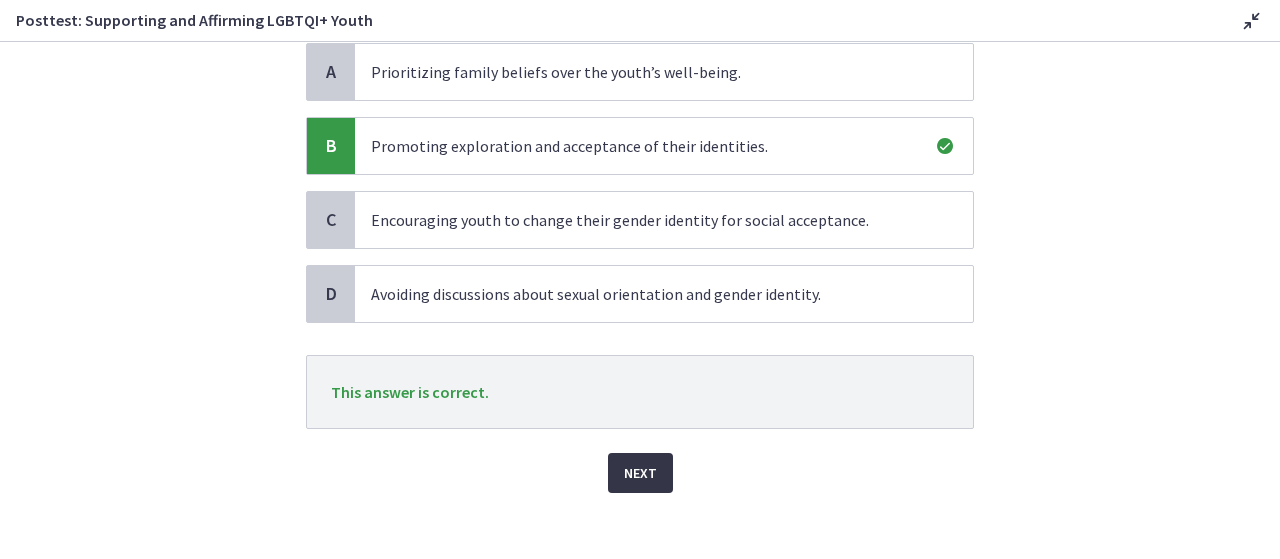 scroll, scrollTop: 210, scrollLeft: 0, axis: vertical 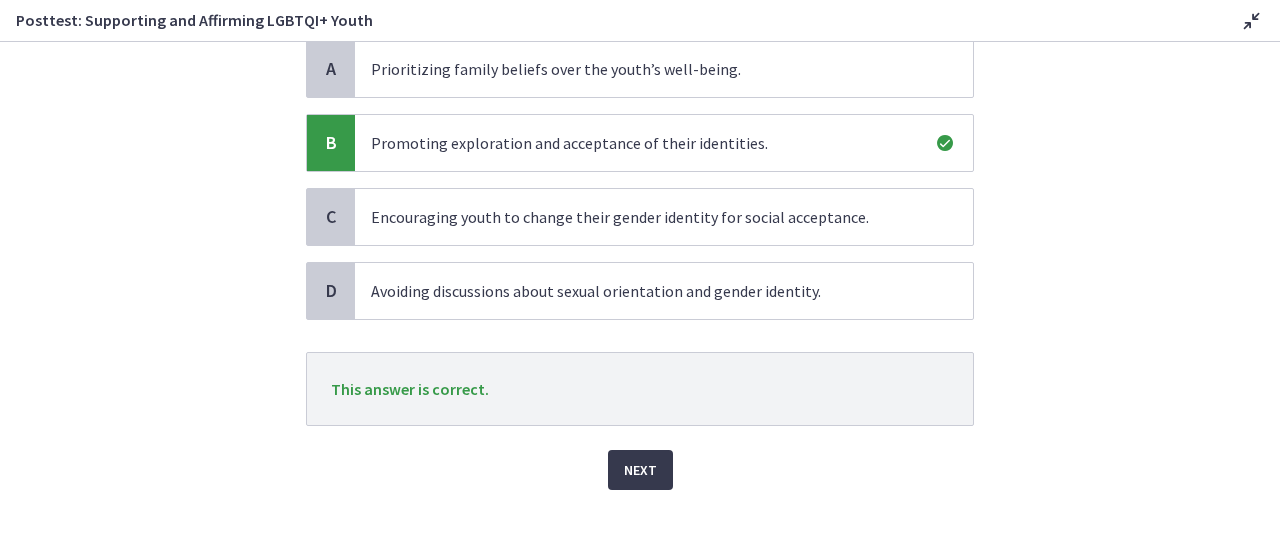 click on "This answer is correct." at bounding box center [640, 389] 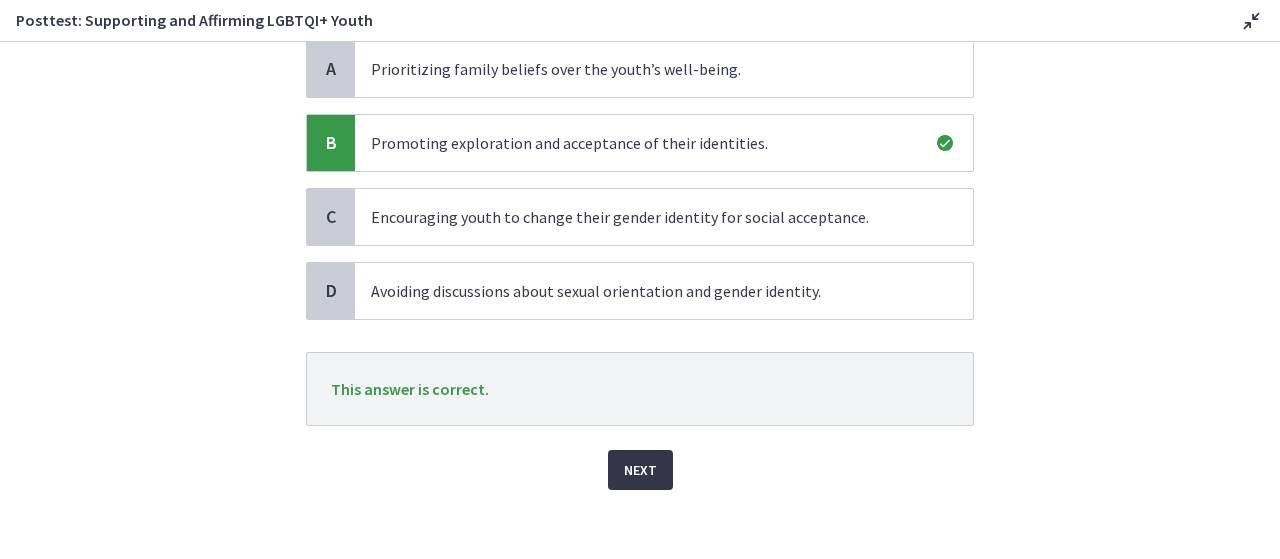 click on "Next" at bounding box center [640, 470] 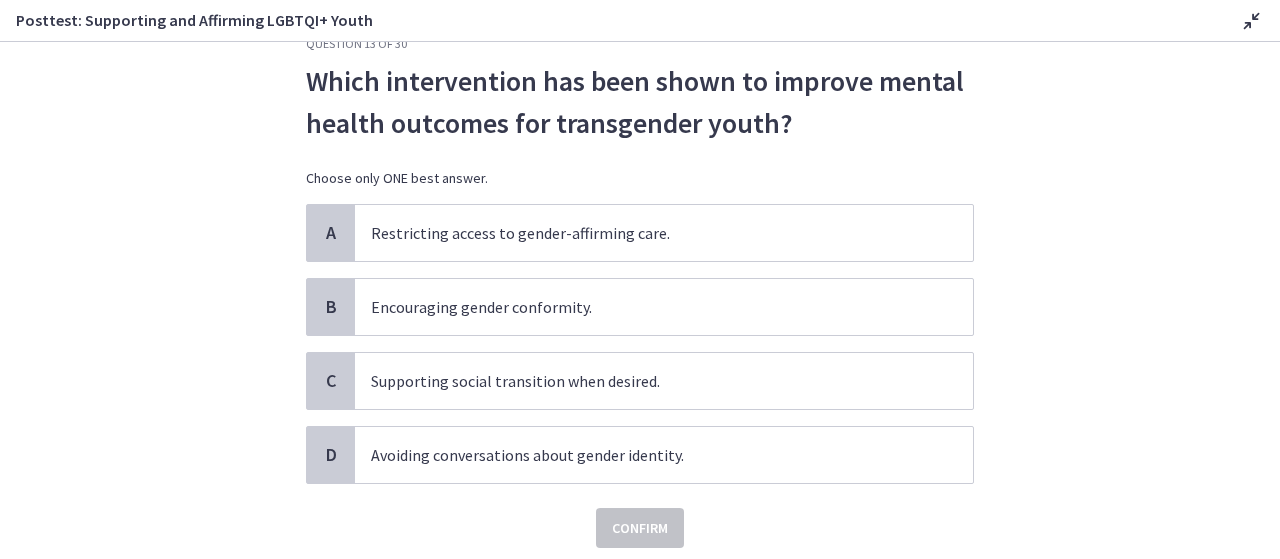 scroll, scrollTop: 48, scrollLeft: 0, axis: vertical 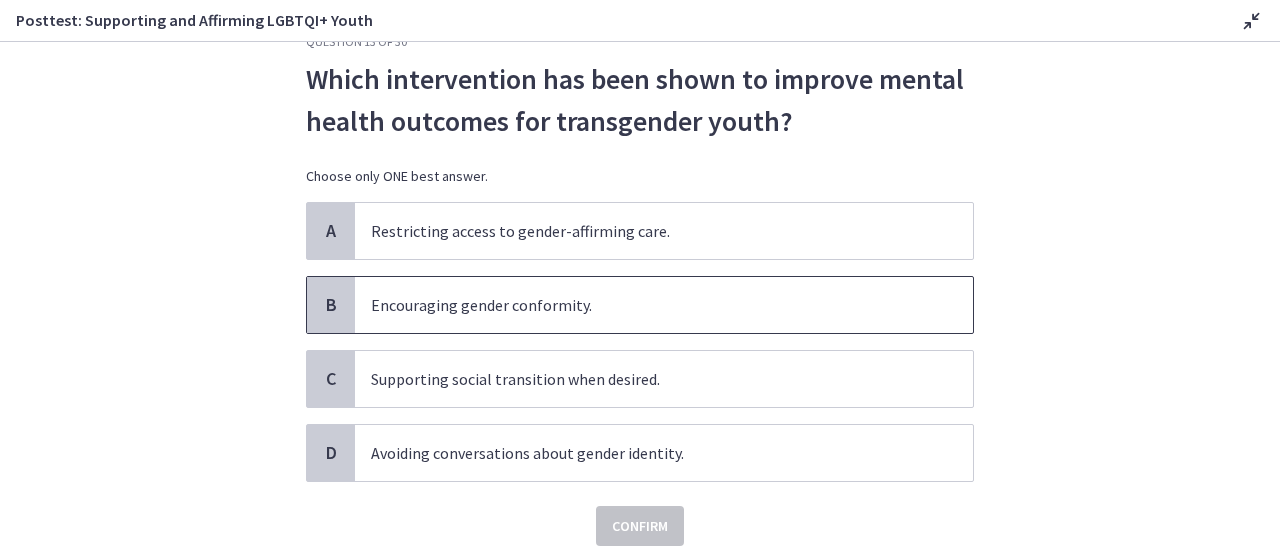 click on "Encouraging gender conformity." at bounding box center [664, 305] 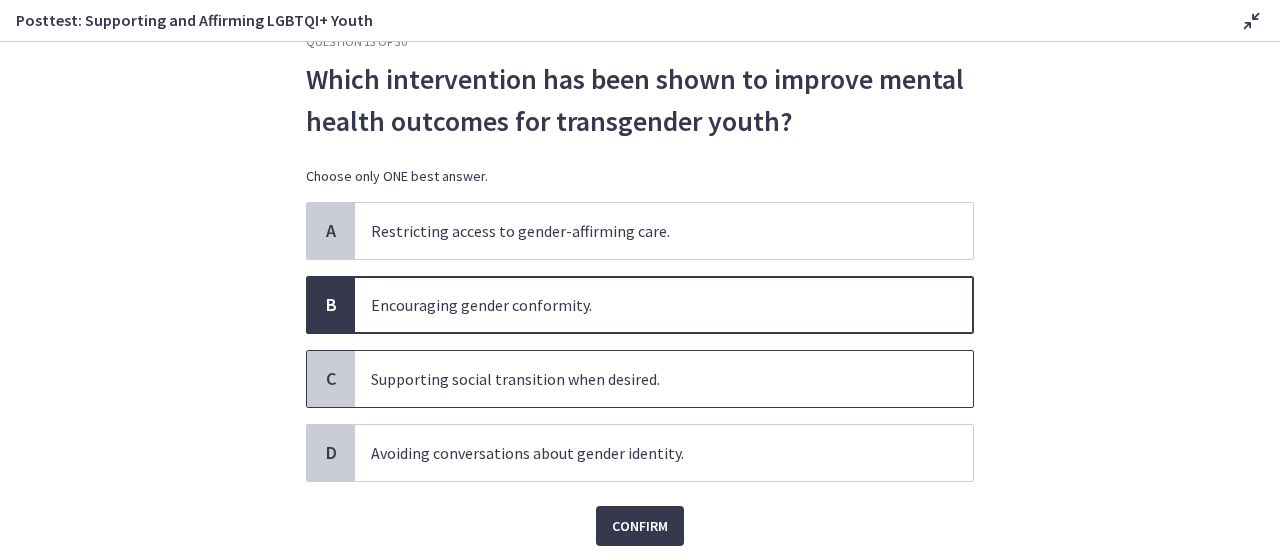 click on "Supporting social transition when desired." at bounding box center (664, 379) 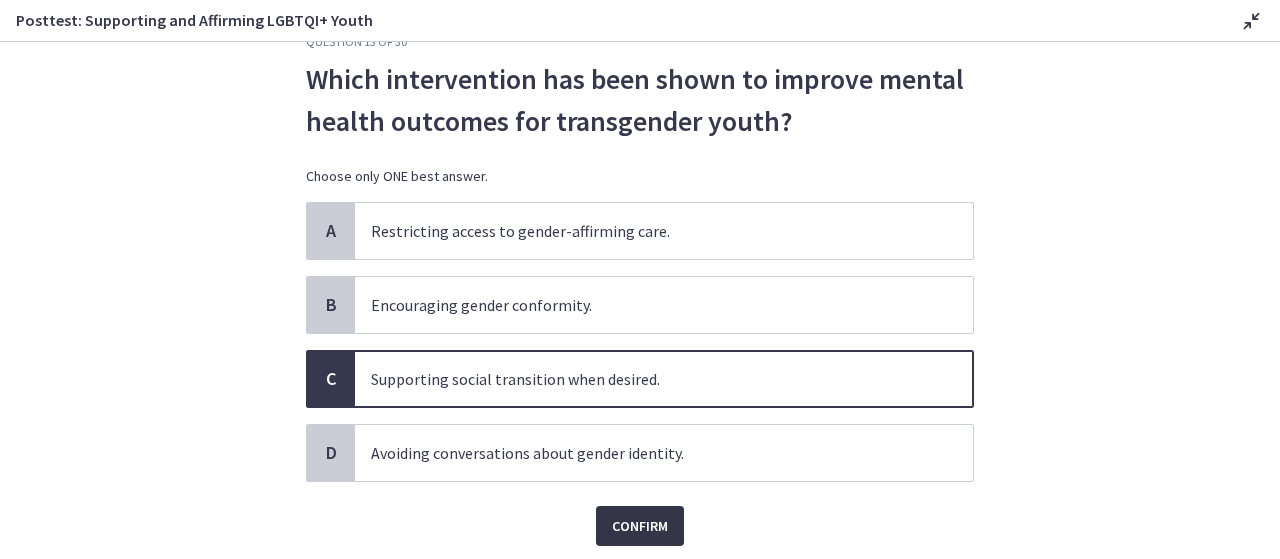 click on "Confirm" at bounding box center [640, 526] 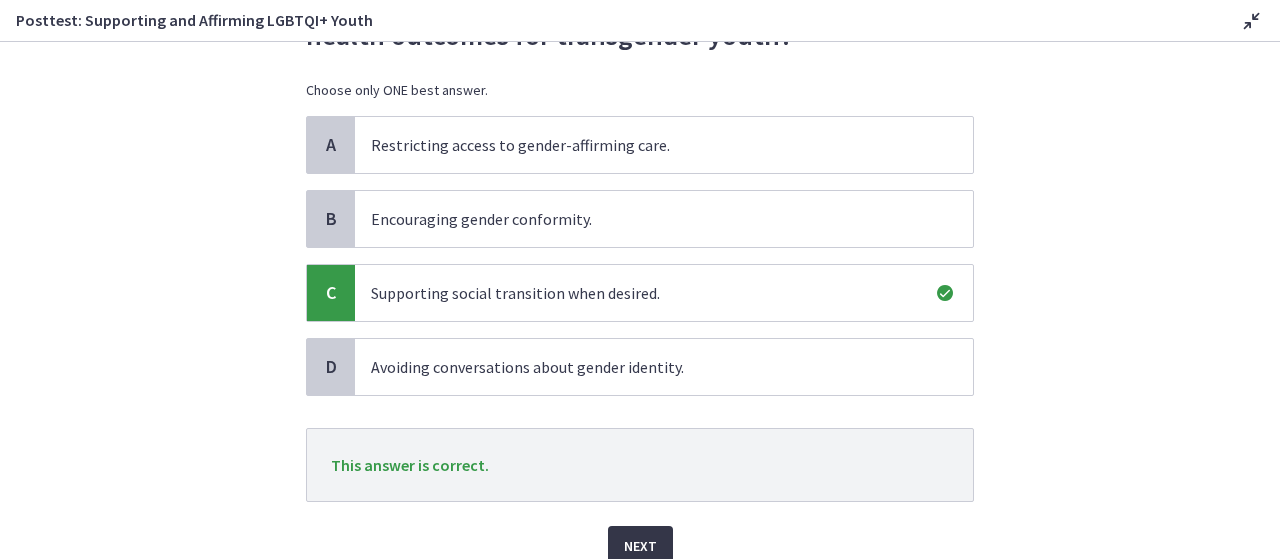 scroll, scrollTop: 140, scrollLeft: 0, axis: vertical 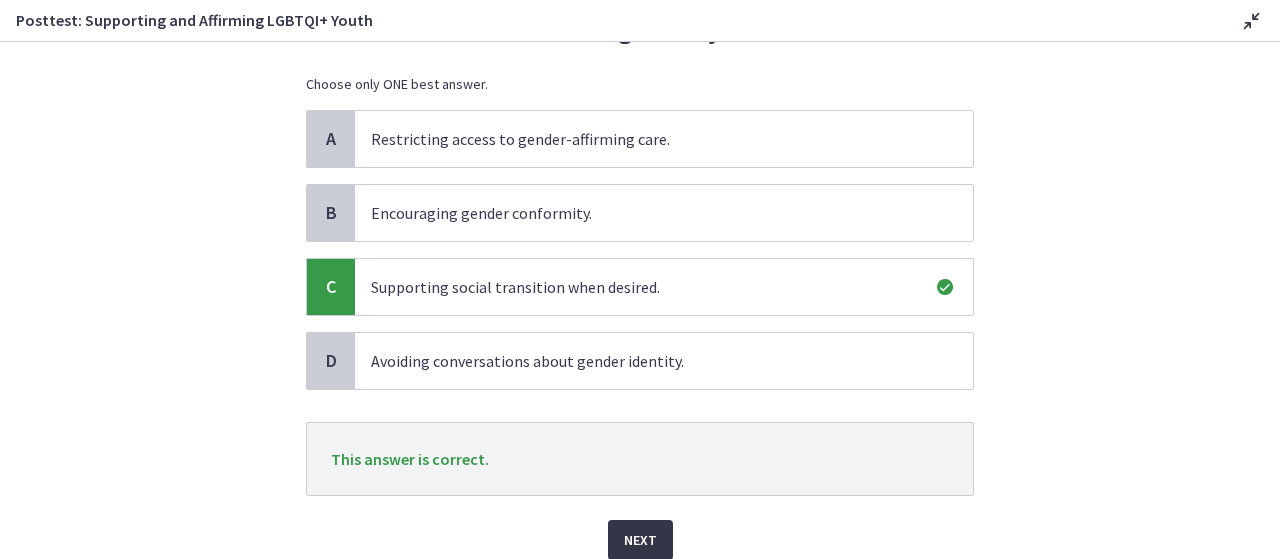 click on "Next" at bounding box center (640, 540) 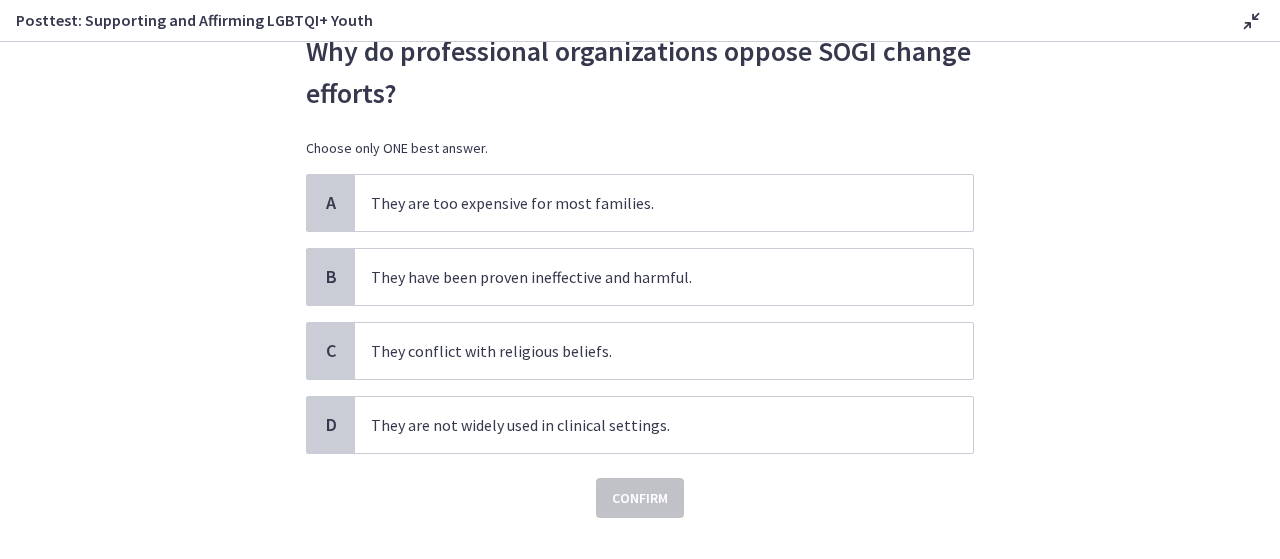 scroll, scrollTop: 112, scrollLeft: 0, axis: vertical 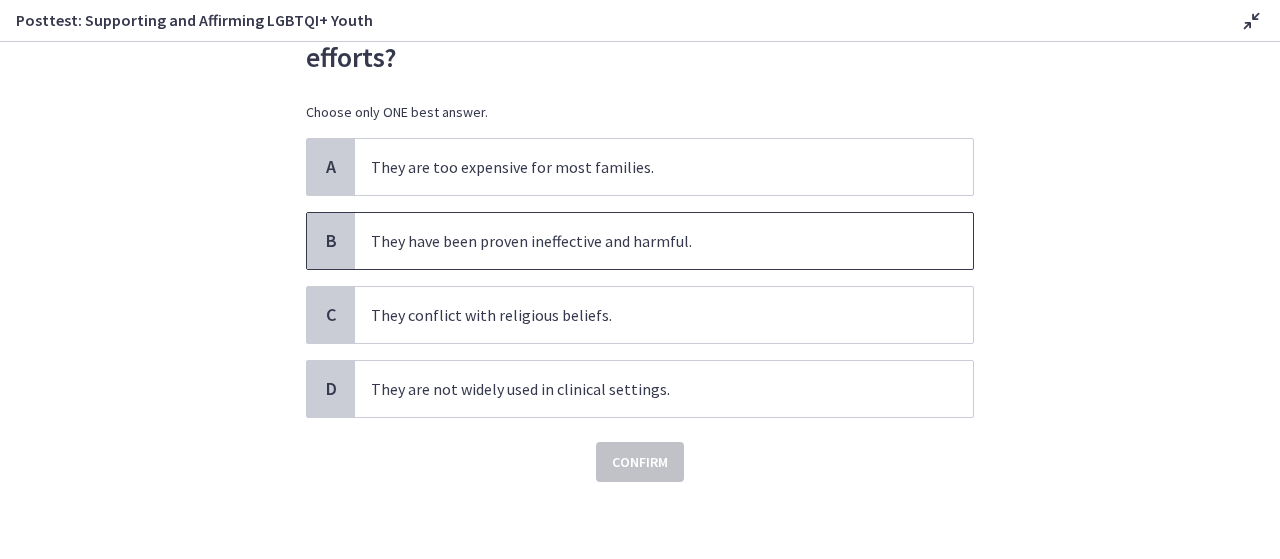 click on "They have been proven ineffective and harmful." at bounding box center (664, 241) 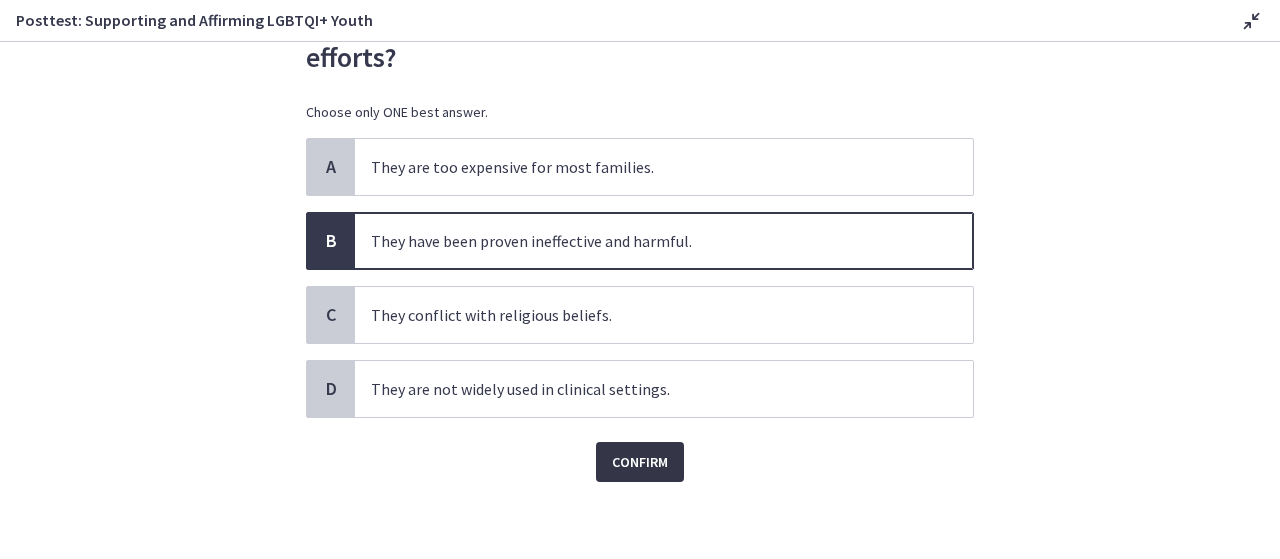 click on "Confirm" at bounding box center (640, 462) 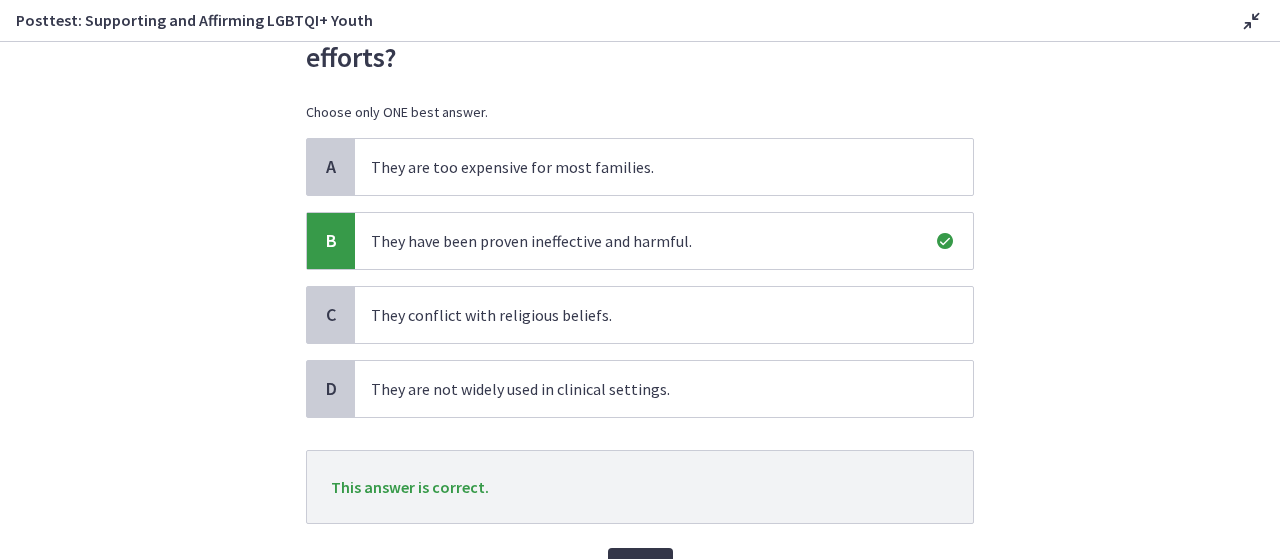 scroll, scrollTop: 202, scrollLeft: 0, axis: vertical 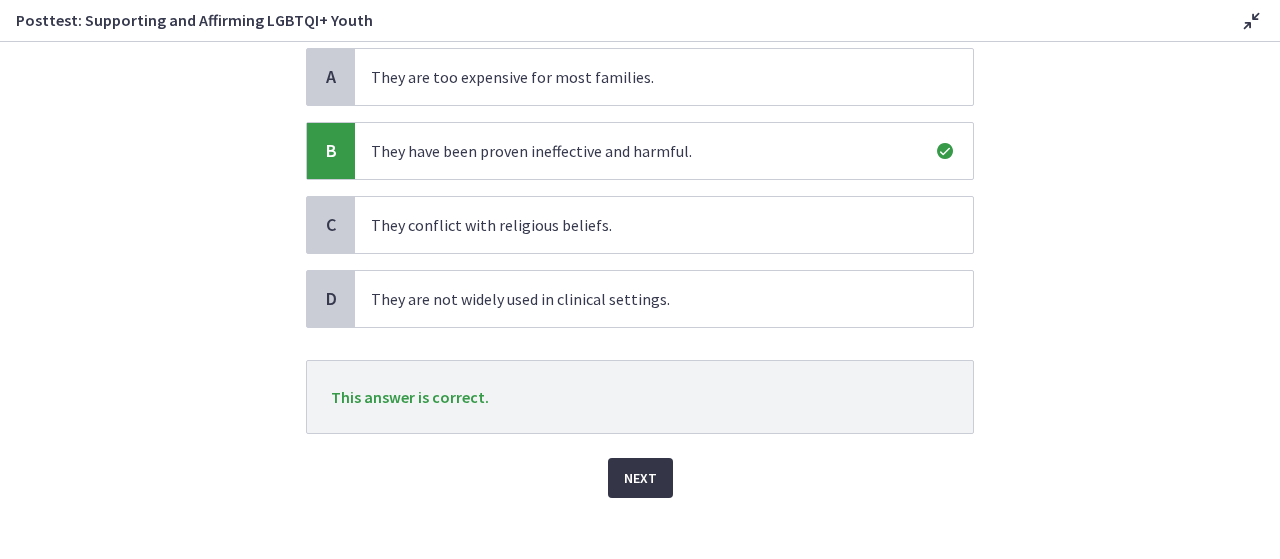 click on "Next" at bounding box center (640, 478) 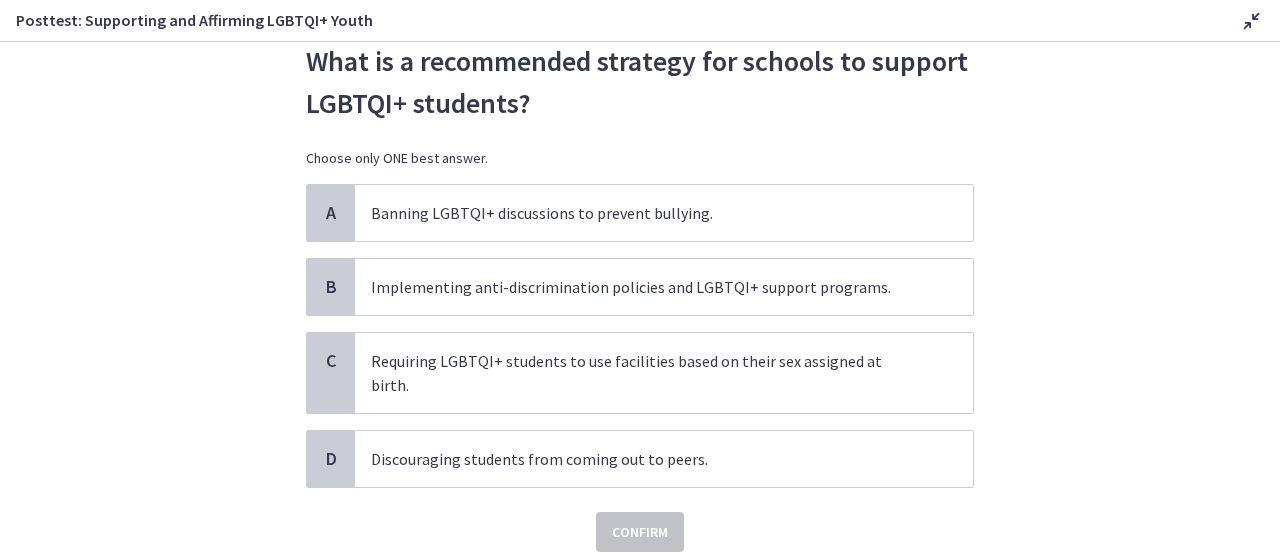 scroll, scrollTop: 68, scrollLeft: 0, axis: vertical 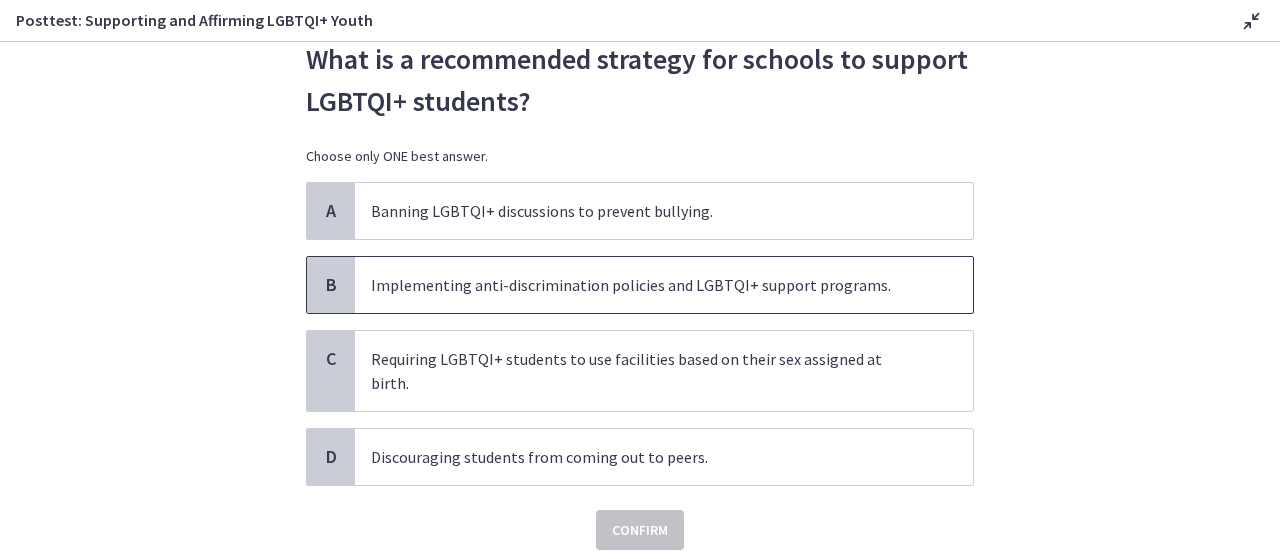 click on "Implementing anti-discrimination policies and LGBTQI+ support programs." at bounding box center (664, 285) 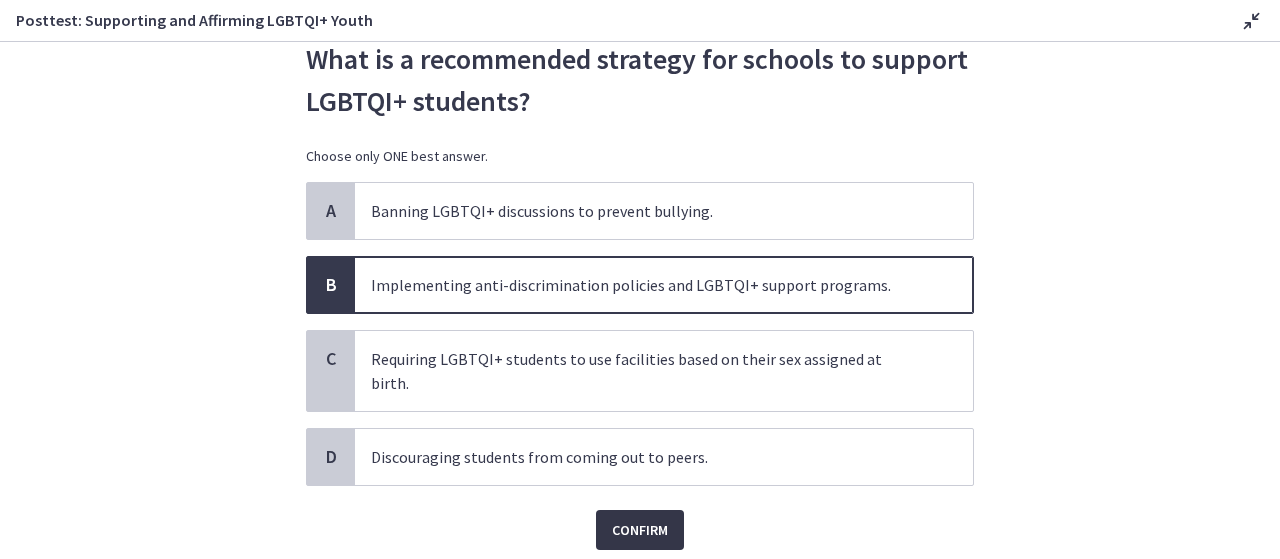 click on "Confirm" at bounding box center (640, 530) 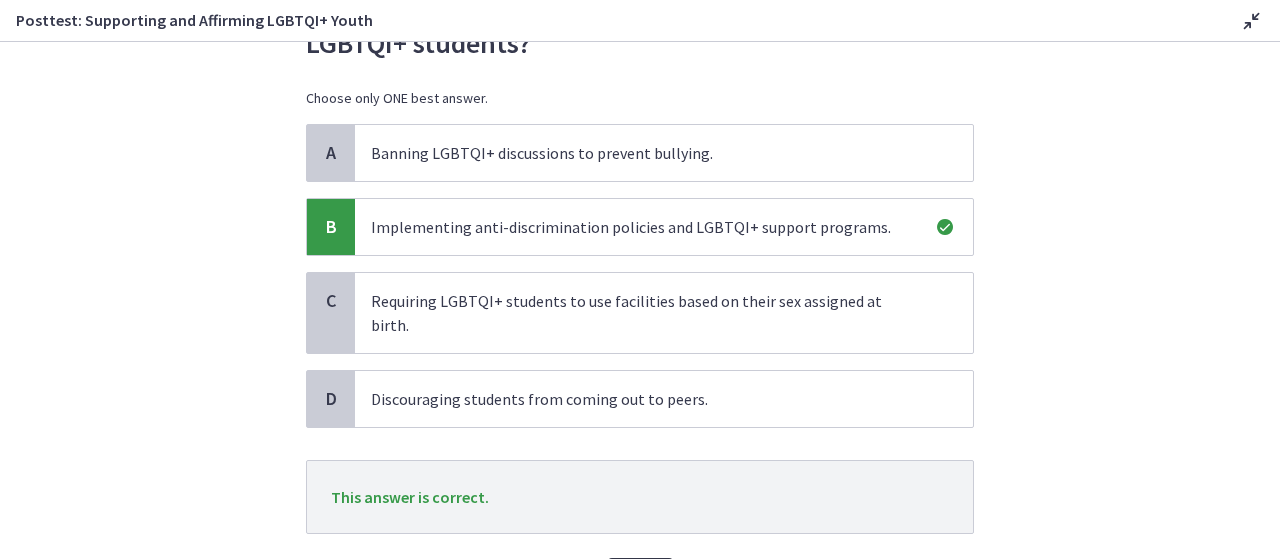 scroll, scrollTop: 132, scrollLeft: 0, axis: vertical 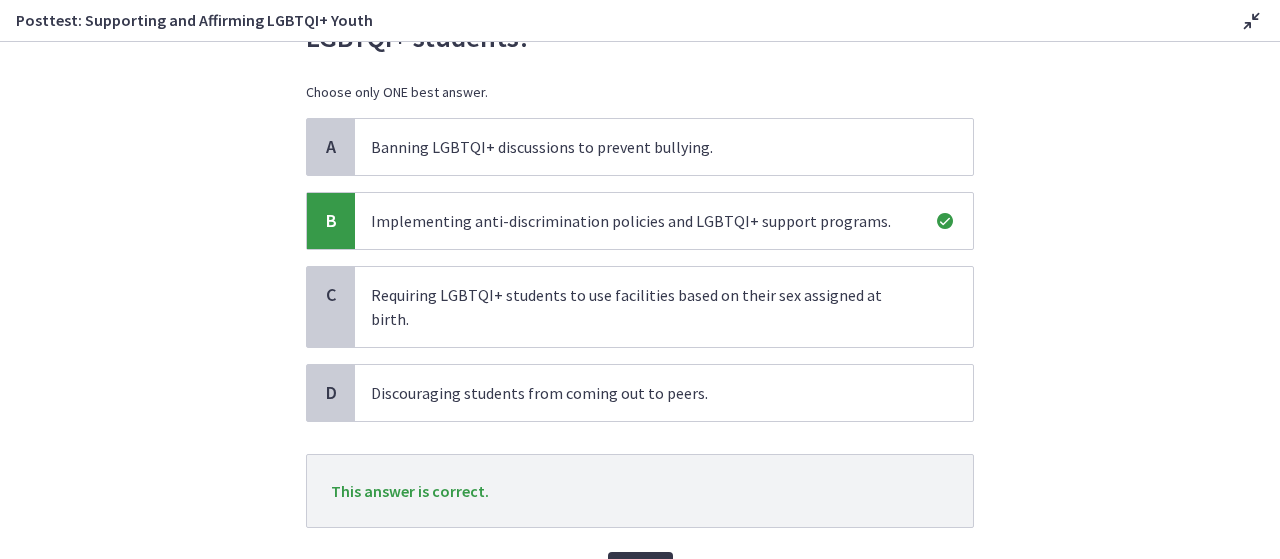 click on "Next" at bounding box center [640, 572] 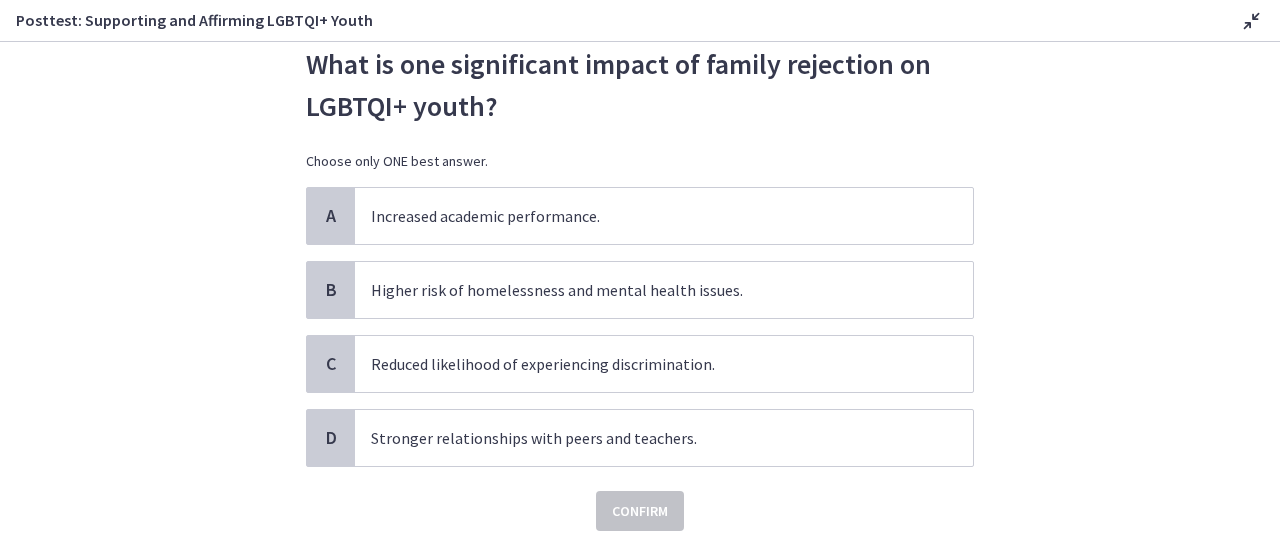 scroll, scrollTop: 68, scrollLeft: 0, axis: vertical 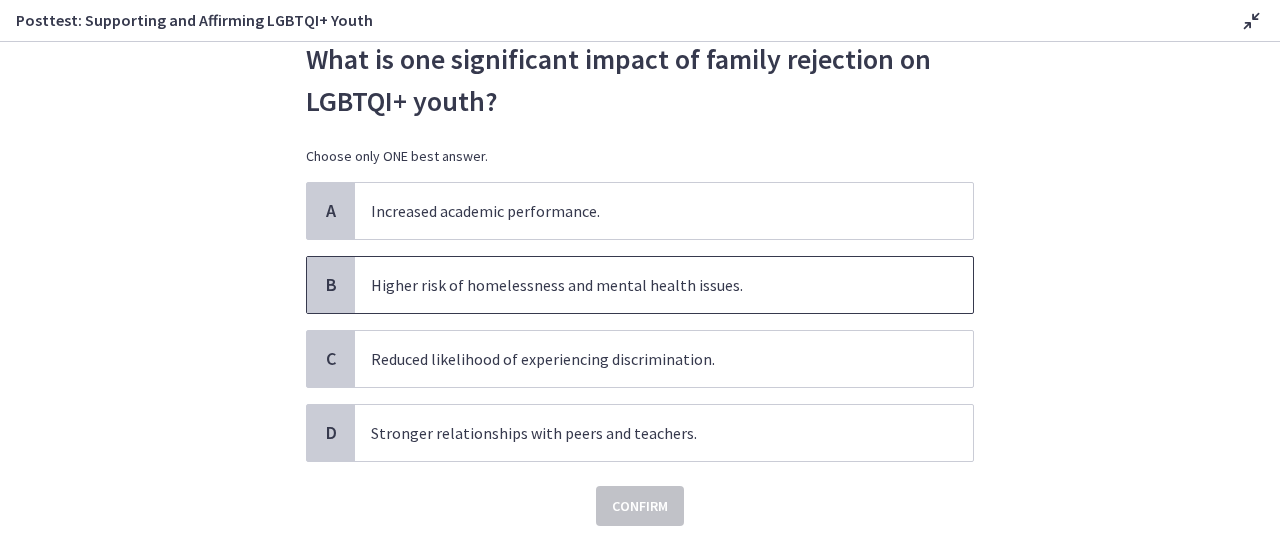 click on "Higher risk of homelessness and mental health issues." at bounding box center [664, 285] 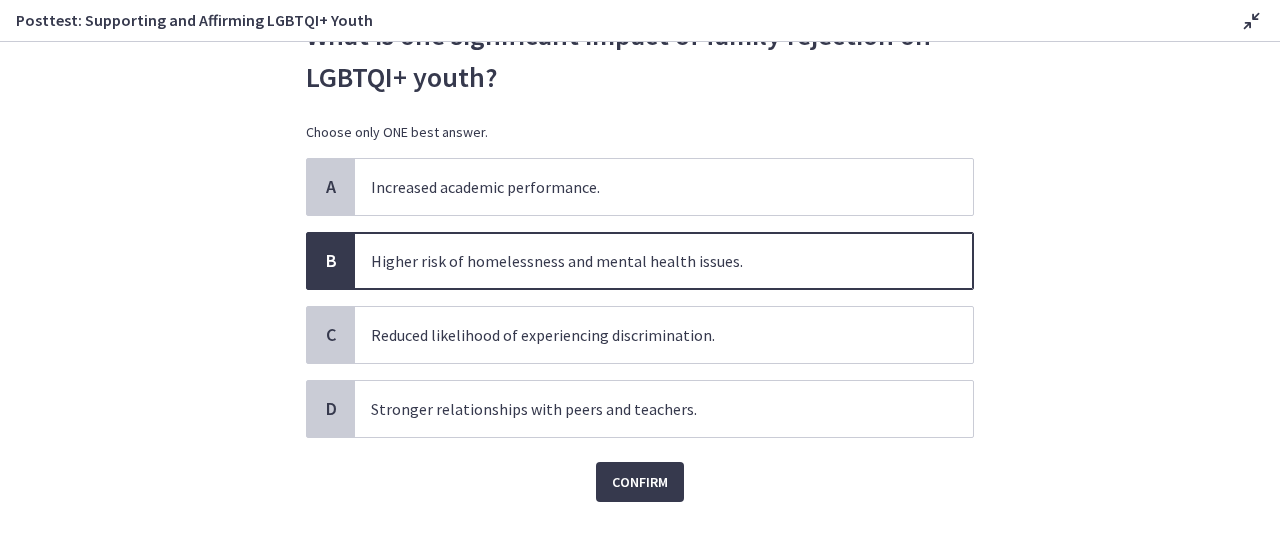 scroll, scrollTop: 94, scrollLeft: 0, axis: vertical 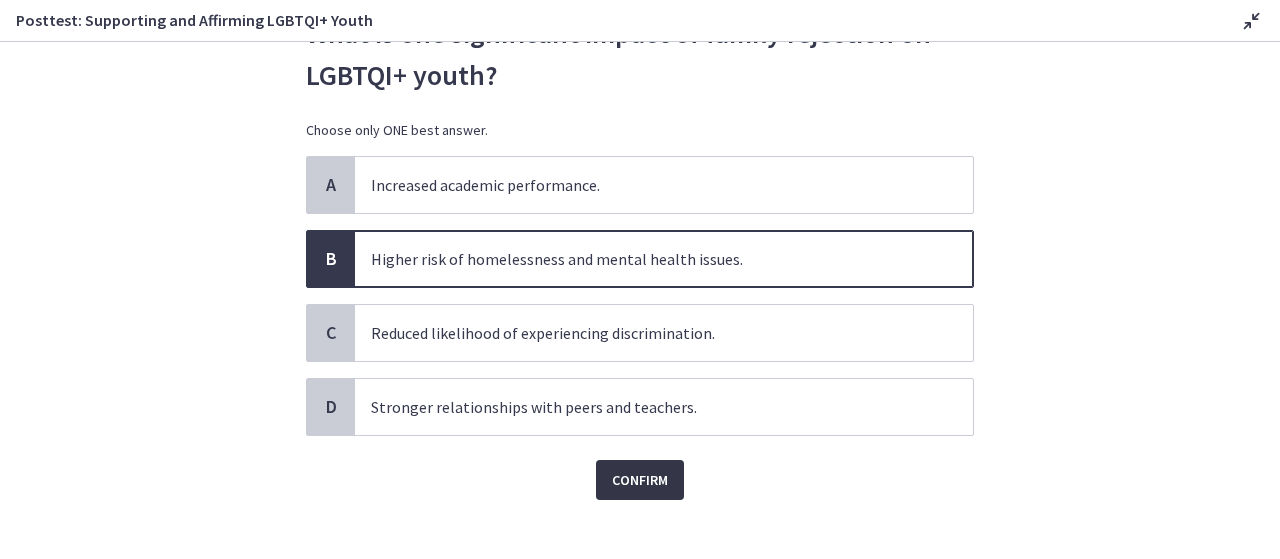 click on "Confirm" at bounding box center [640, 480] 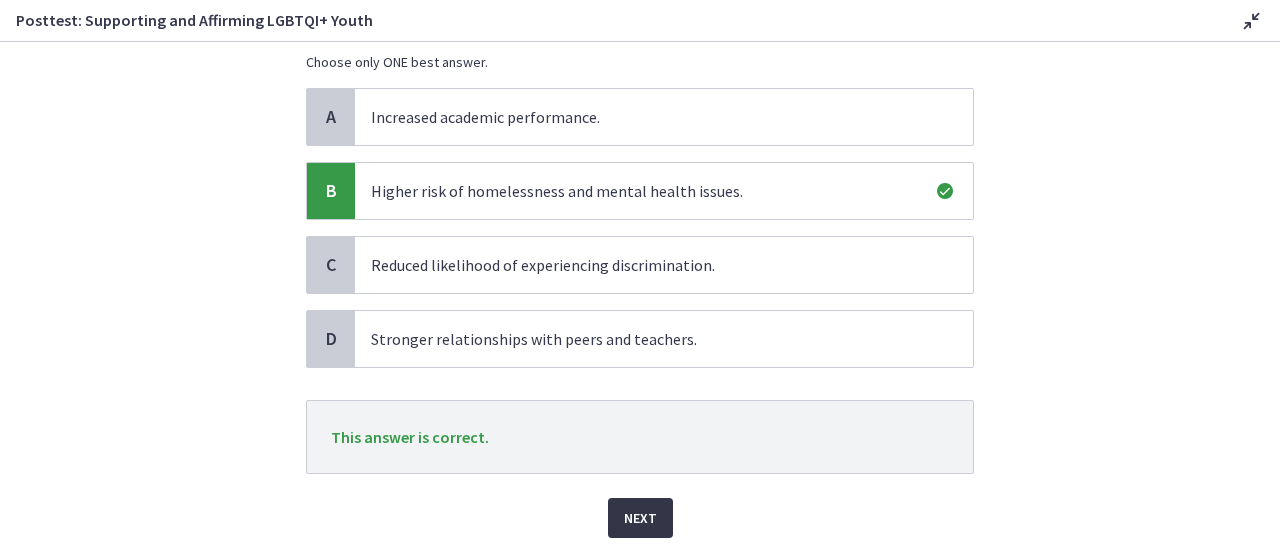 scroll, scrollTop: 200, scrollLeft: 0, axis: vertical 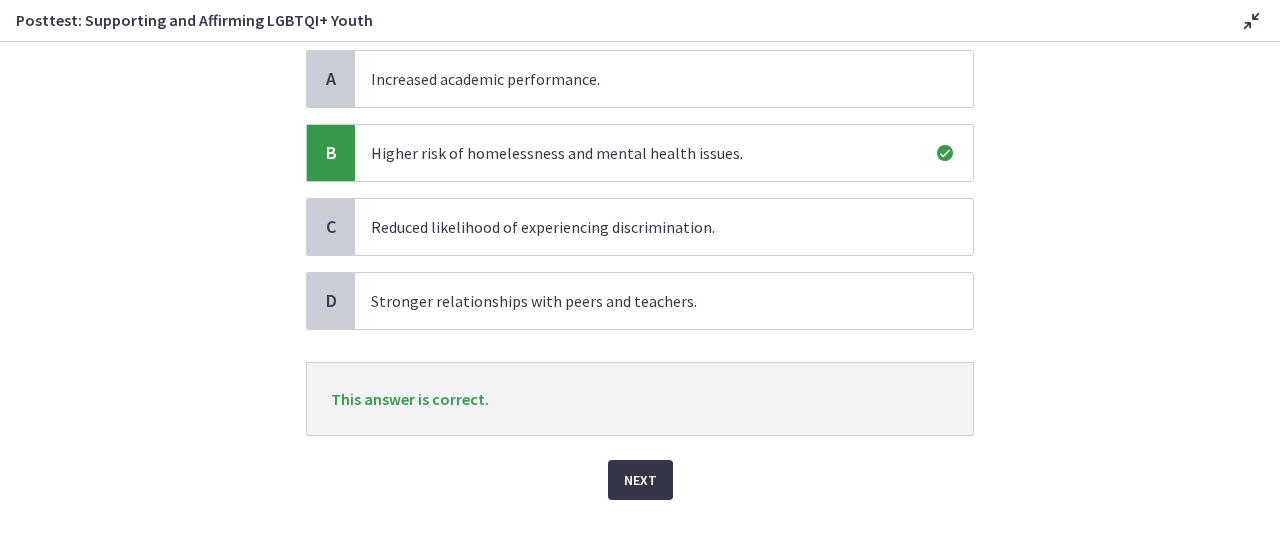 click on "Next" at bounding box center [640, 480] 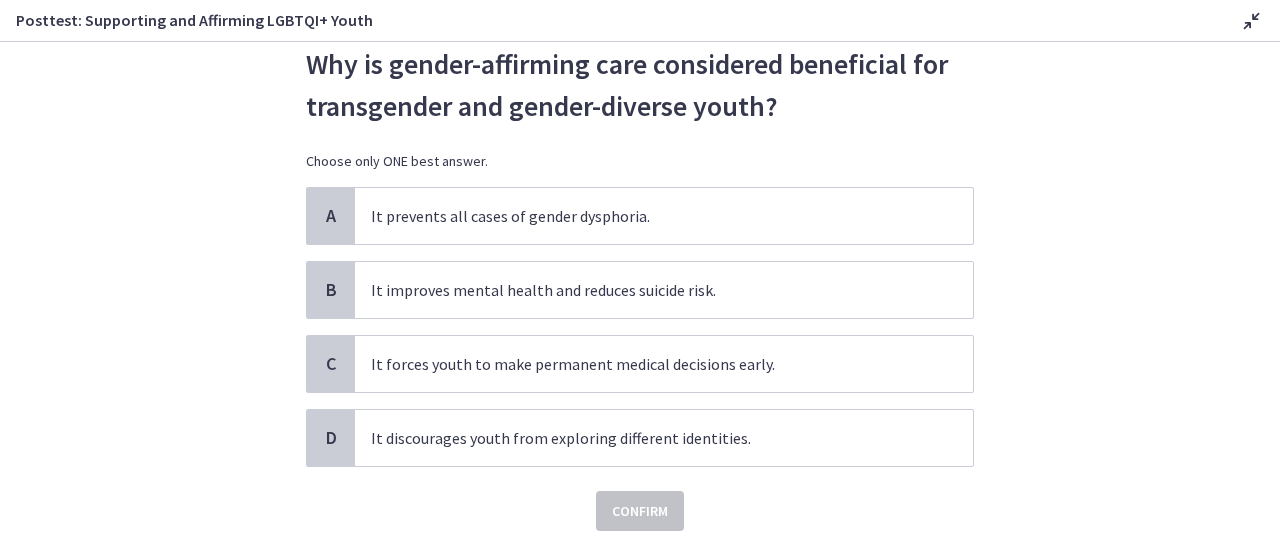 scroll, scrollTop: 64, scrollLeft: 0, axis: vertical 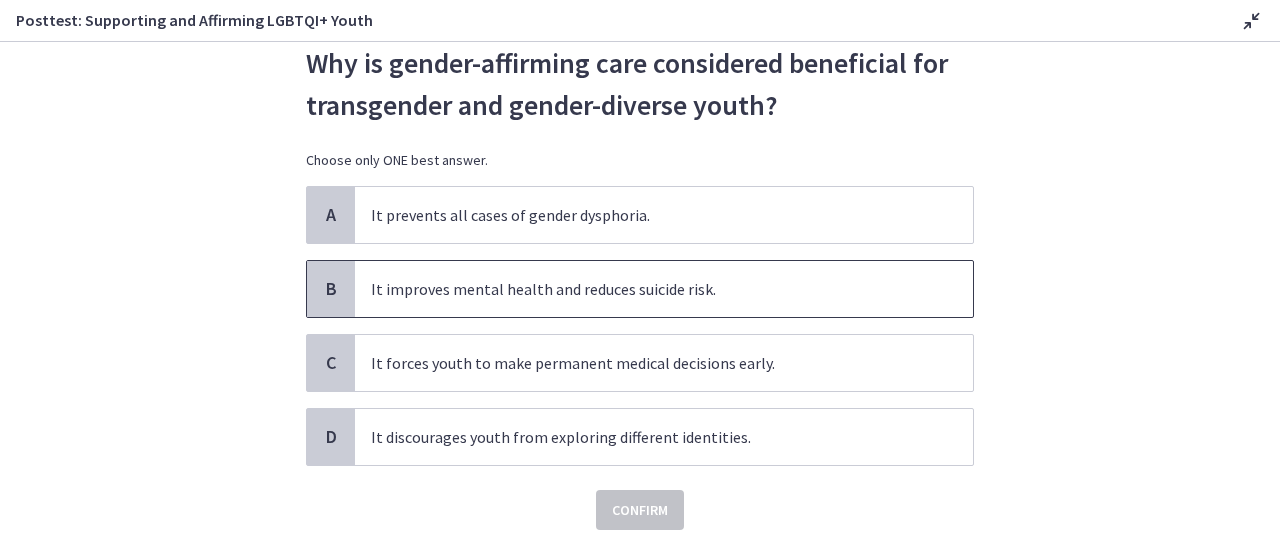 click on "It improves mental health and reduces suicide risk." at bounding box center [664, 289] 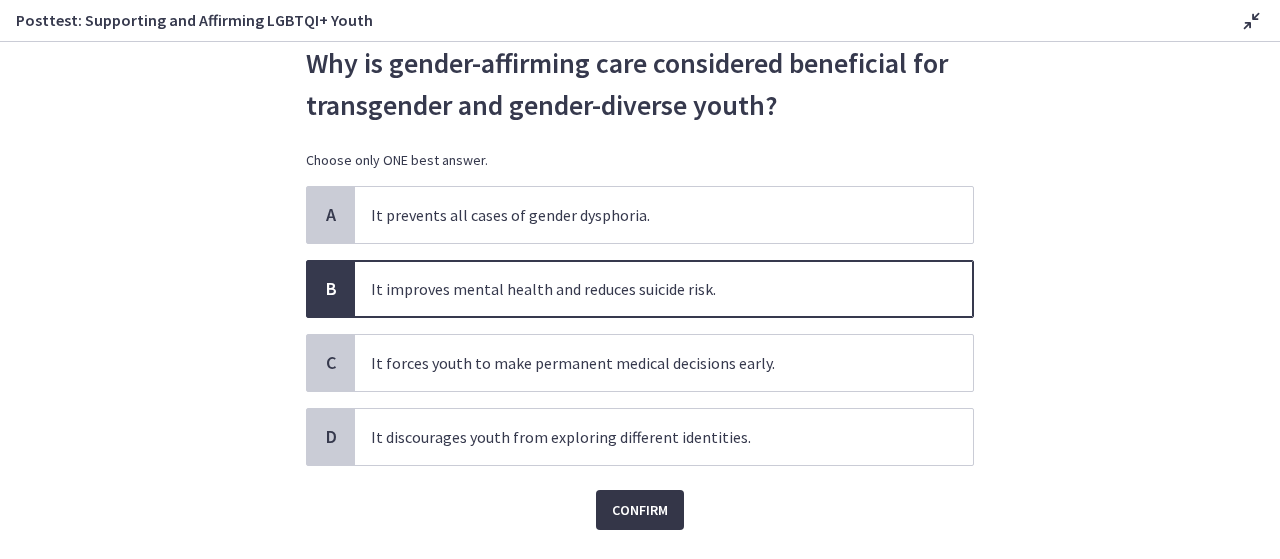 click on "Confirm" at bounding box center [640, 510] 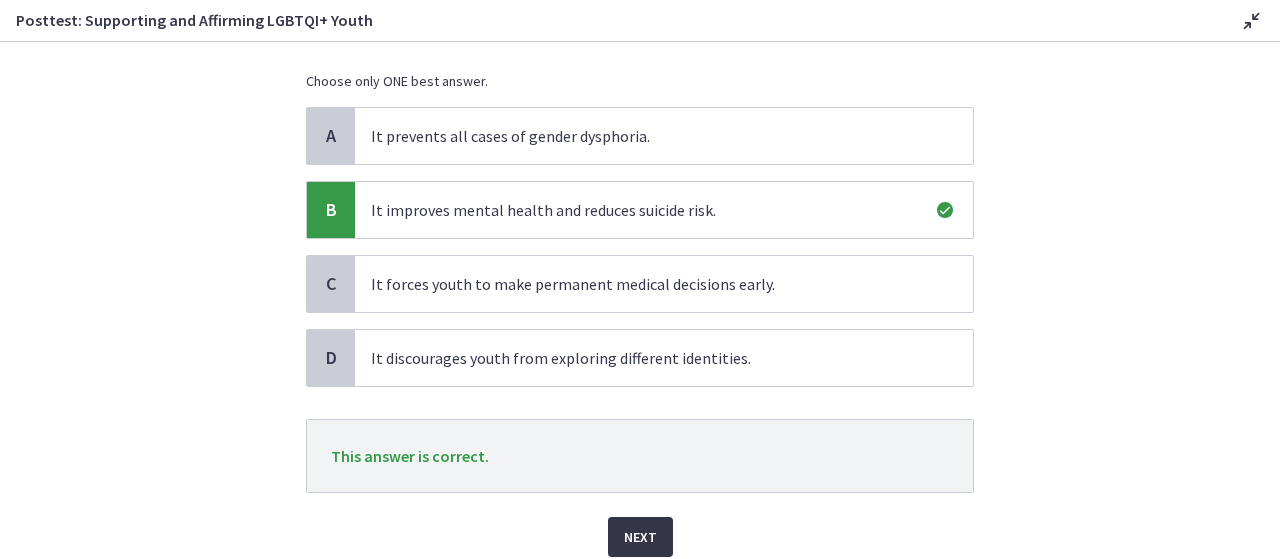 scroll, scrollTop: 186, scrollLeft: 0, axis: vertical 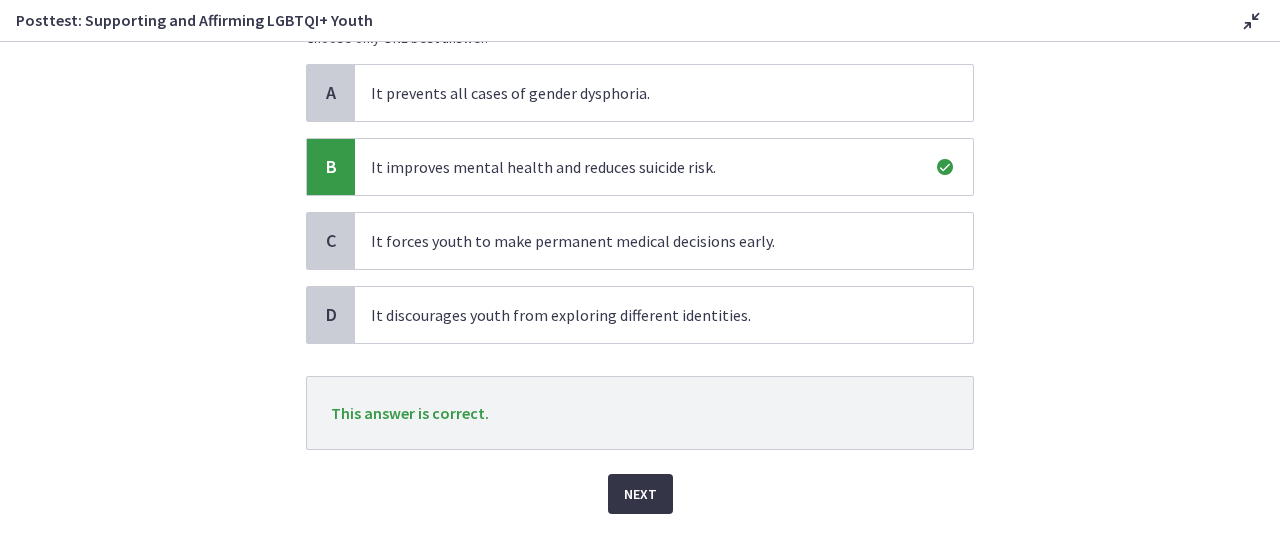 click on "Next" at bounding box center [640, 494] 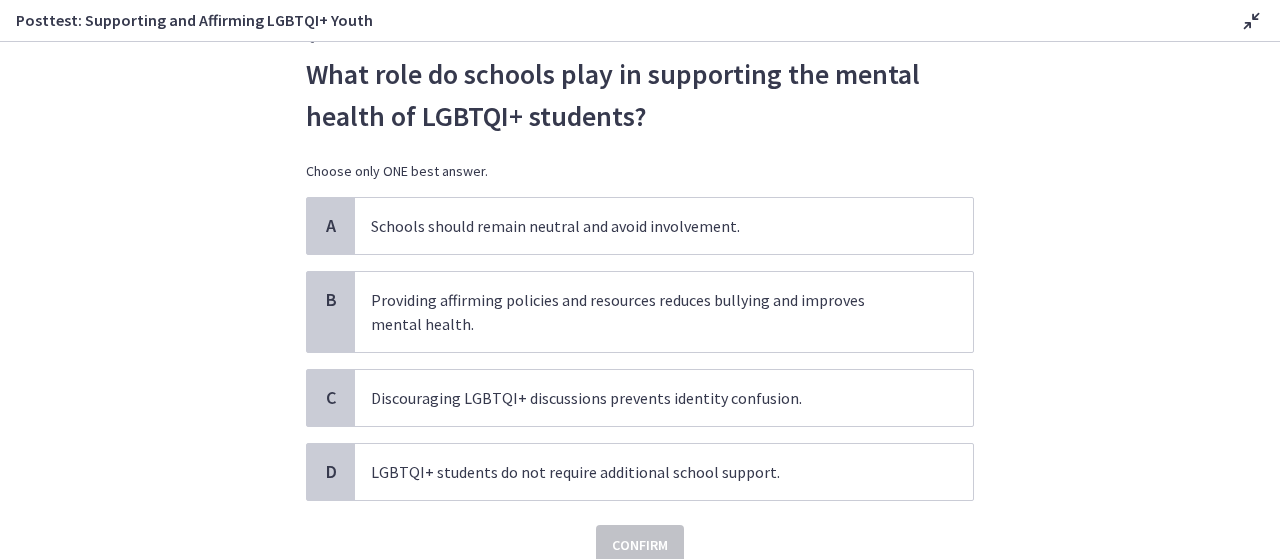 scroll, scrollTop: 61, scrollLeft: 0, axis: vertical 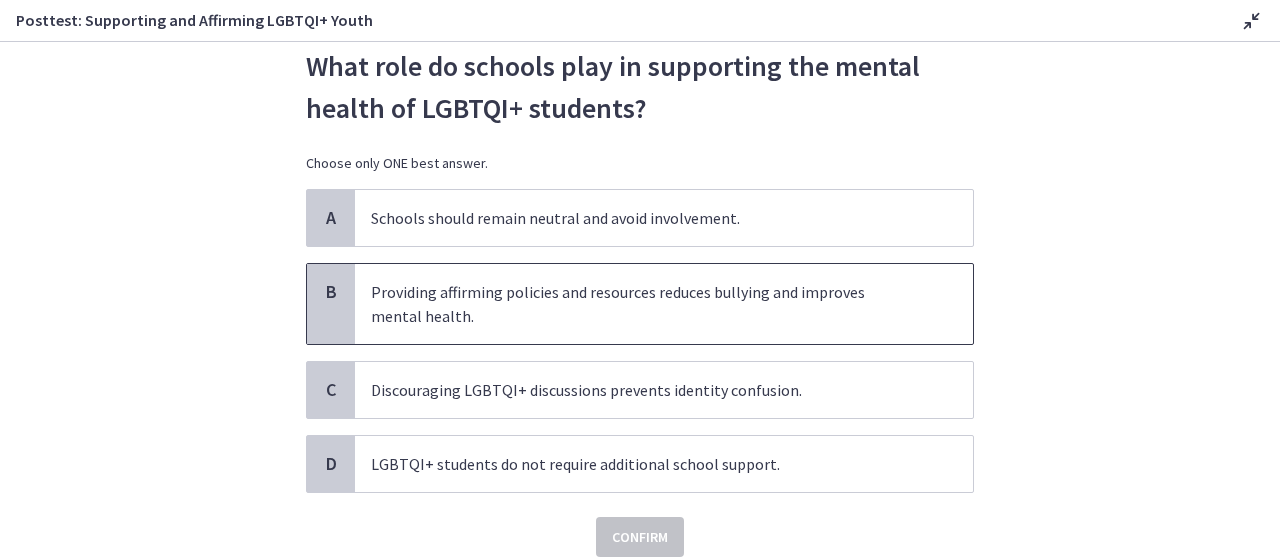 click on "Providing affirming policies and resources reduces bullying and improves mental health." at bounding box center (664, 304) 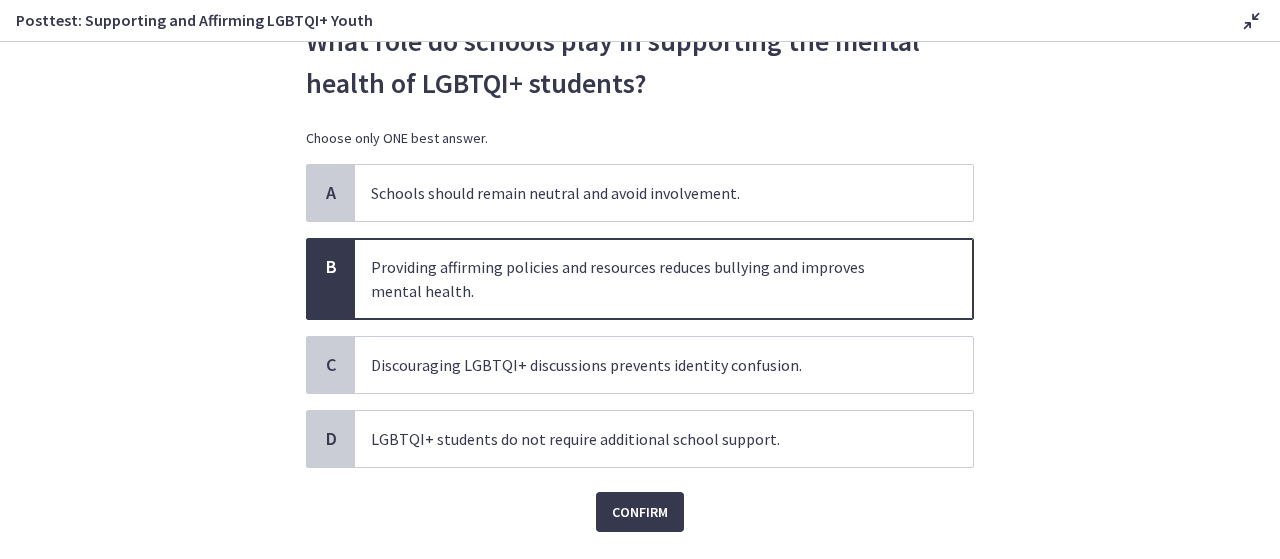 scroll, scrollTop: 98, scrollLeft: 0, axis: vertical 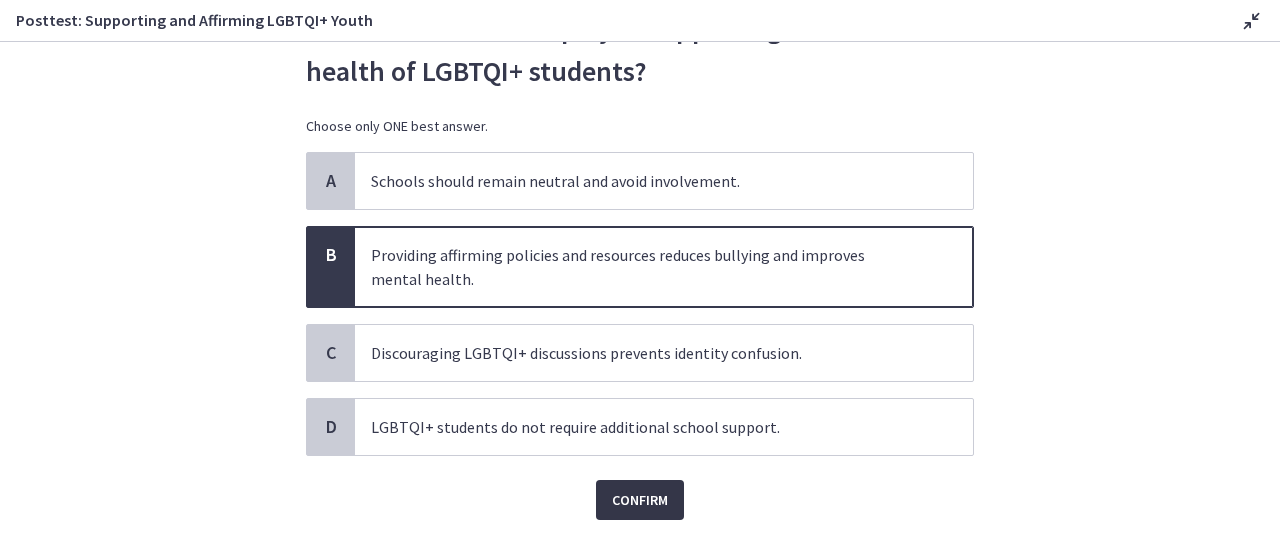 click on "Confirm" at bounding box center [640, 500] 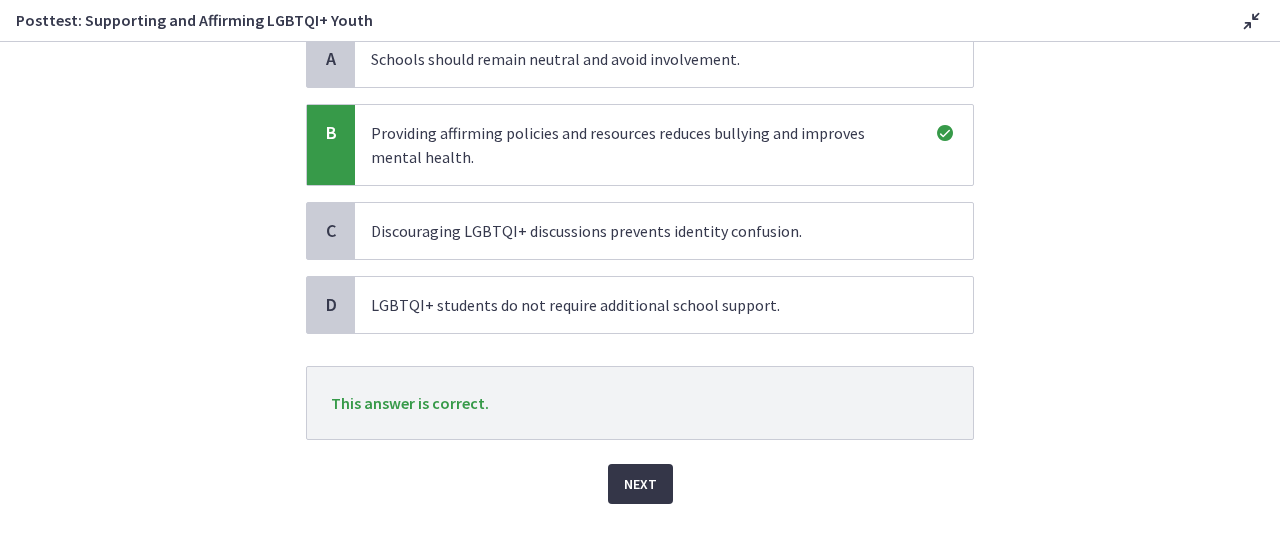 scroll, scrollTop: 222, scrollLeft: 0, axis: vertical 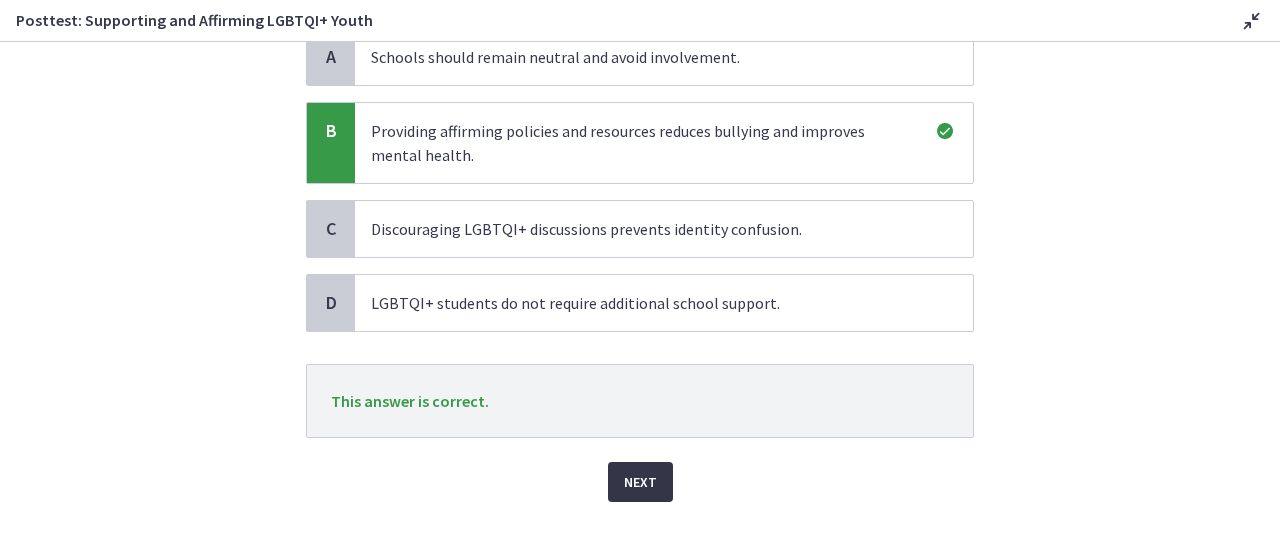 click on "Next" at bounding box center [640, 482] 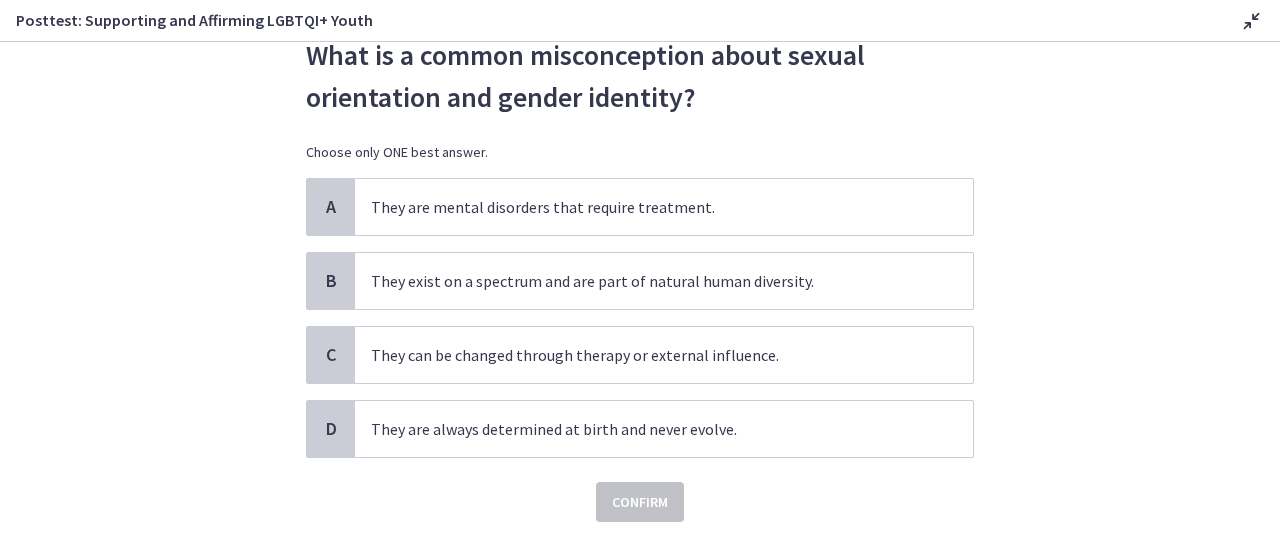 scroll, scrollTop: 73, scrollLeft: 0, axis: vertical 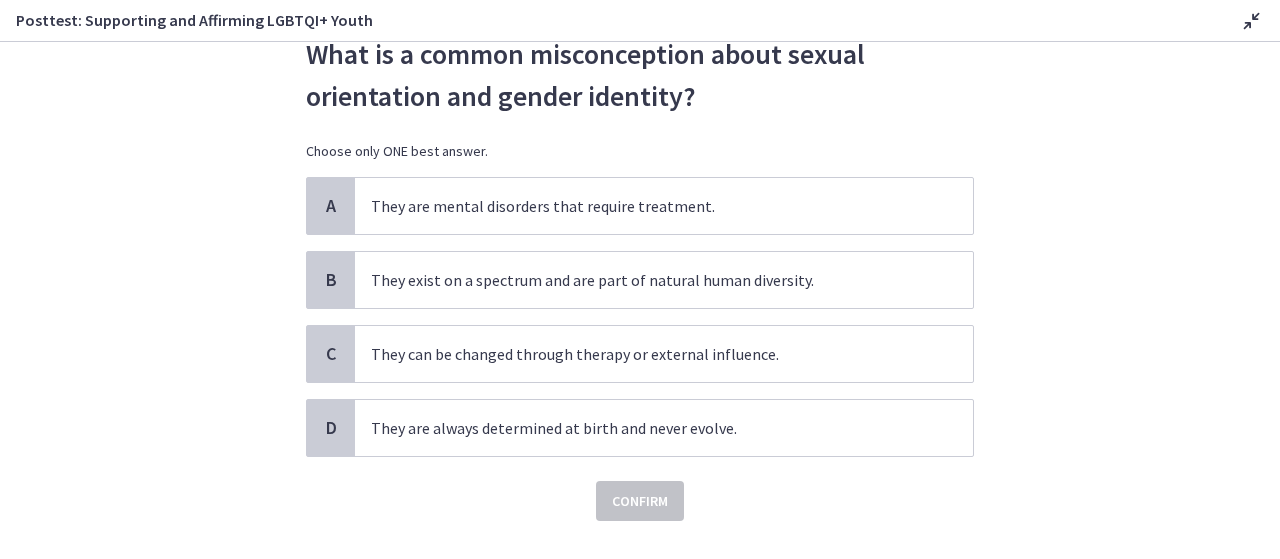 click on "Question   19   of   30
What is a common misconception about sexual orientation and gender identity?
Choose only ONE best answer.
A
They are mental disorders that require treatment.
B
They exist on a spectrum and are part of natural human diversity.
C
They can be changed through therapy or external influence.
D
They are always determined at birth and never evolve.
Confirm" at bounding box center [640, 300] 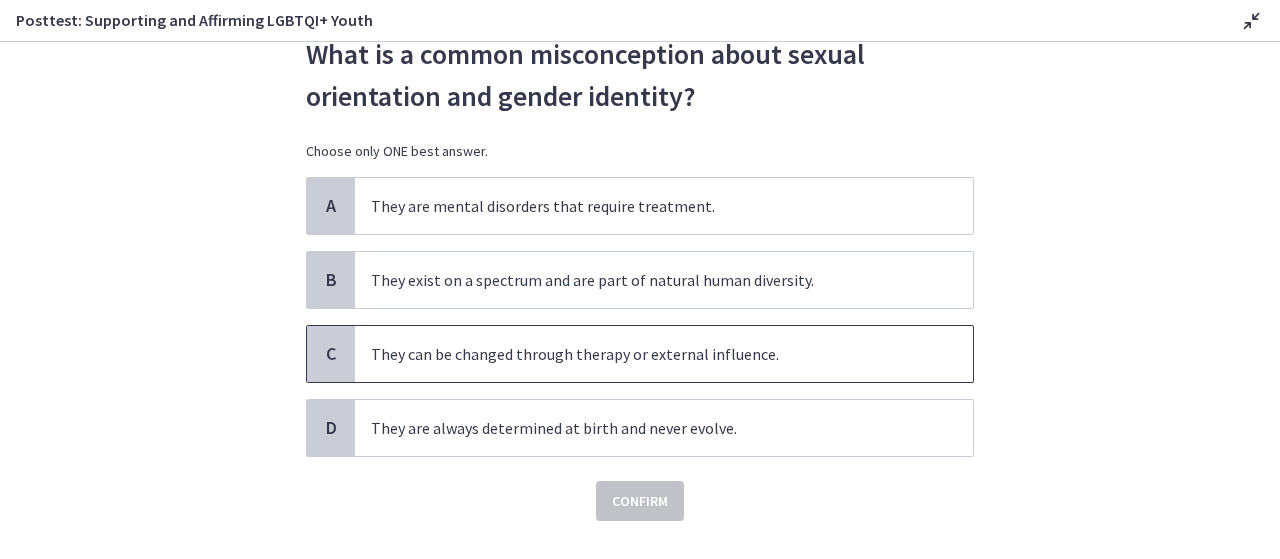 click on "They can be changed through therapy or external influence." at bounding box center [664, 354] 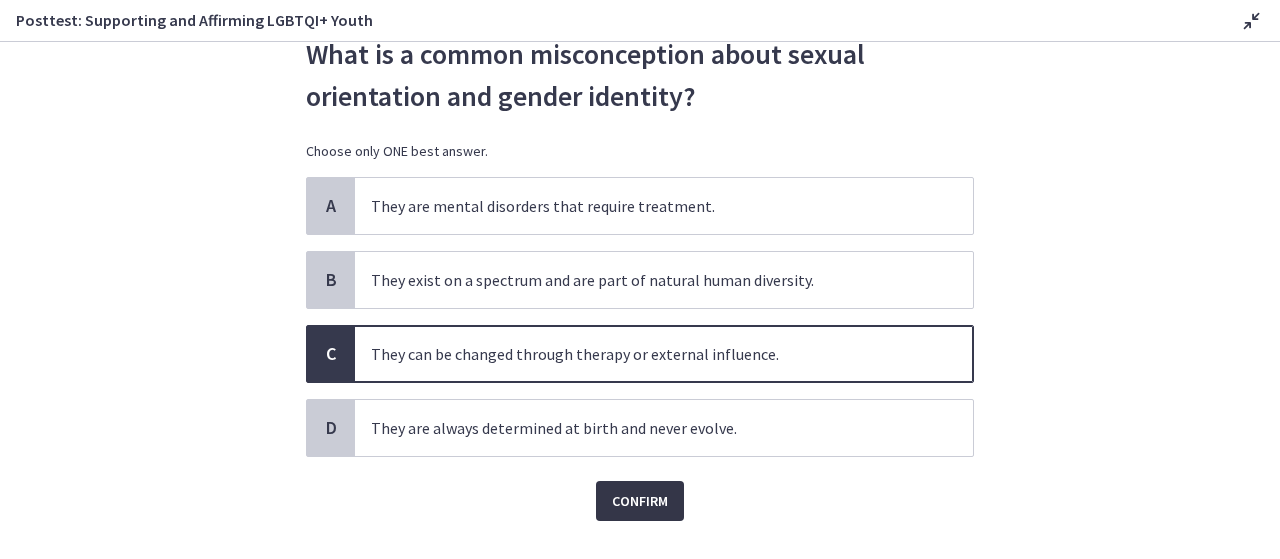 click on "Confirm" at bounding box center [640, 501] 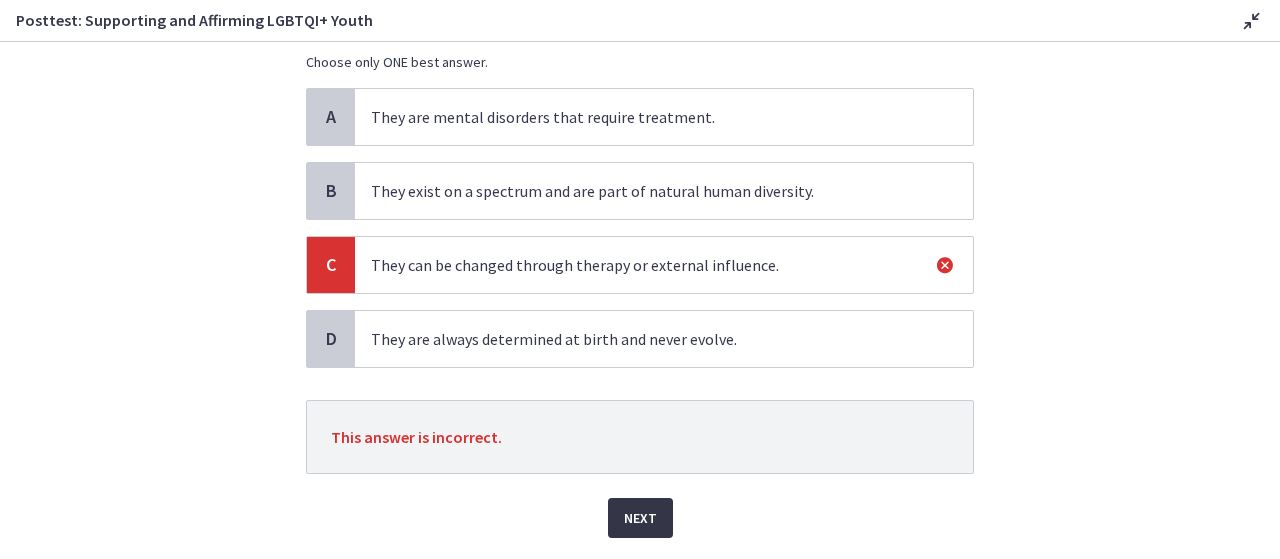 scroll, scrollTop: 168, scrollLeft: 0, axis: vertical 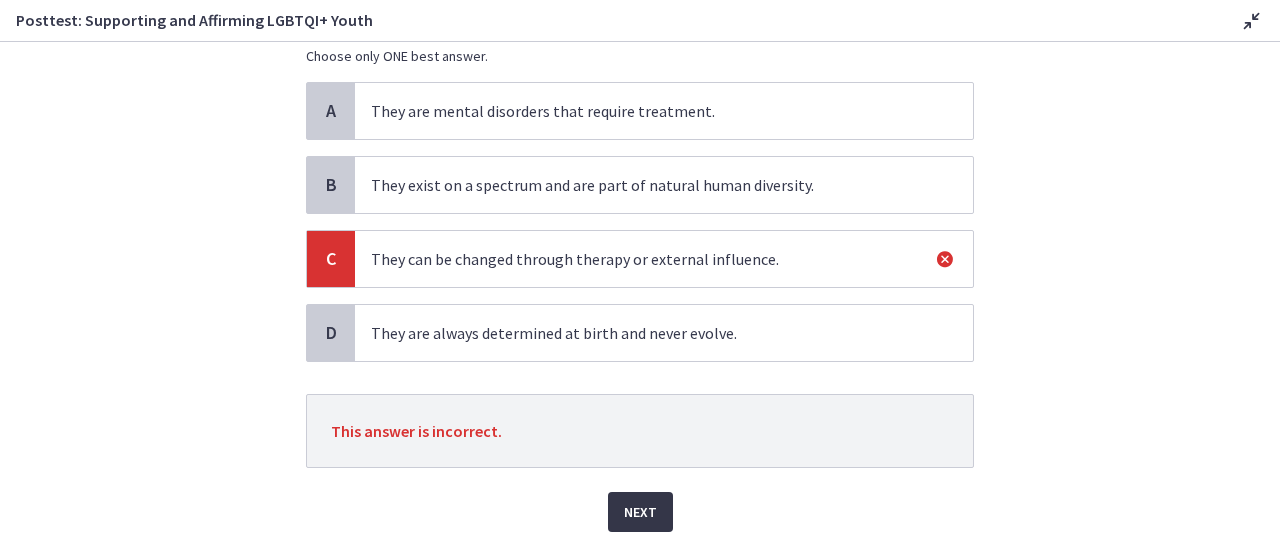click on "Next" at bounding box center (640, 512) 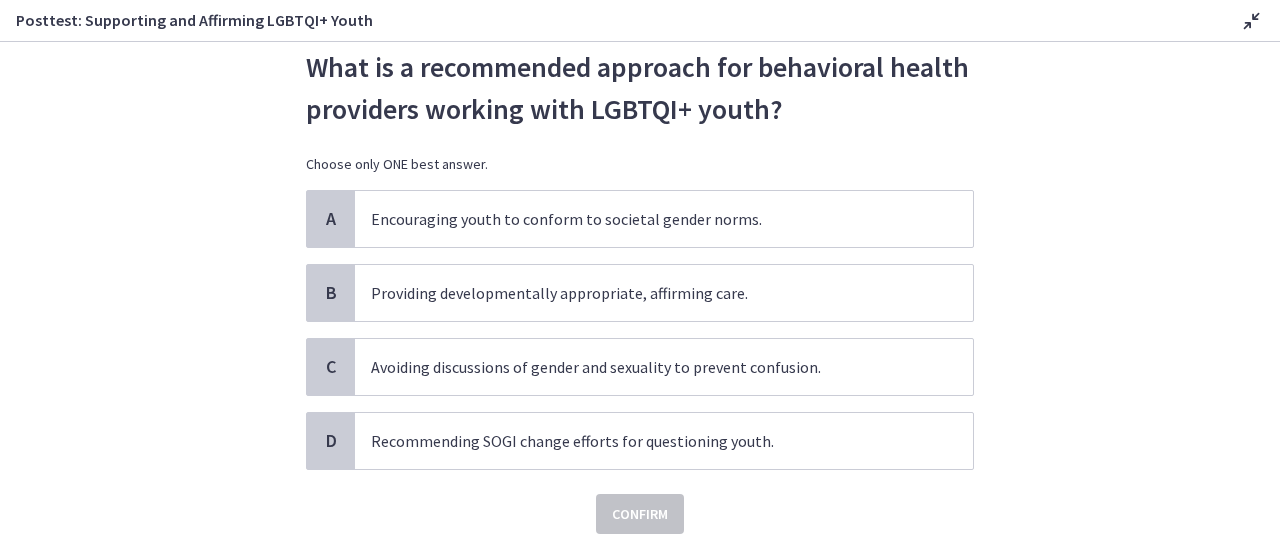 scroll, scrollTop: 64, scrollLeft: 0, axis: vertical 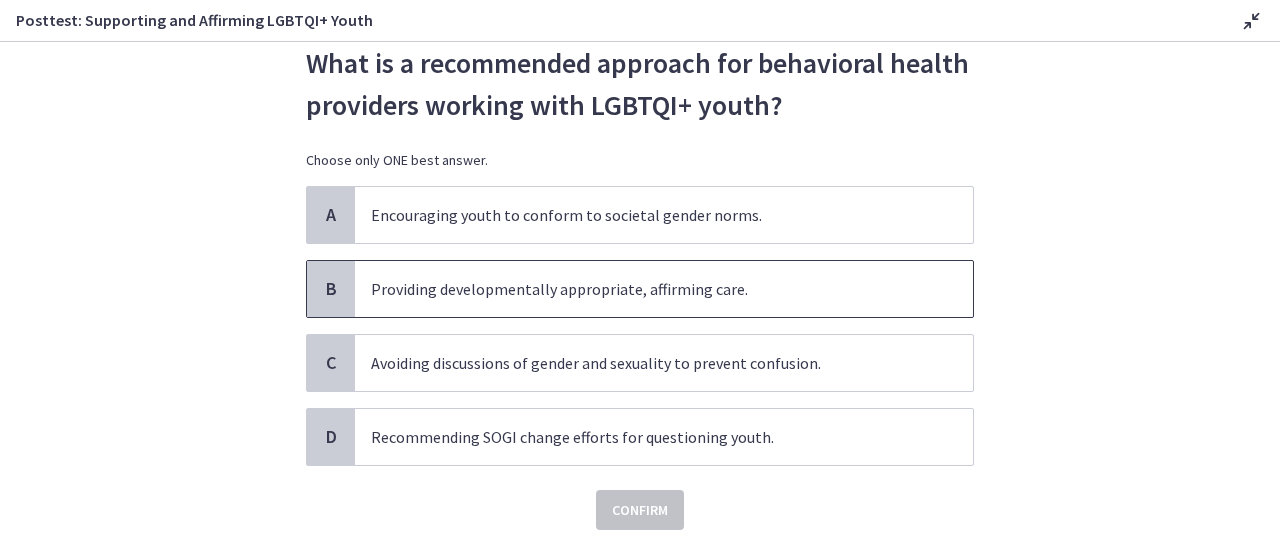 click on "Providing developmentally appropriate, affirming care." at bounding box center (664, 289) 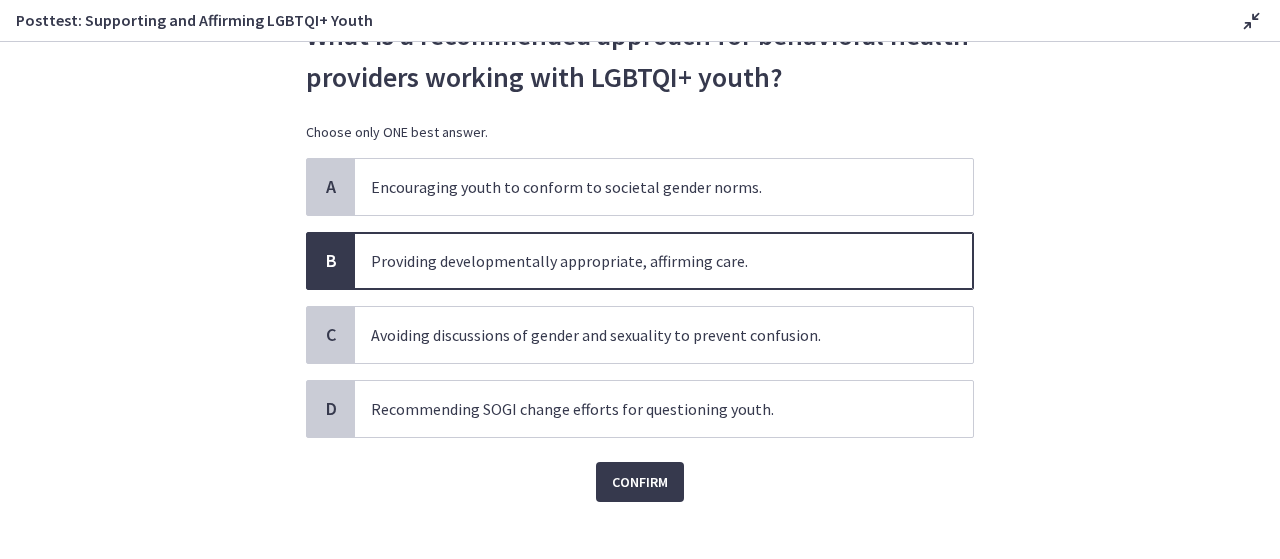 scroll, scrollTop: 96, scrollLeft: 0, axis: vertical 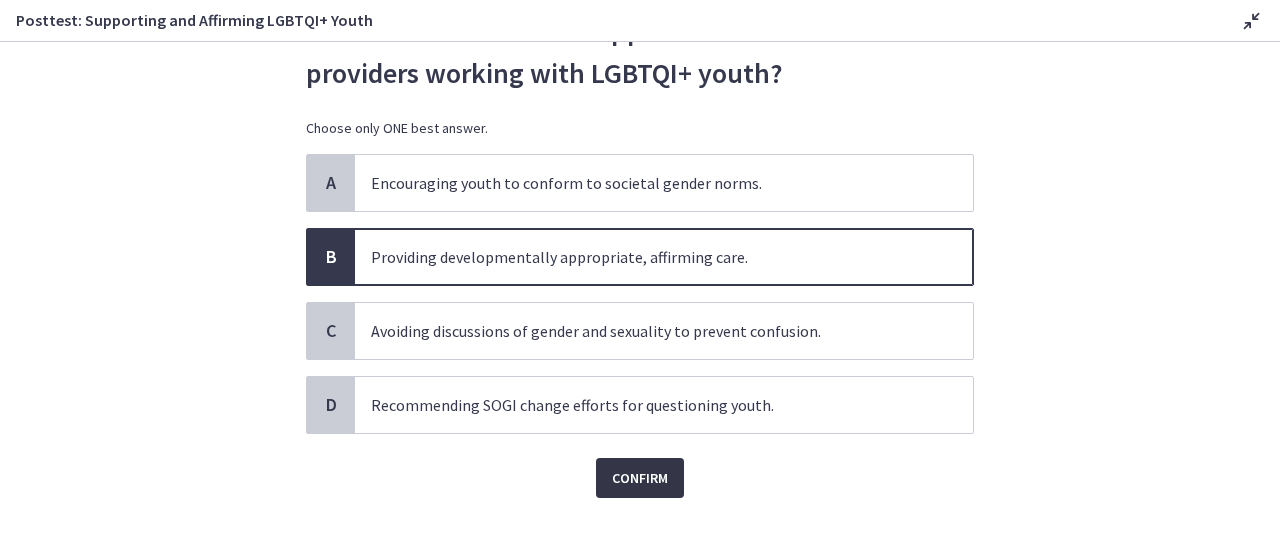 click on "Confirm" at bounding box center [640, 478] 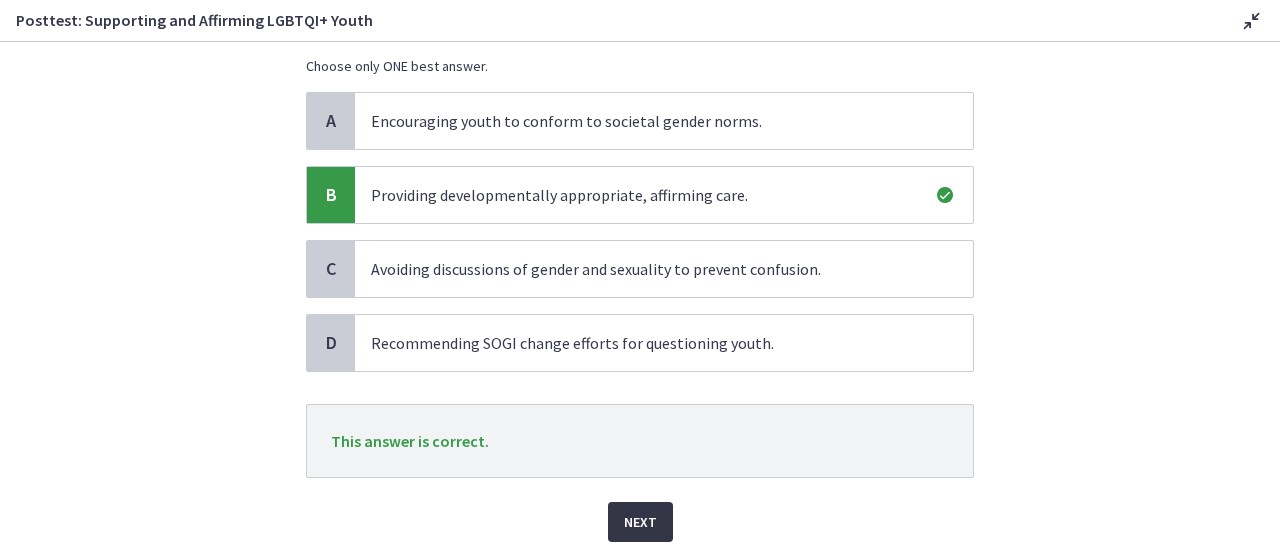 scroll, scrollTop: 182, scrollLeft: 0, axis: vertical 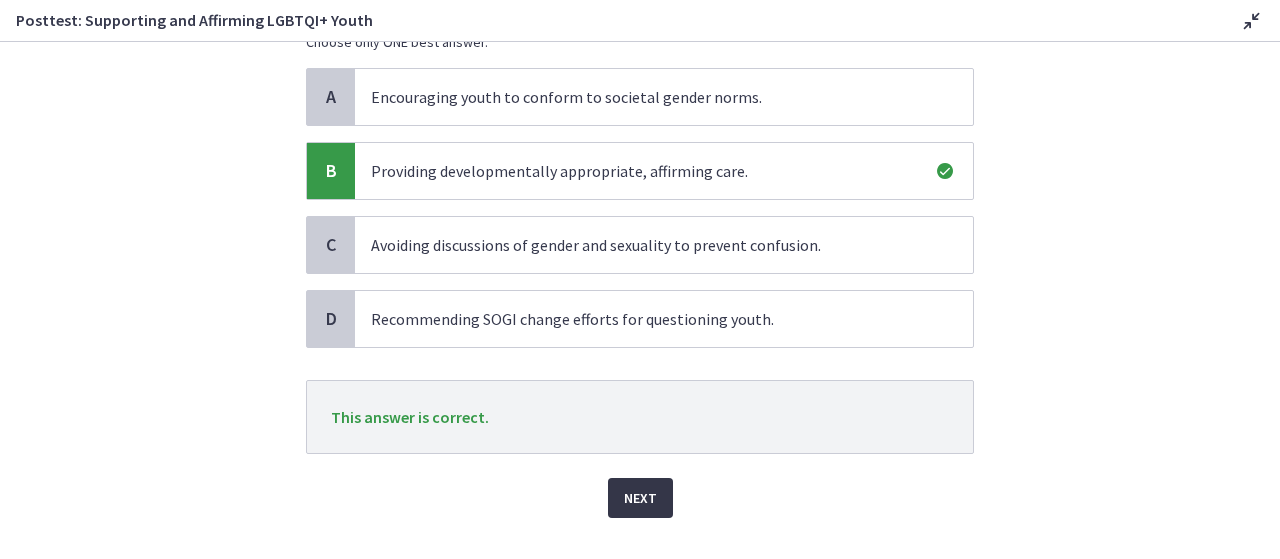click on "Next" at bounding box center [640, 498] 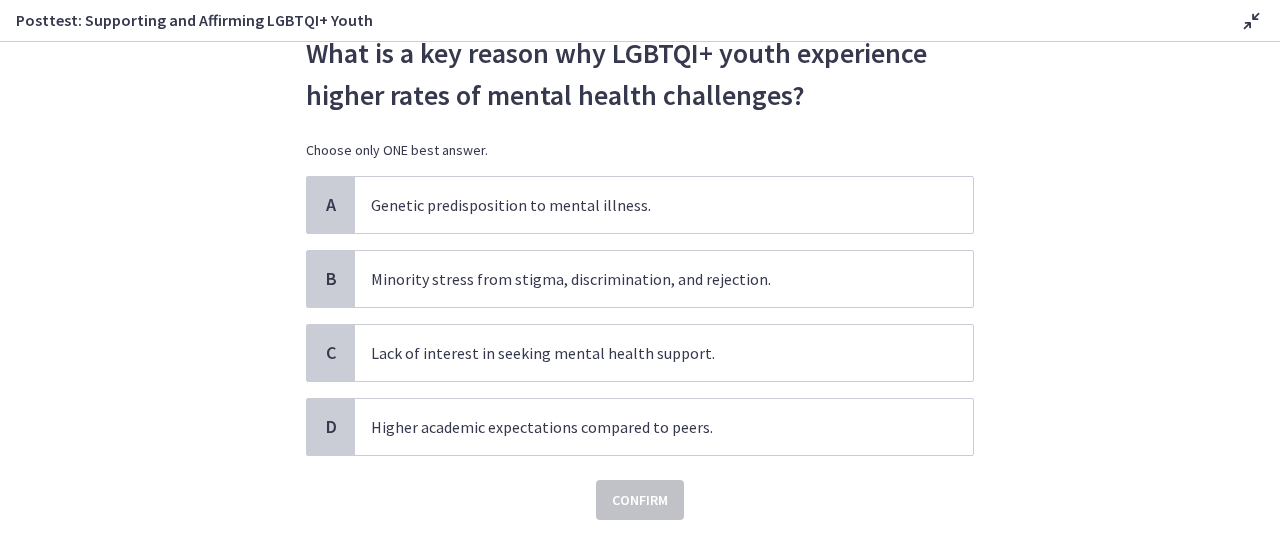 scroll, scrollTop: 76, scrollLeft: 0, axis: vertical 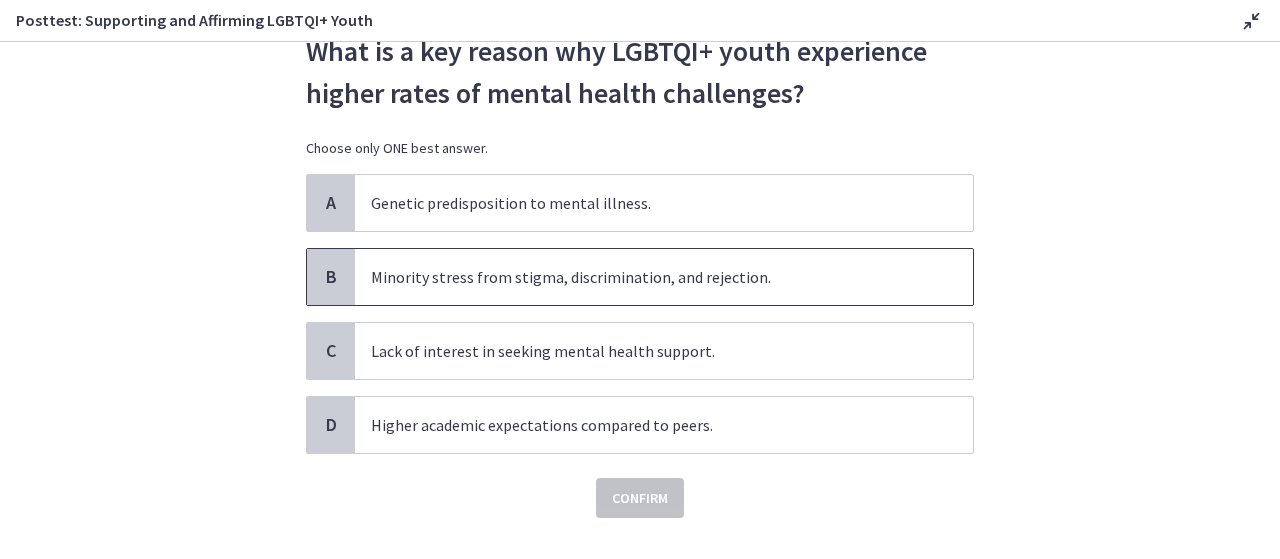 click on "Minority stress from stigma, discrimination, and rejection." at bounding box center [664, 277] 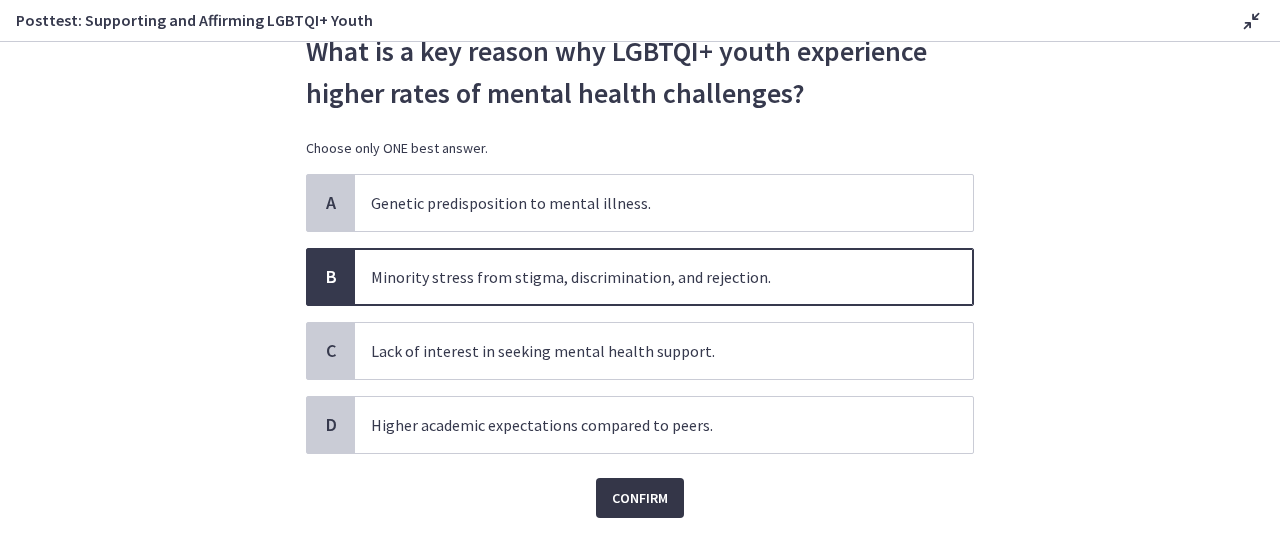 click on "Confirm" at bounding box center [640, 498] 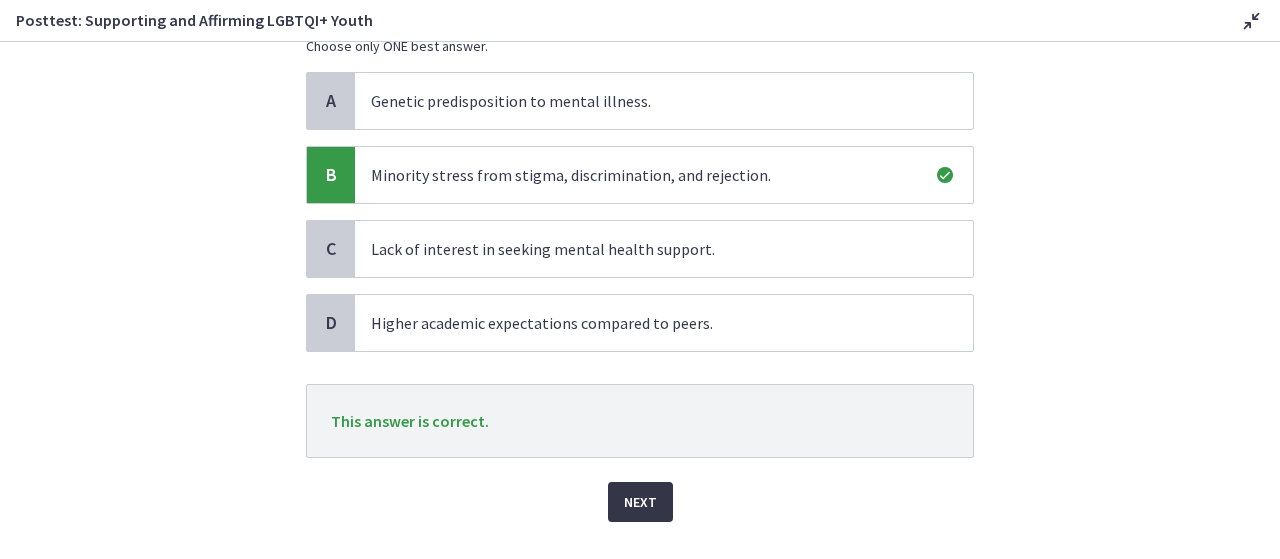 scroll, scrollTop: 179, scrollLeft: 0, axis: vertical 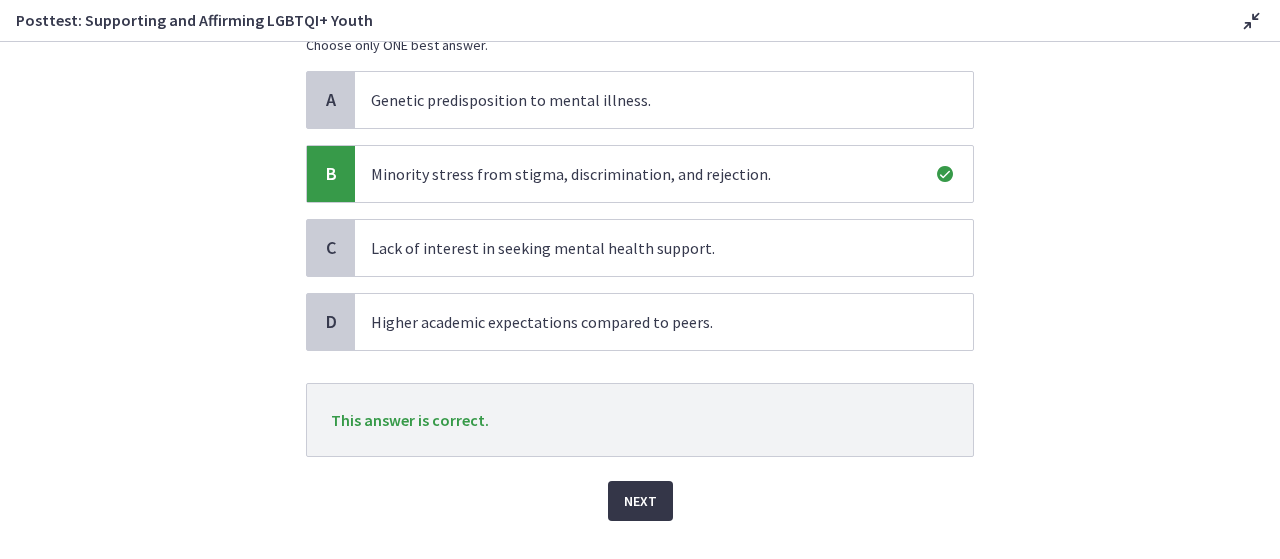 click on "Next" at bounding box center [640, 501] 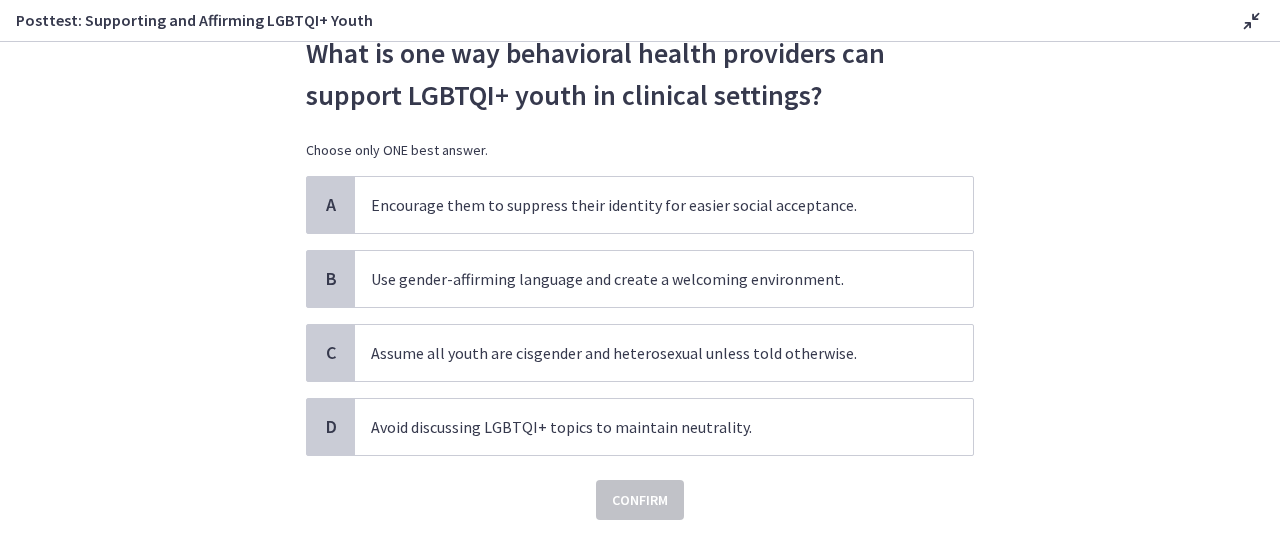 scroll, scrollTop: 76, scrollLeft: 0, axis: vertical 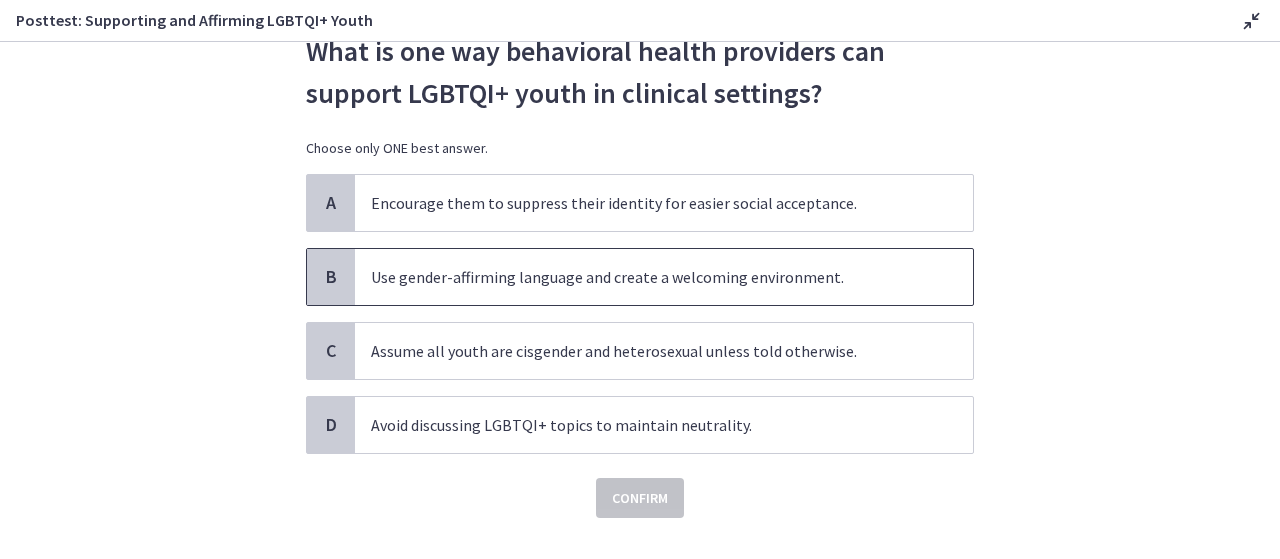 click on "Use gender-affirming language and create a welcoming environment." at bounding box center [664, 277] 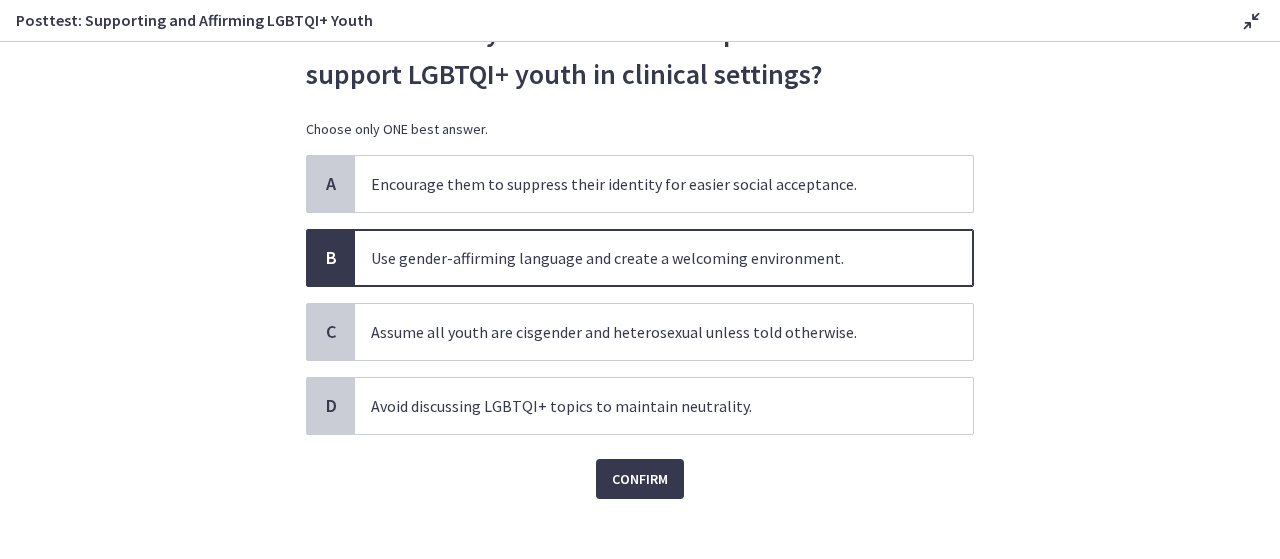 scroll, scrollTop: 97, scrollLeft: 0, axis: vertical 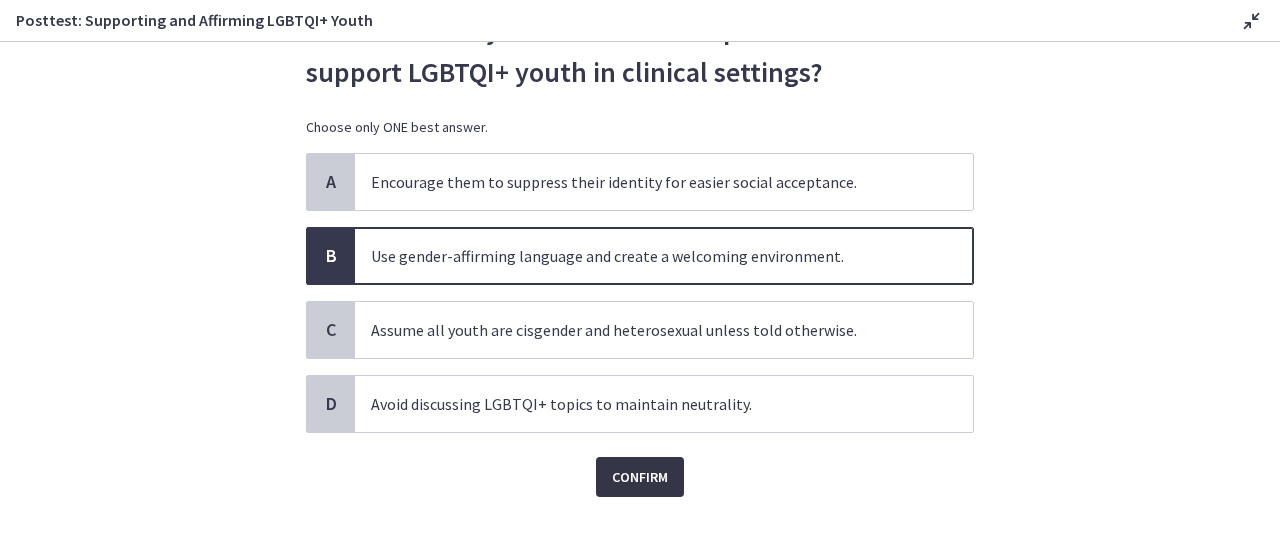 click on "Confirm" at bounding box center [640, 477] 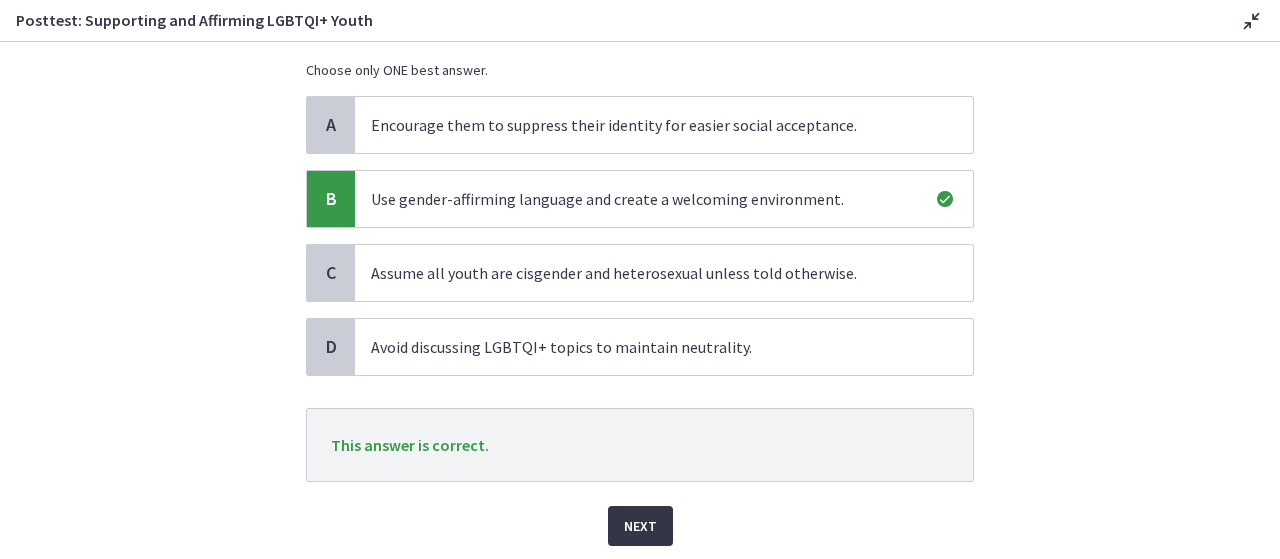 scroll, scrollTop: 162, scrollLeft: 0, axis: vertical 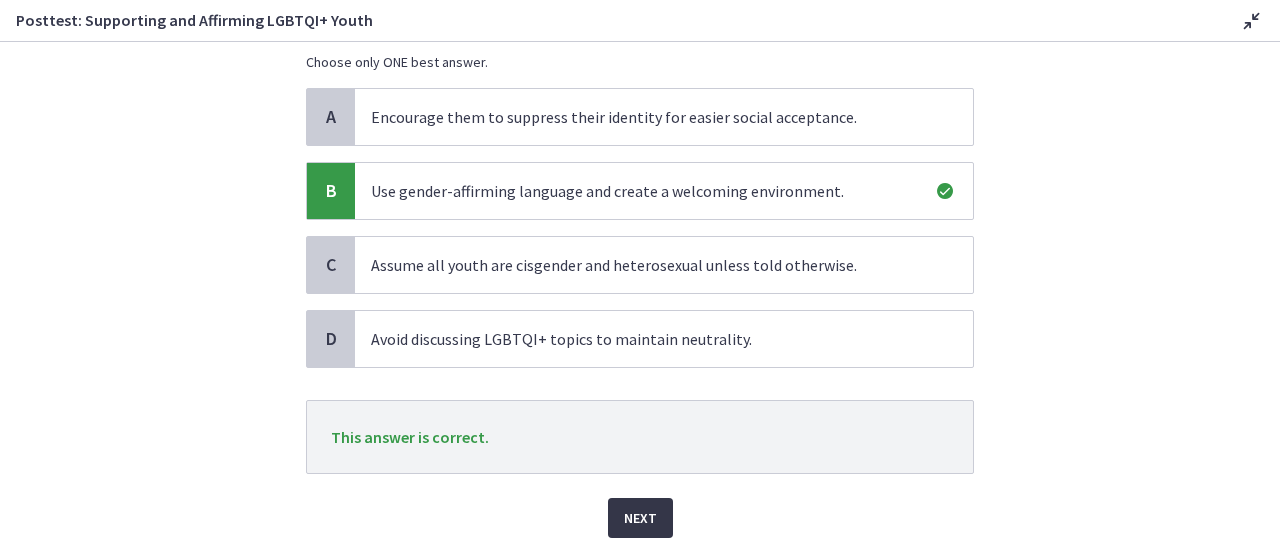 click on "Next" at bounding box center [640, 518] 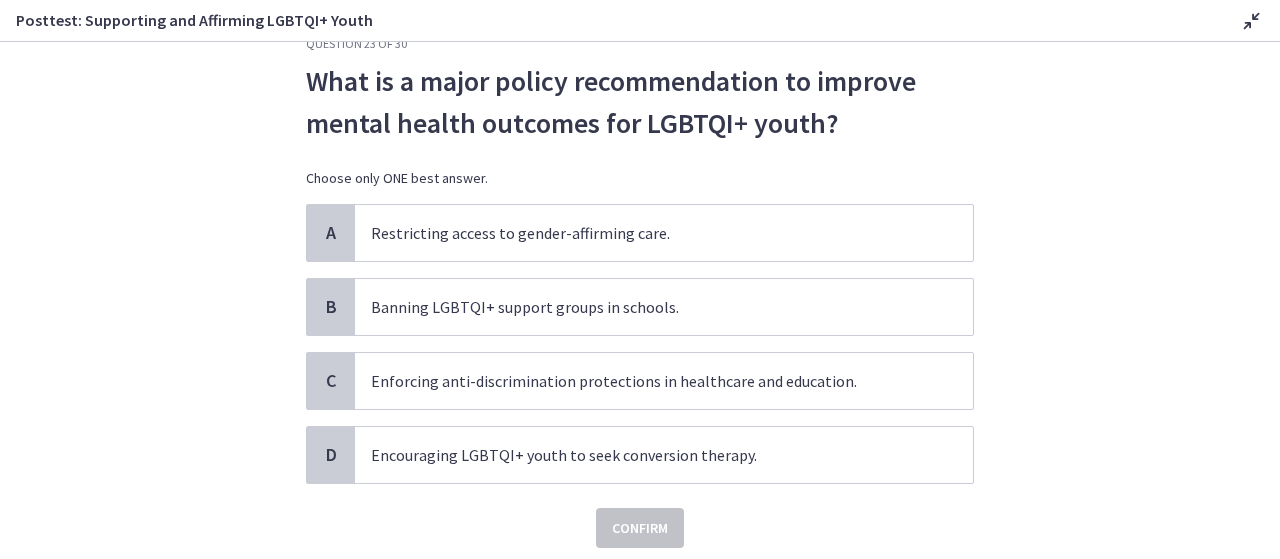 scroll, scrollTop: 50, scrollLeft: 0, axis: vertical 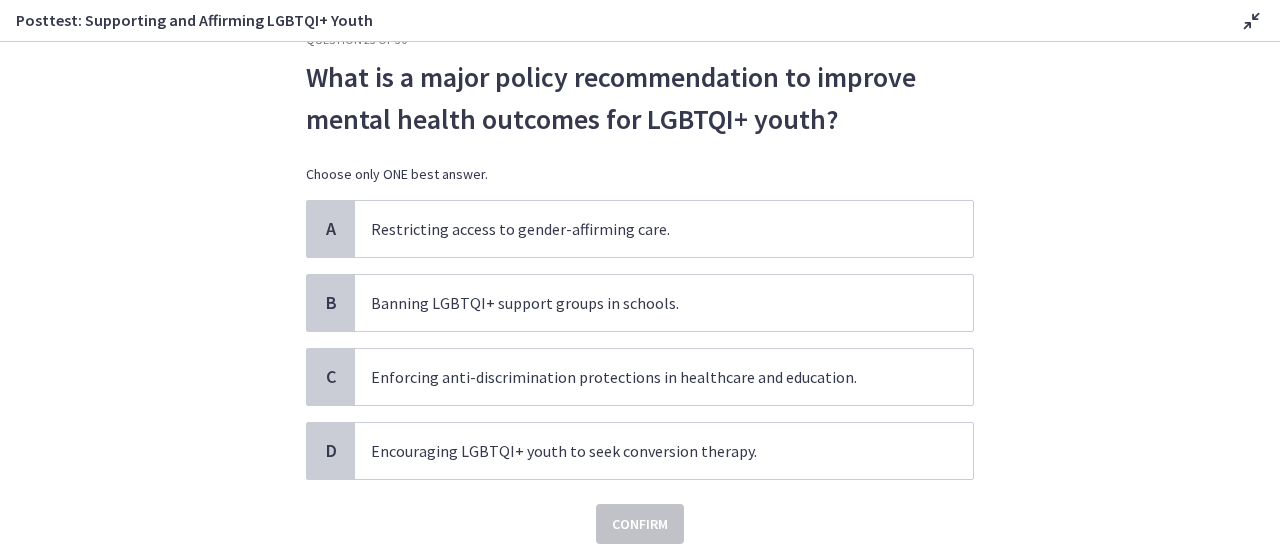 click on "Question   23   of   30
What is a major policy recommendation to improve mental health outcomes for LGBTQI+ youth?
Choose only ONE best answer.
A
Restricting access to gender-affirming care.
B
Banning LGBTQI+ support groups in schools.
C
Enforcing anti-discrimination protections in healthcare and education.
D
Encouraging LGBTQI+ youth to seek conversion therapy.
Confirm" at bounding box center [640, 300] 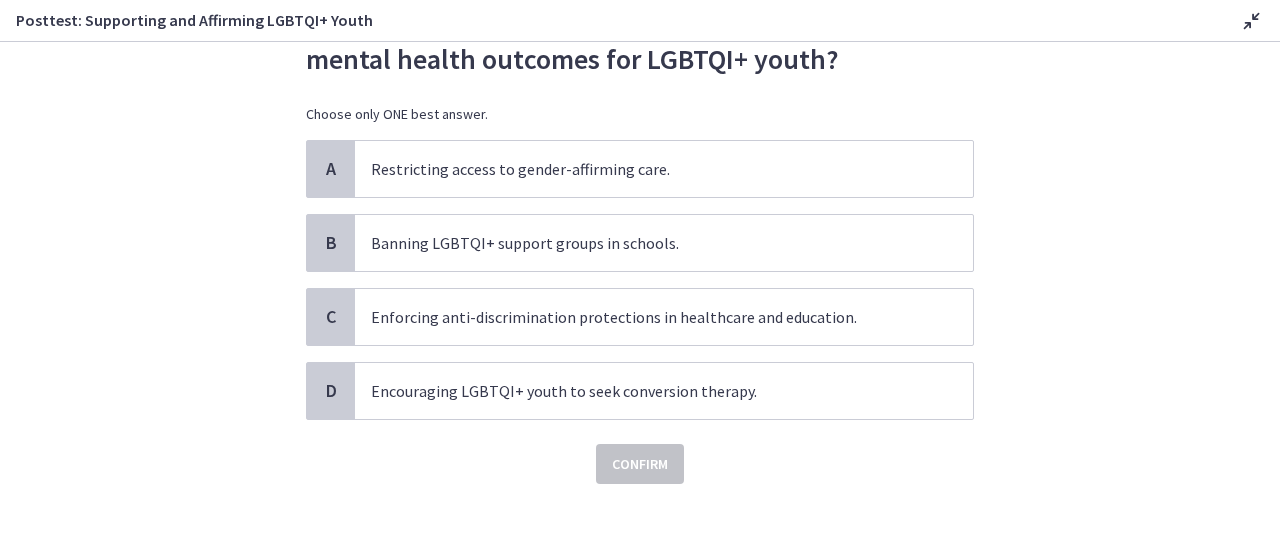 scroll, scrollTop: 112, scrollLeft: 0, axis: vertical 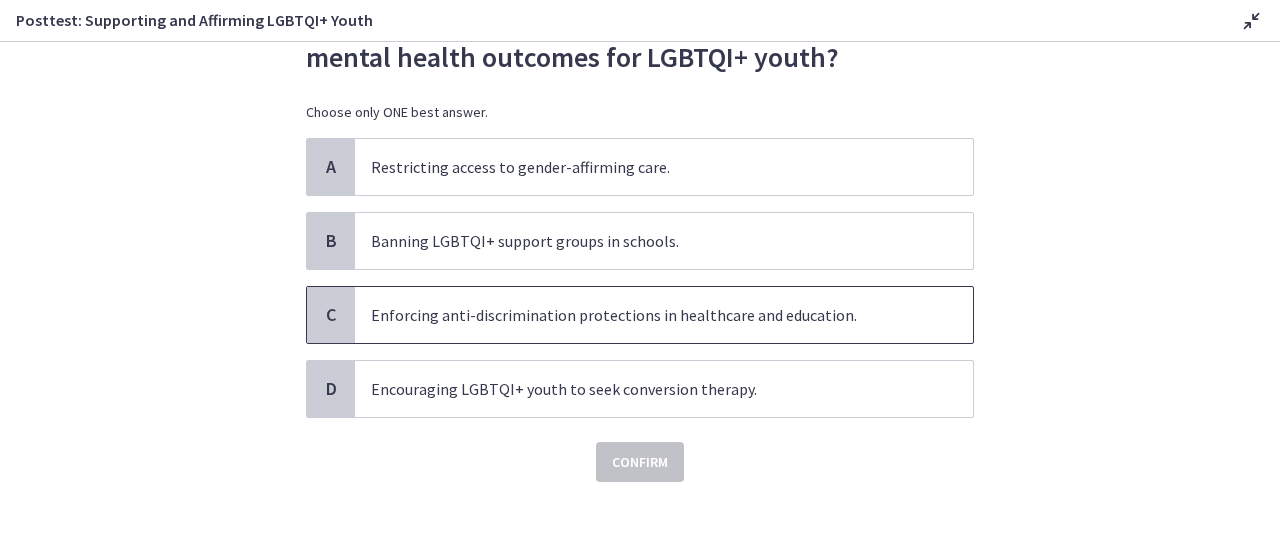 click on "Enforcing anti-discrimination protections in healthcare and education." at bounding box center [664, 315] 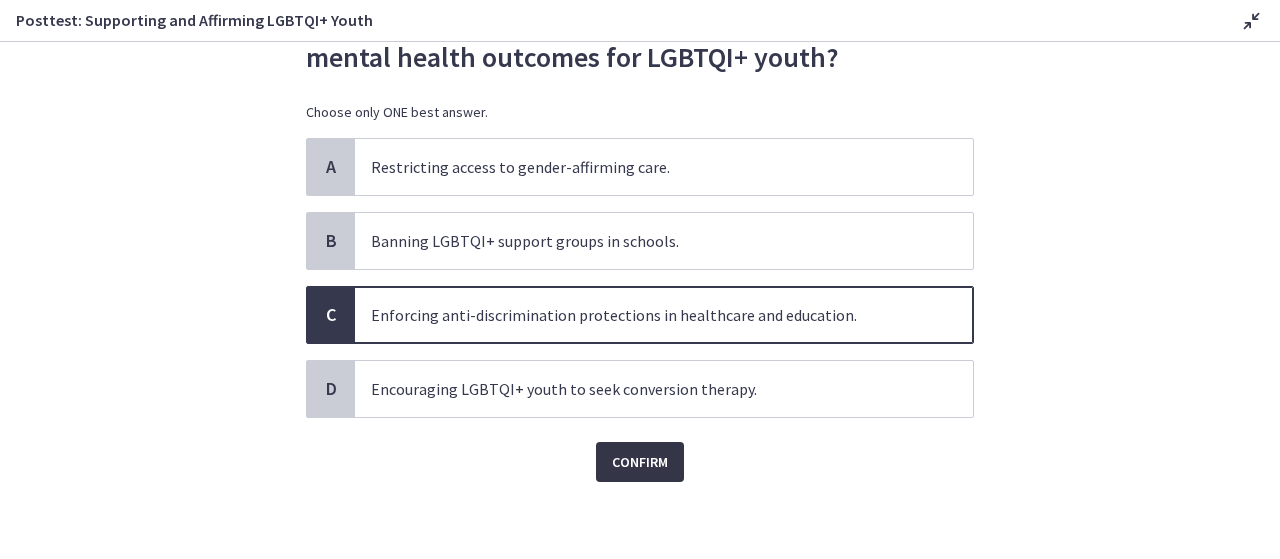 click on "Confirm" at bounding box center (640, 462) 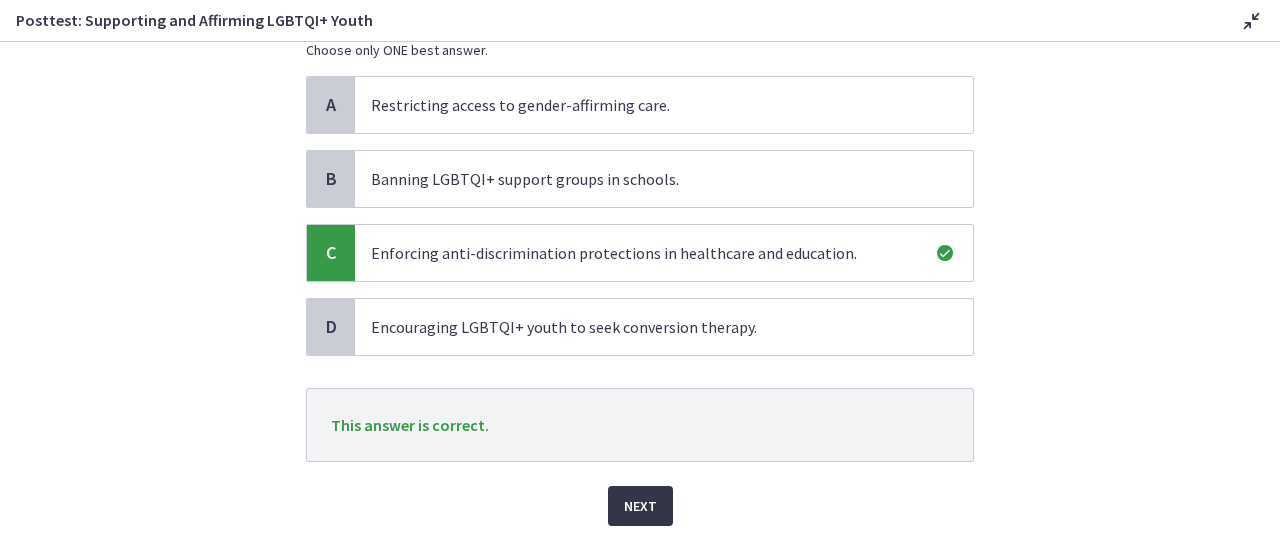 scroll, scrollTop: 195, scrollLeft: 0, axis: vertical 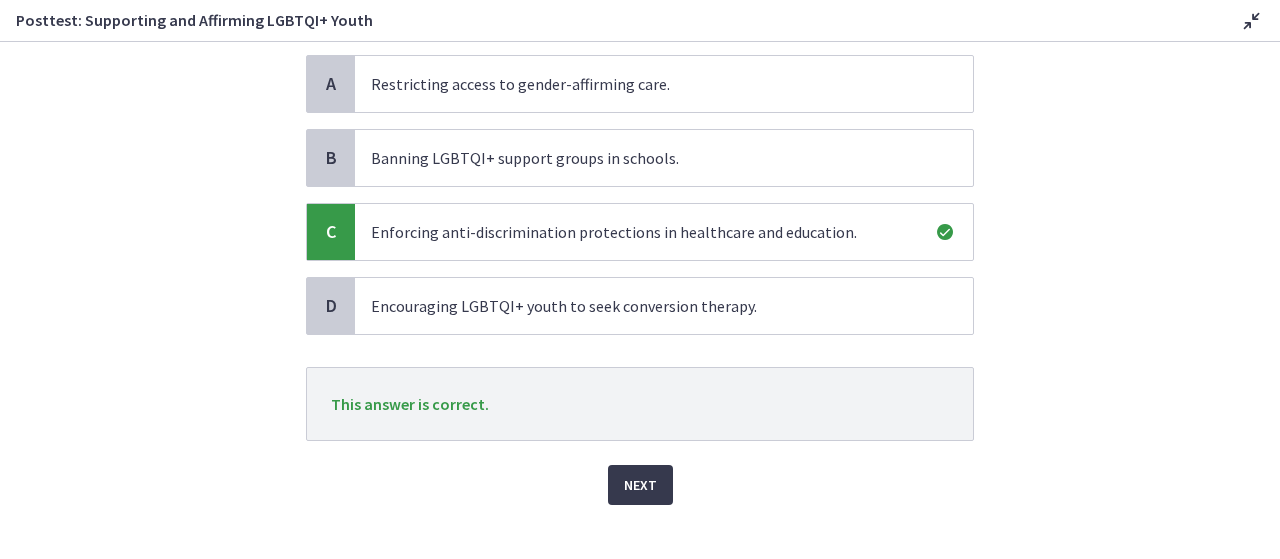 click on "Question   23   of   30
What is a major policy recommendation to improve mental health outcomes for LGBTQI+ youth?
Choose only ONE best answer.
A
Restricting access to gender-affirming care.
B
Banning LGBTQI+ support groups in schools.
C
Enforcing anti-discrimination protections in healthcare and education.
D
Encouraging LGBTQI+ youth to seek conversion therapy.
This answer is correct.
Next" at bounding box center [640, 300] 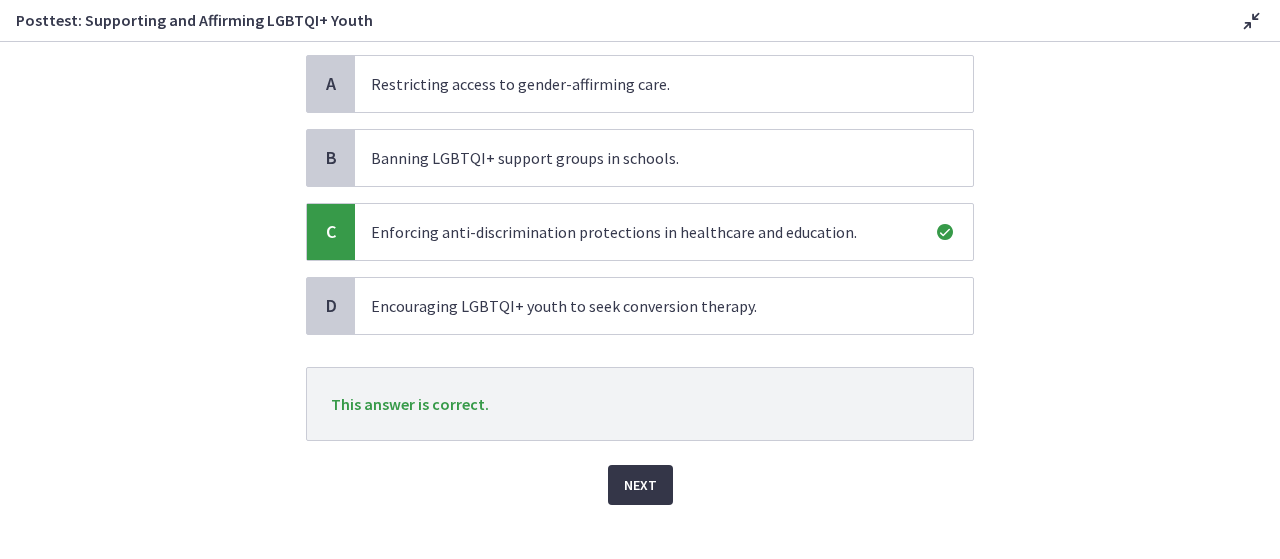 click on "Next" at bounding box center [640, 485] 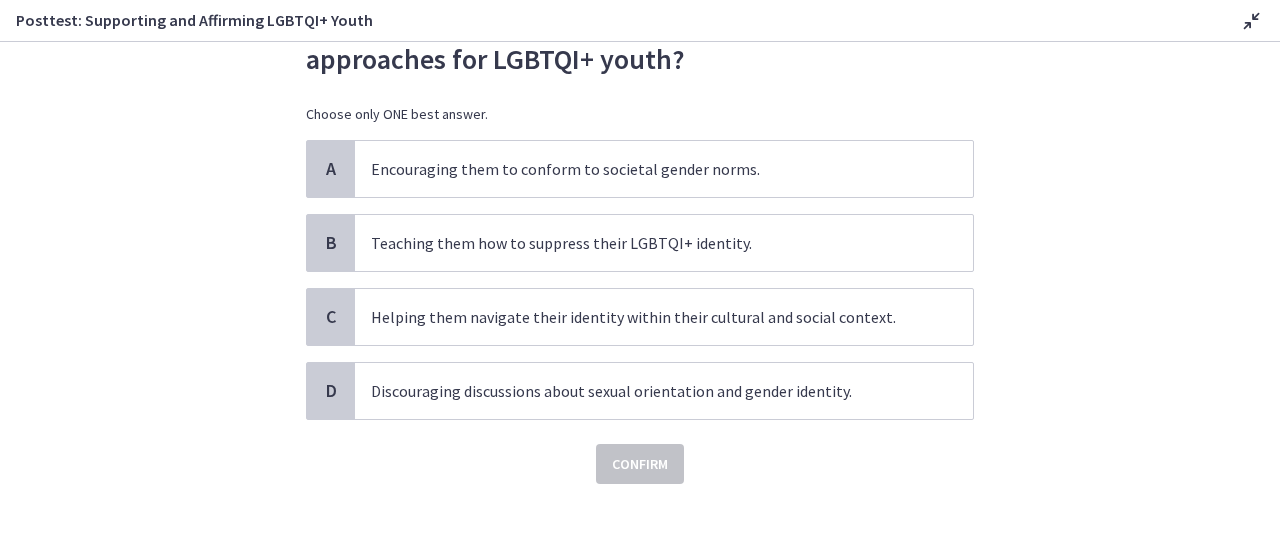 scroll, scrollTop: 112, scrollLeft: 0, axis: vertical 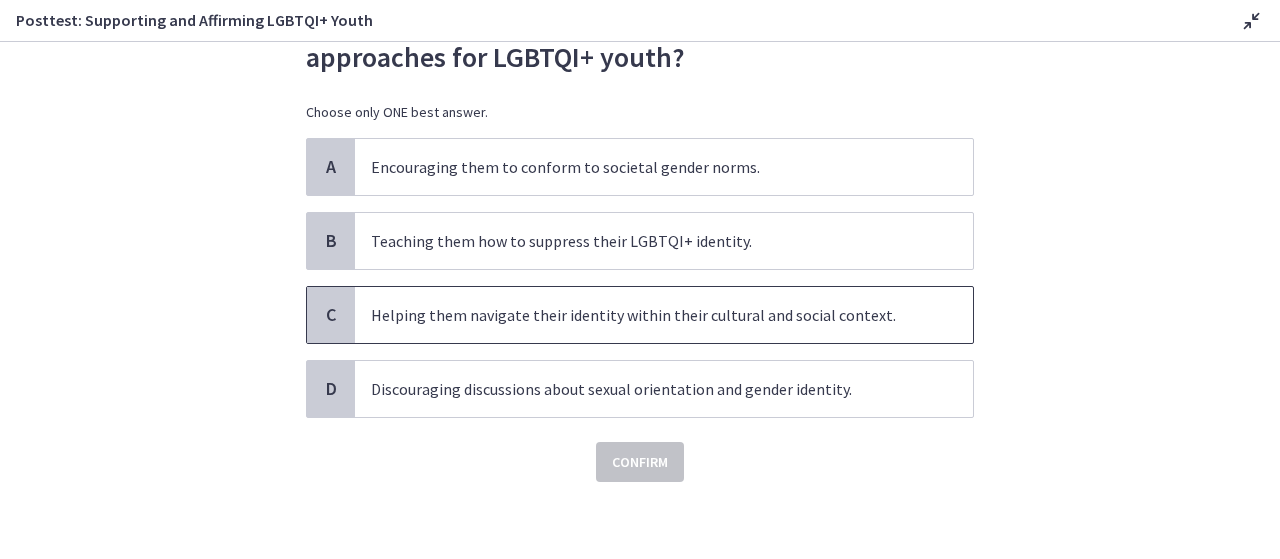 click on "Helping them navigate their identity within their cultural and social context." at bounding box center [664, 315] 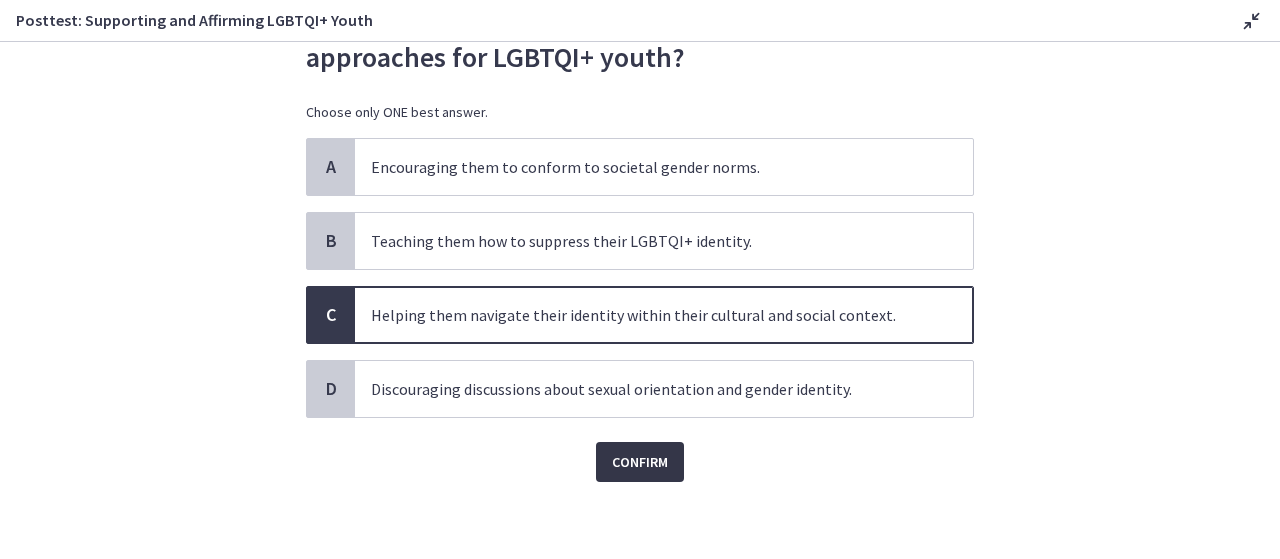 click on "Confirm" at bounding box center (640, 462) 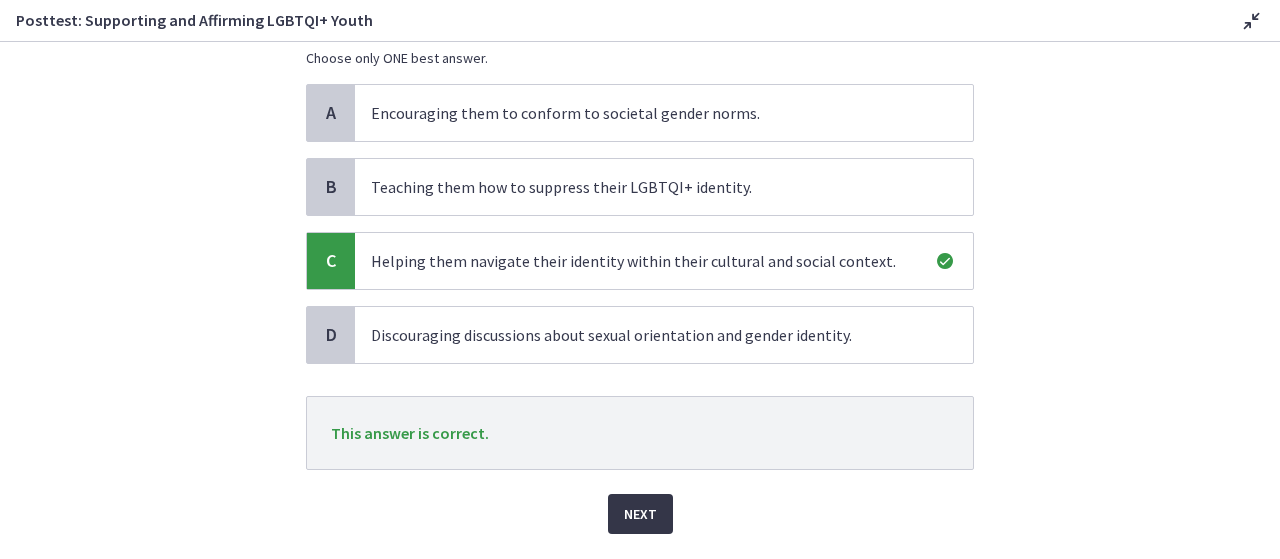 scroll, scrollTop: 176, scrollLeft: 0, axis: vertical 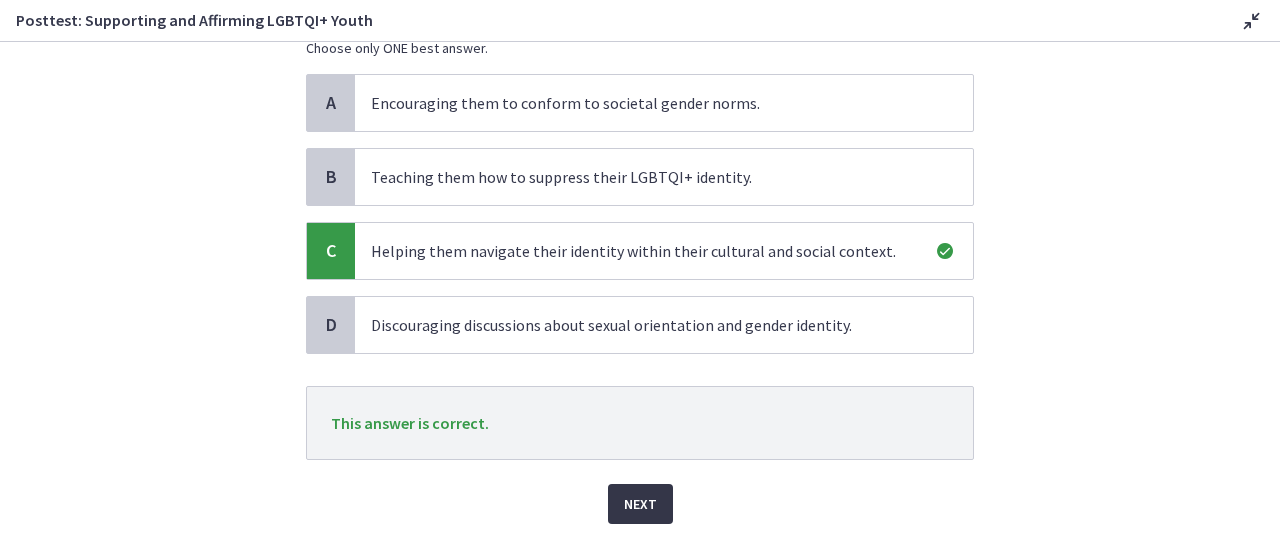 click on "Next" at bounding box center (640, 504) 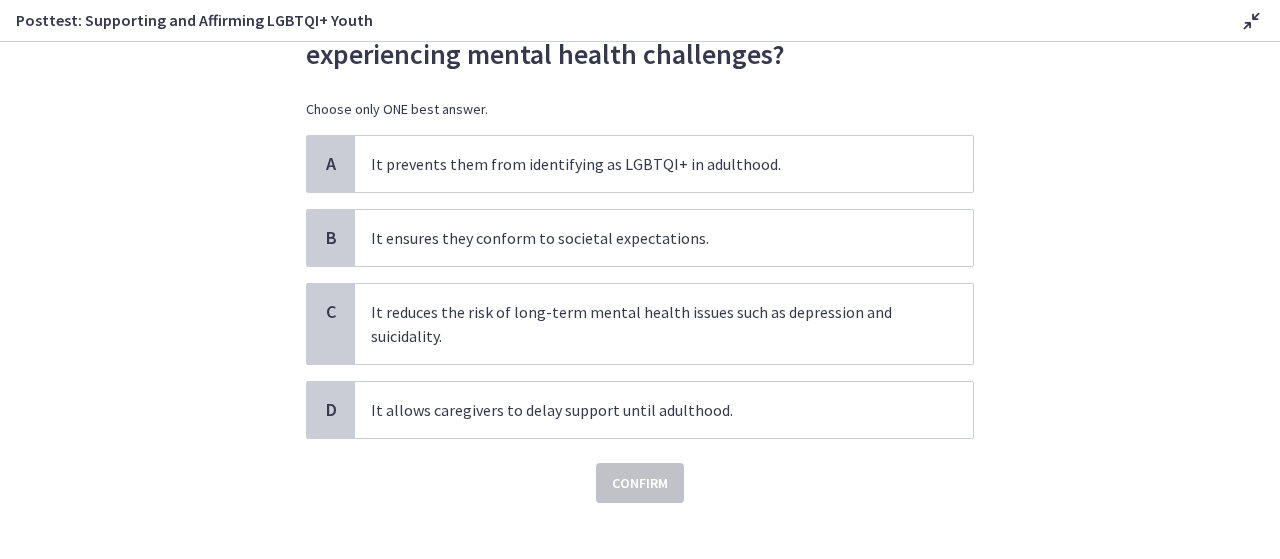 scroll, scrollTop: 116, scrollLeft: 0, axis: vertical 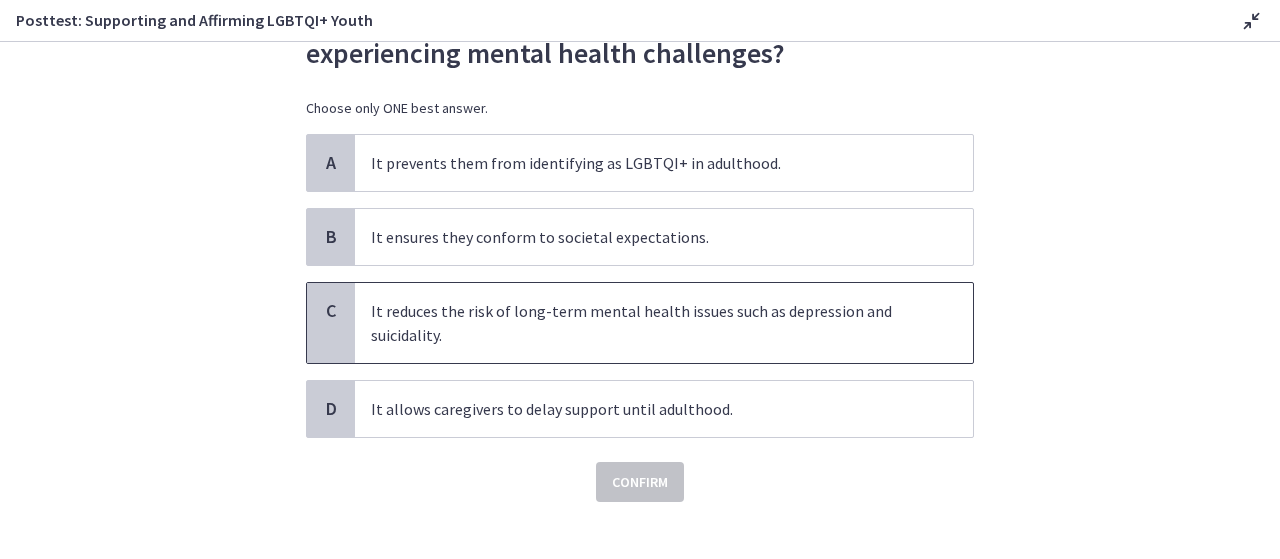 click on "It reduces the risk of long-term mental health issues such as depression and suicidality." at bounding box center [664, 323] 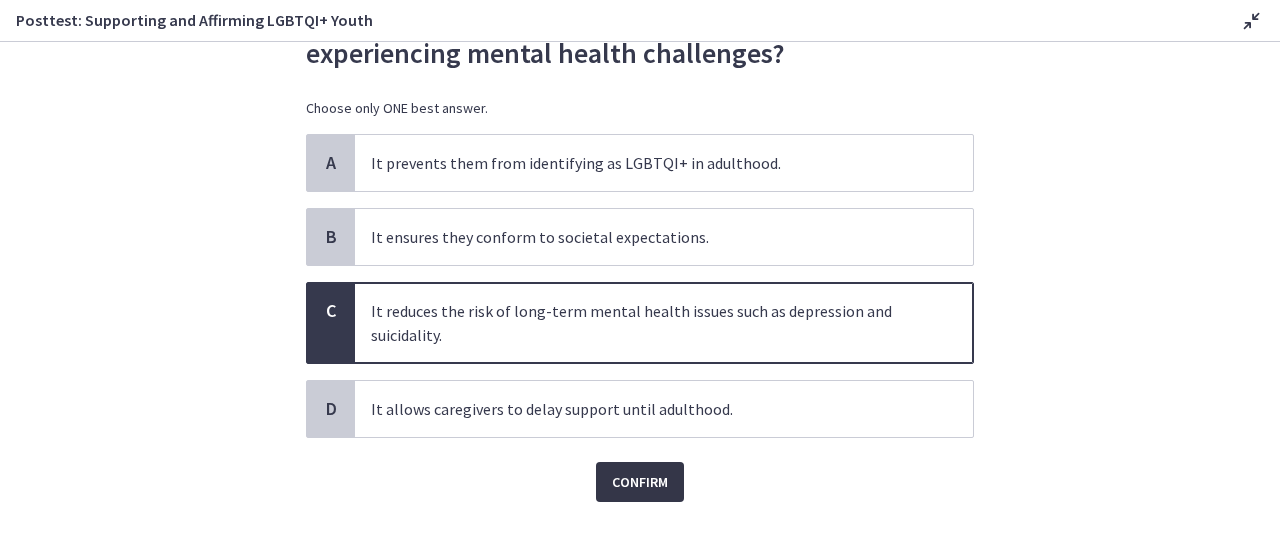 click on "Confirm" at bounding box center [640, 482] 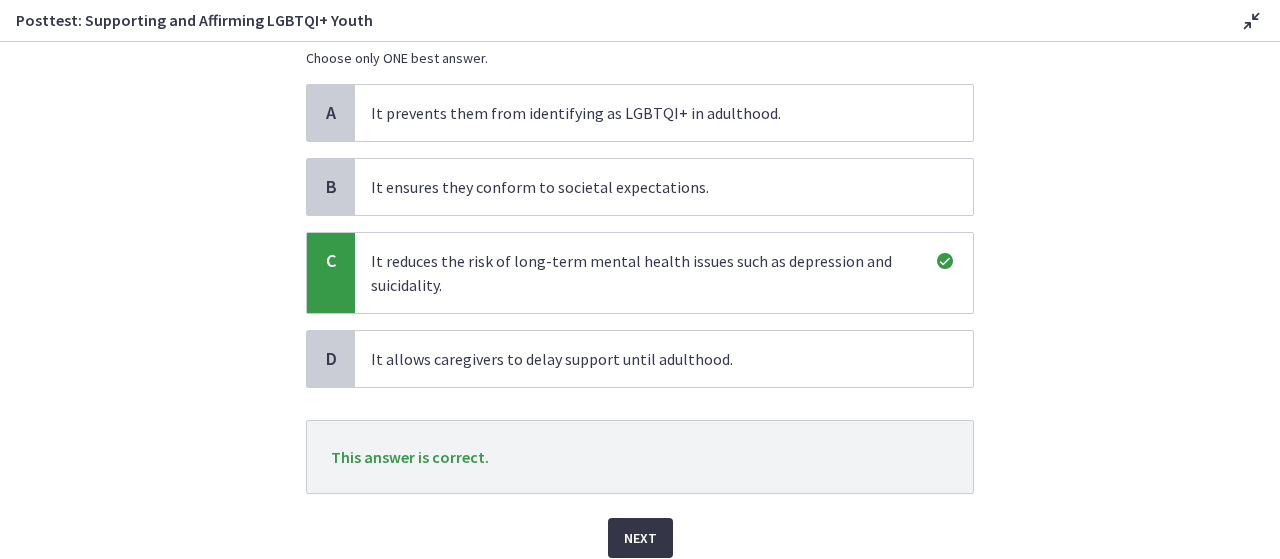 scroll, scrollTop: 169, scrollLeft: 0, axis: vertical 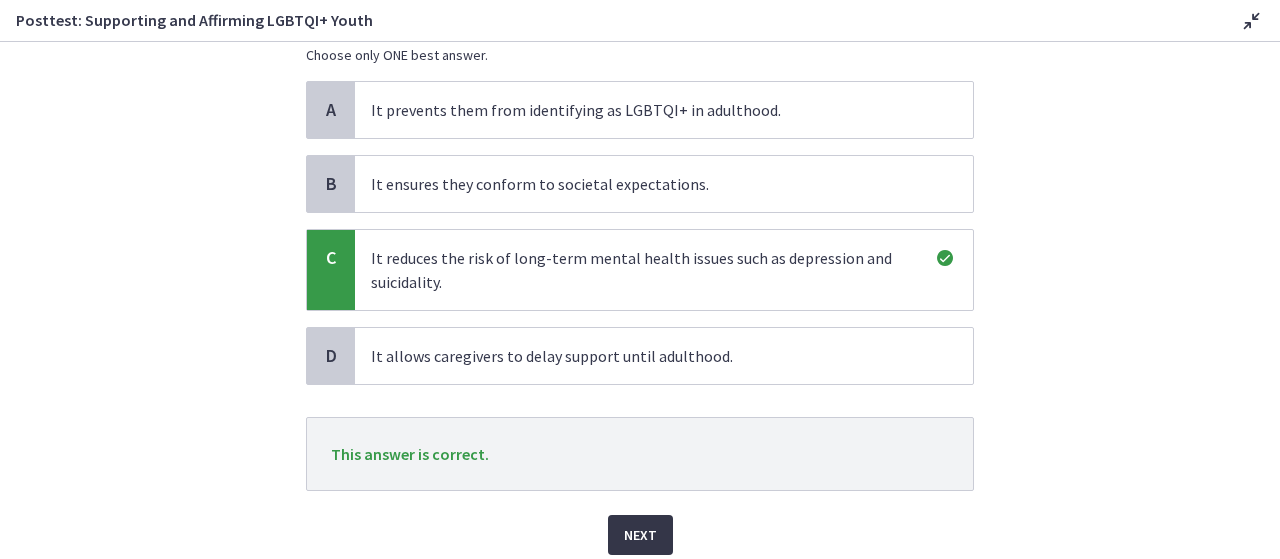 click on "Next" at bounding box center (640, 535) 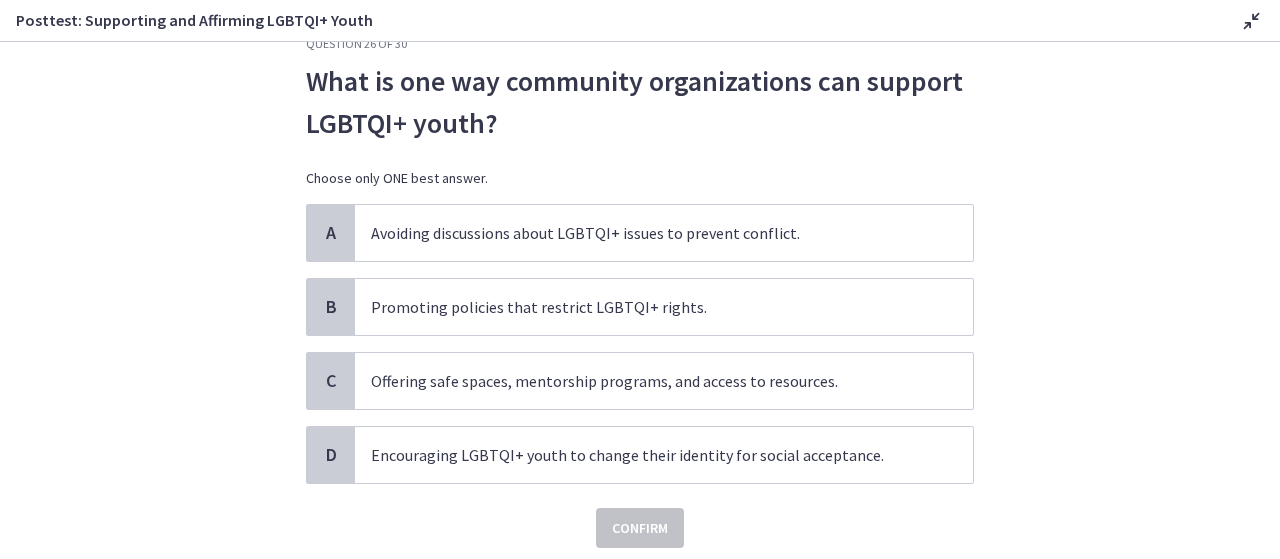 scroll, scrollTop: 46, scrollLeft: 0, axis: vertical 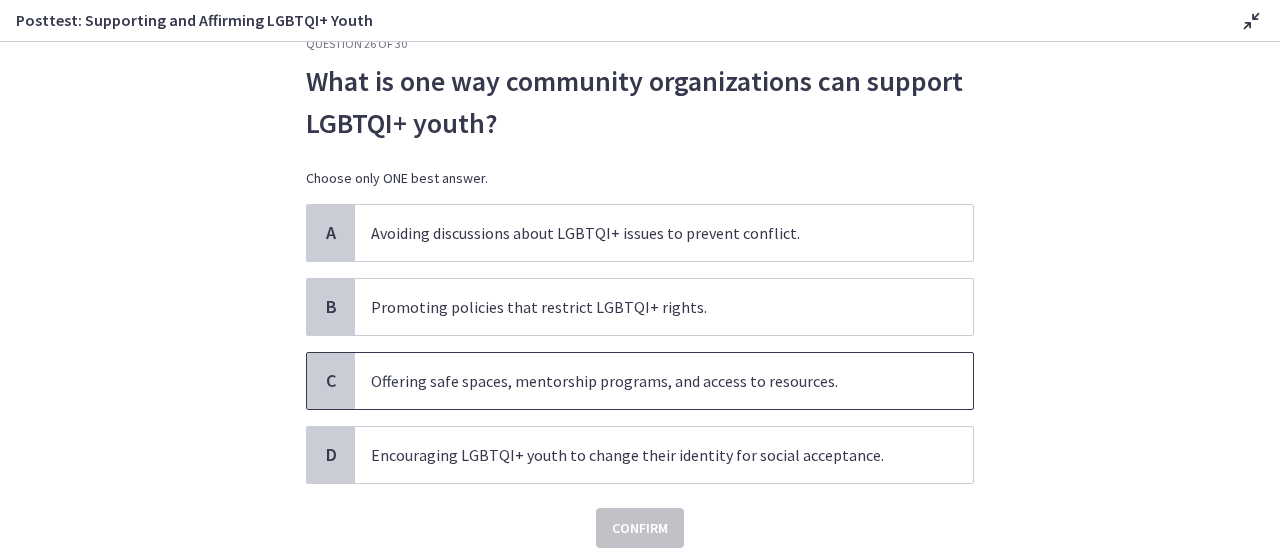 click on "Offering safe spaces, mentorship programs, and access to resources." at bounding box center [664, 381] 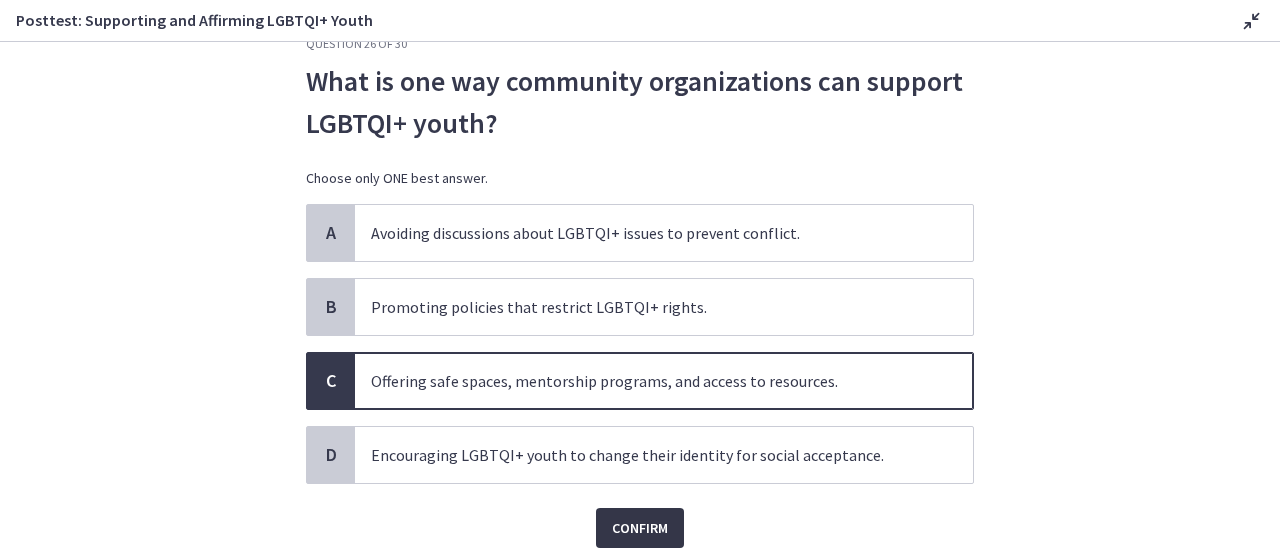 click on "Confirm" at bounding box center [640, 528] 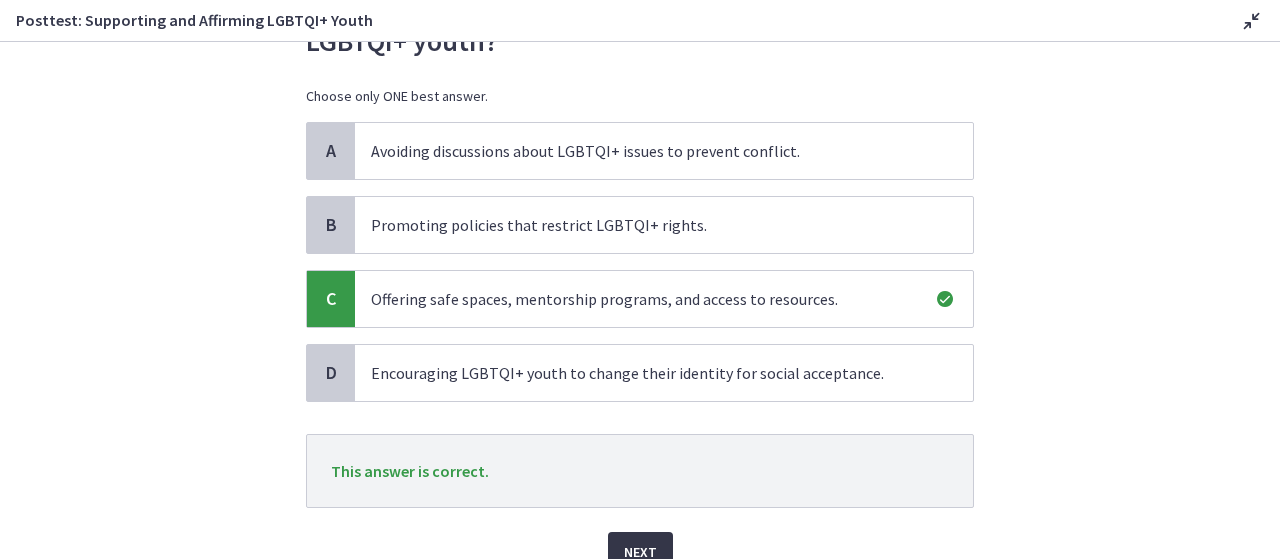 scroll, scrollTop: 147, scrollLeft: 0, axis: vertical 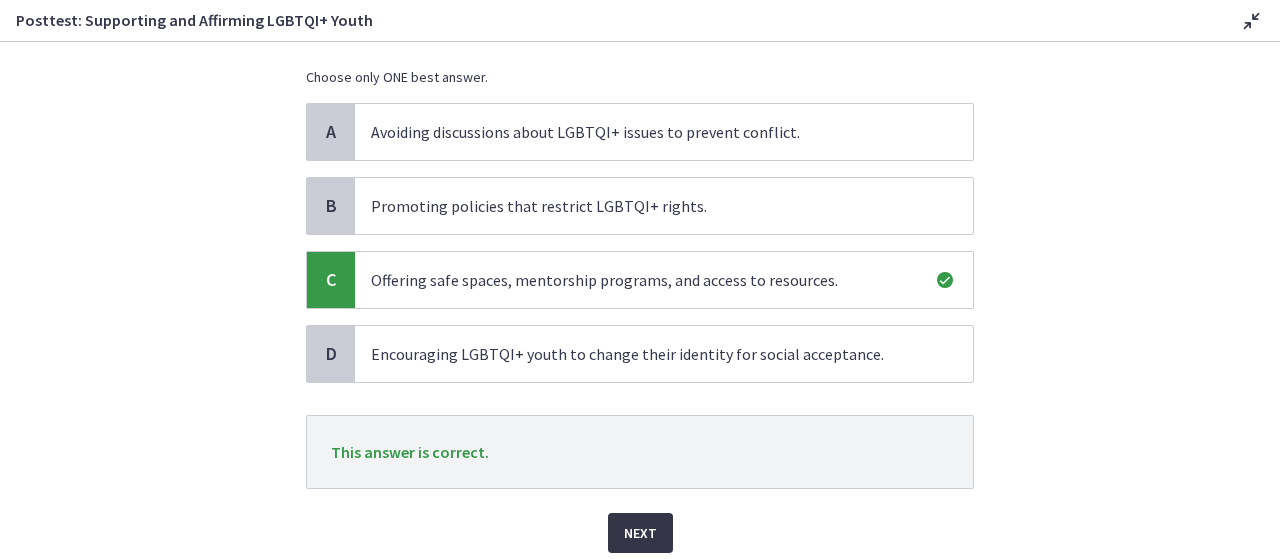 click on "Next" at bounding box center (640, 533) 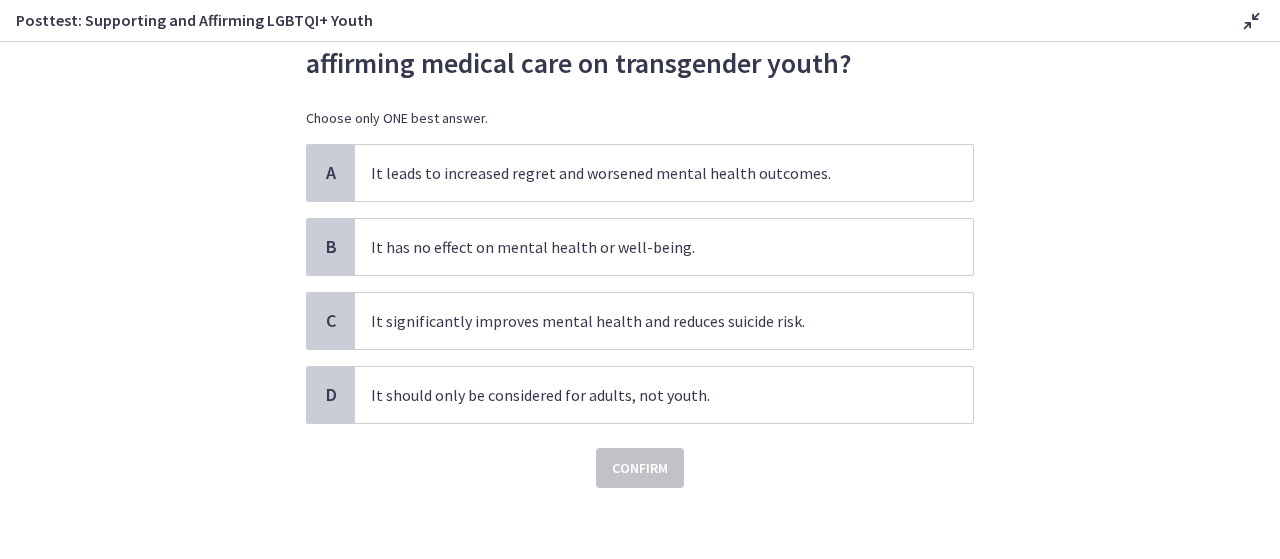 scroll, scrollTop: 110, scrollLeft: 0, axis: vertical 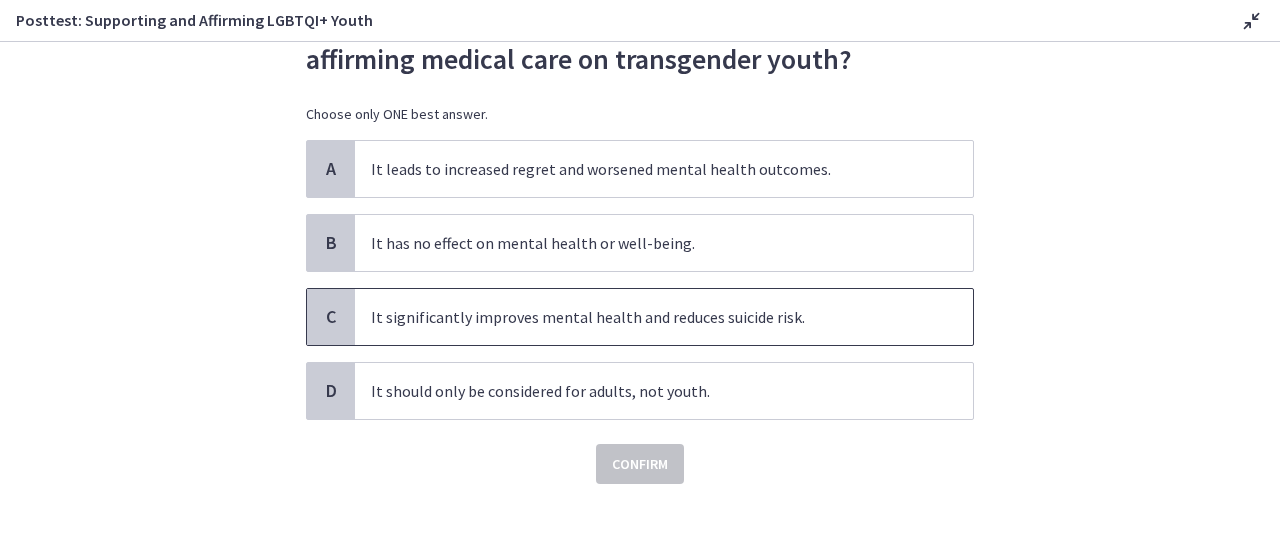 click on "It significantly improves mental health and reduces suicide risk." at bounding box center (664, 317) 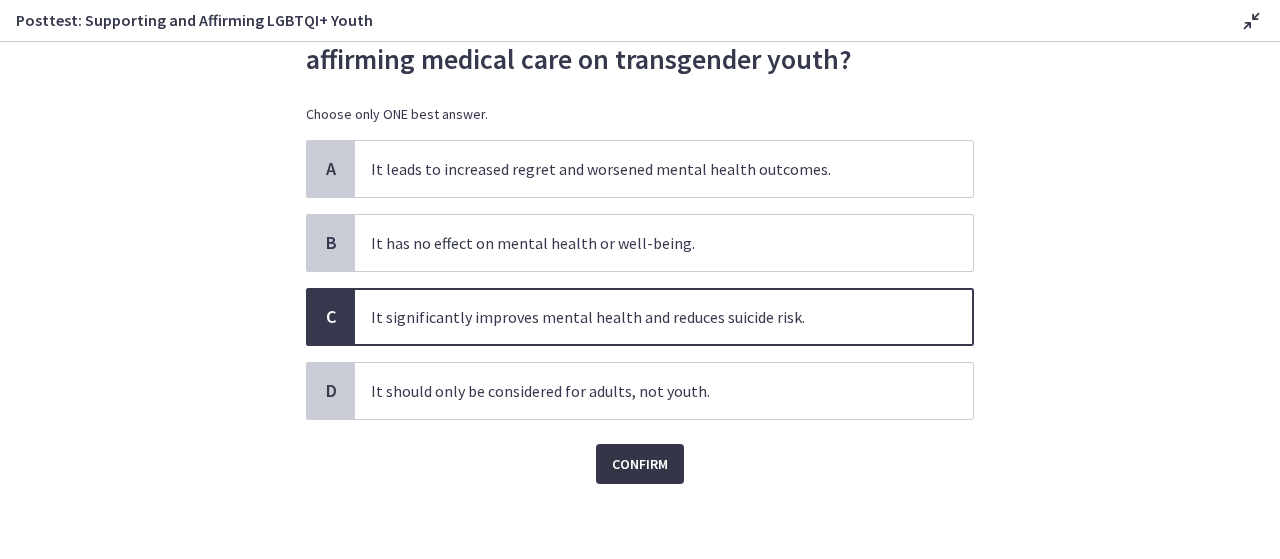 click on "Confirm" at bounding box center (640, 464) 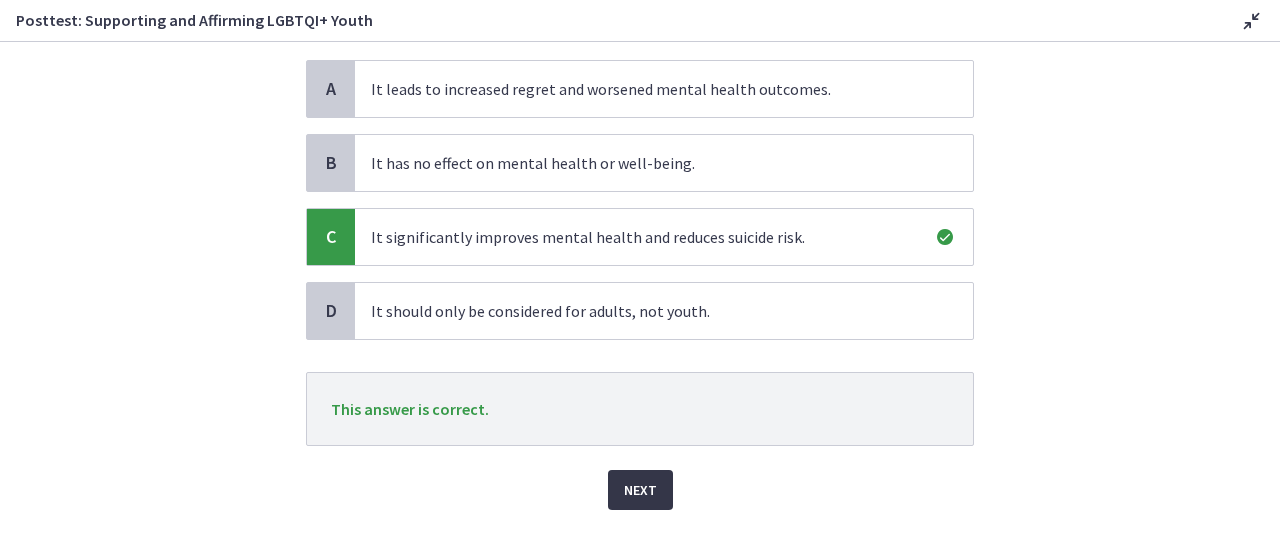 scroll, scrollTop: 217, scrollLeft: 0, axis: vertical 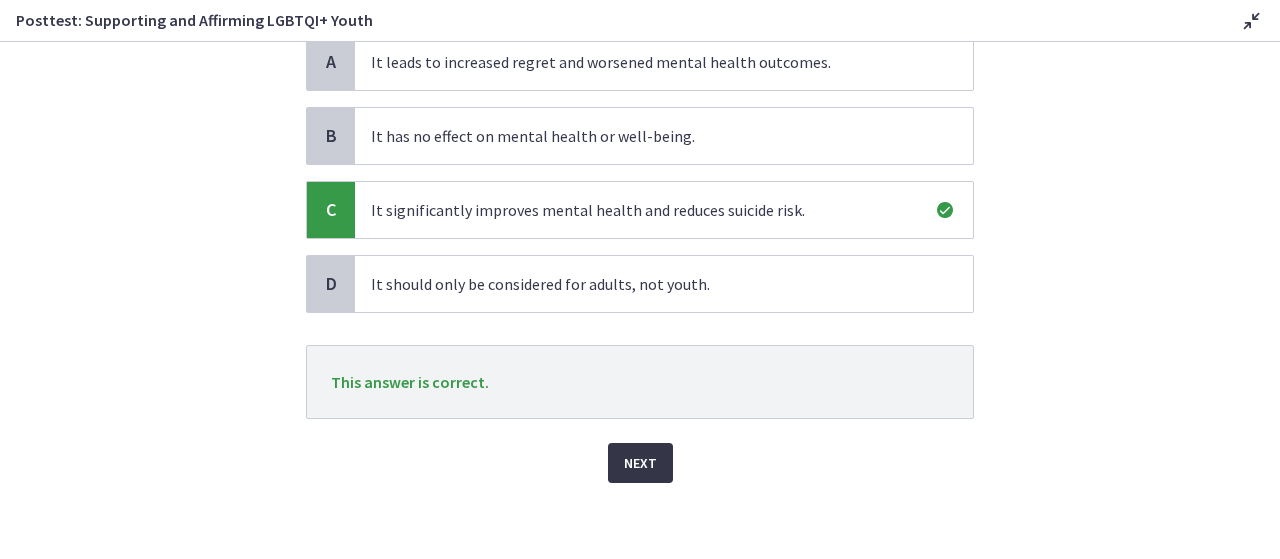 click on "Next" at bounding box center (640, 463) 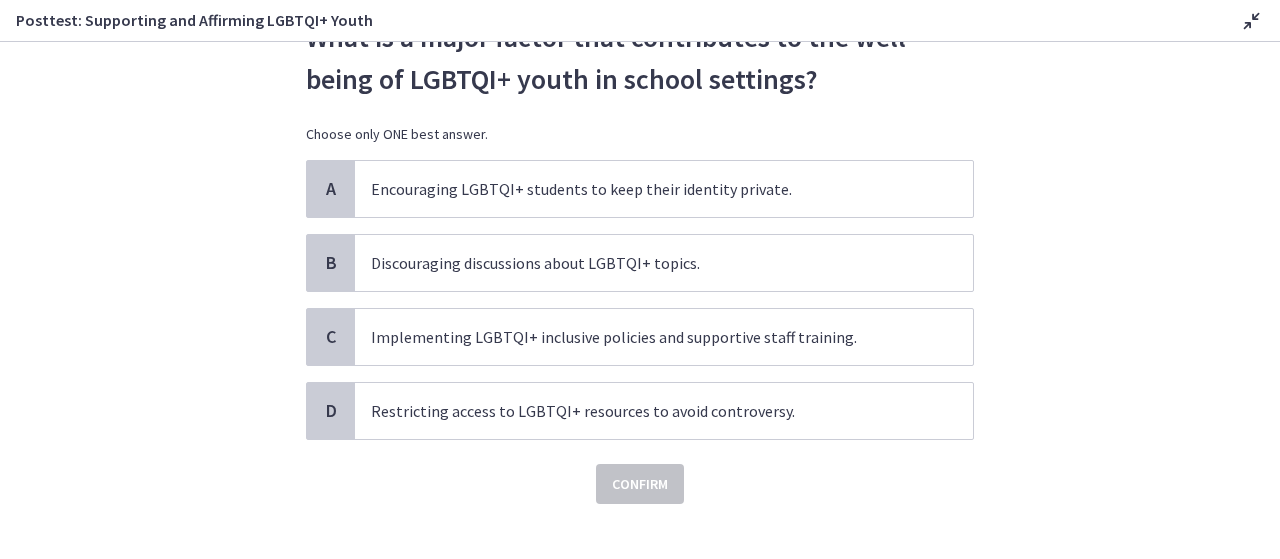 scroll, scrollTop: 91, scrollLeft: 0, axis: vertical 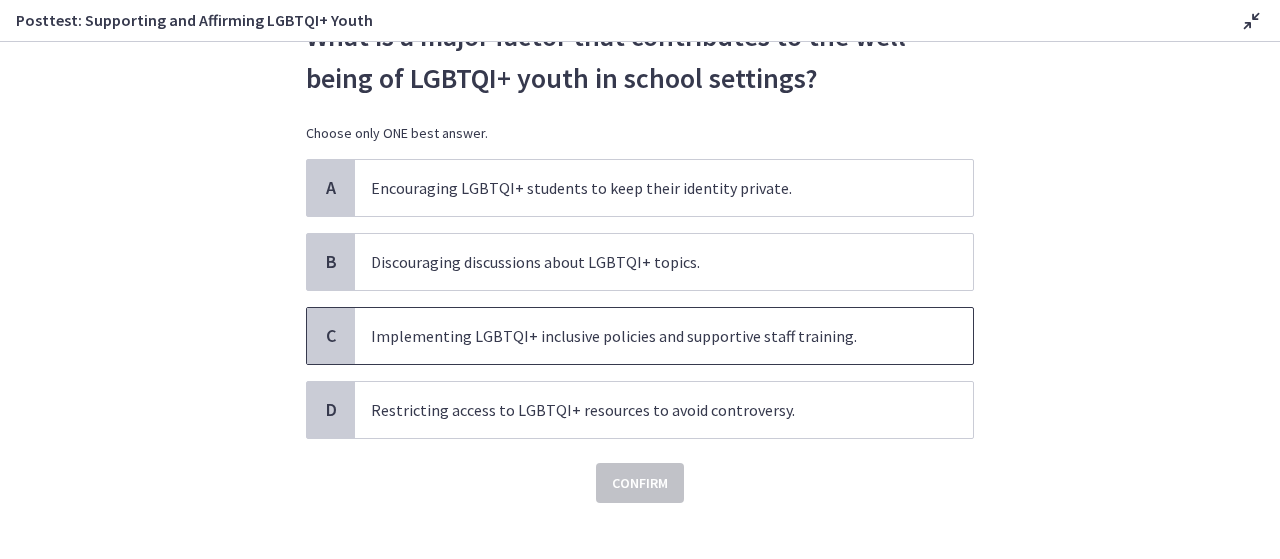 click on "Implementing LGBTQI+ inclusive policies and supportive staff training." at bounding box center (664, 336) 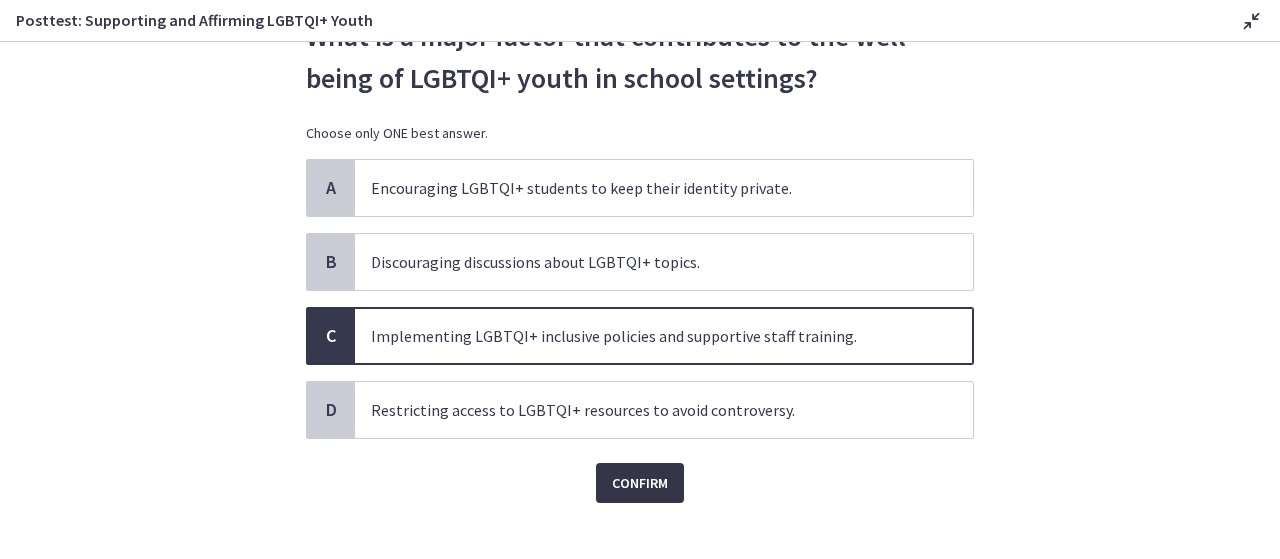 click on "Confirm" at bounding box center [640, 483] 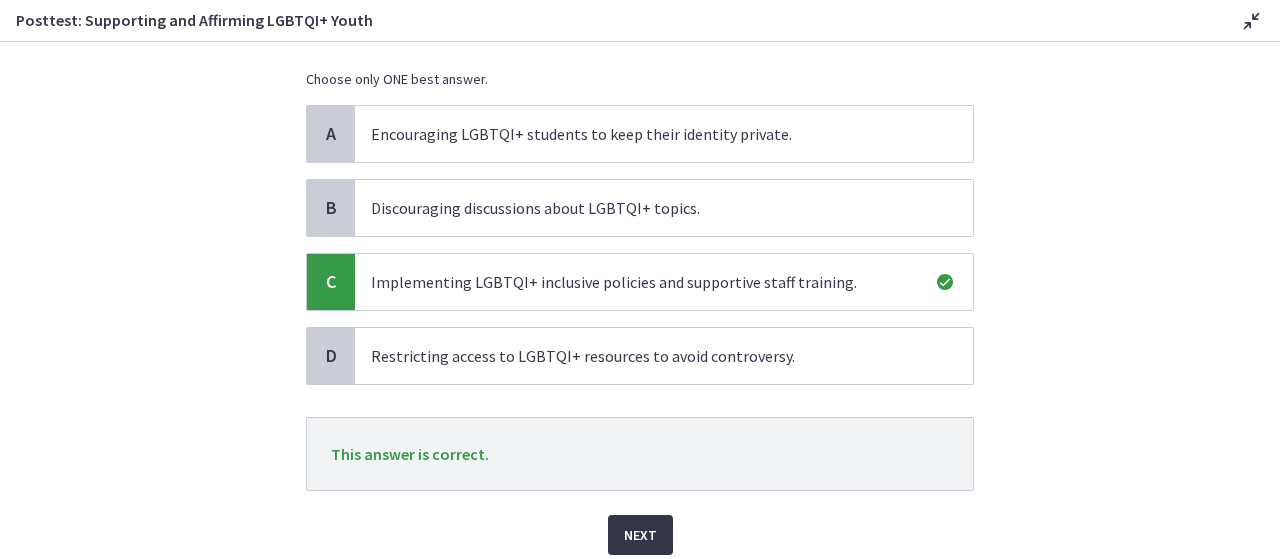 scroll, scrollTop: 148, scrollLeft: 0, axis: vertical 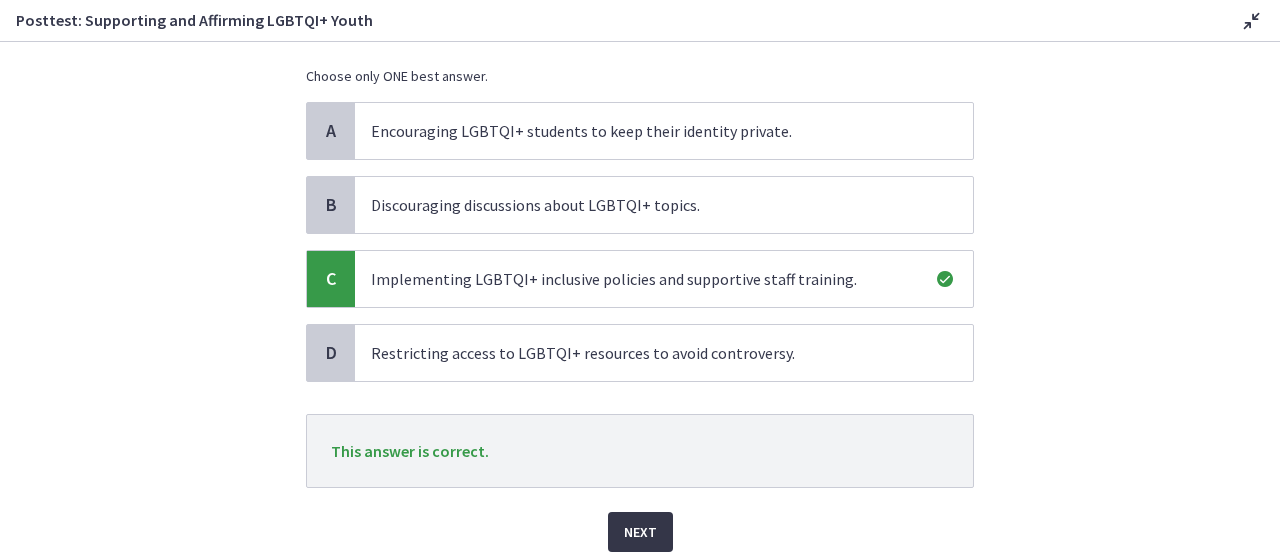 click on "Next" at bounding box center (640, 532) 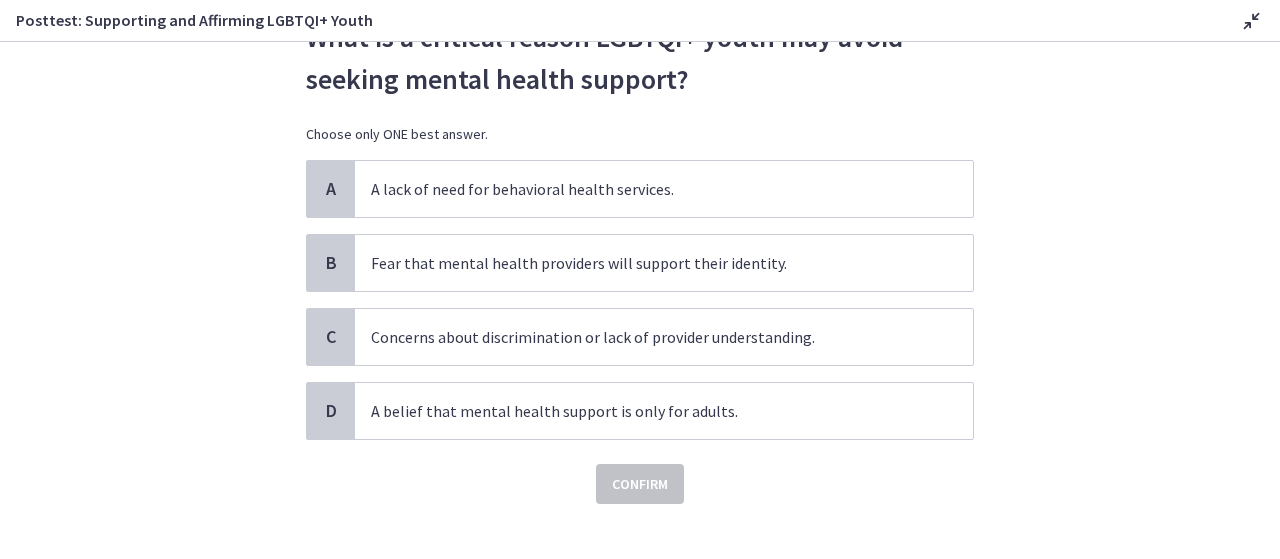 scroll, scrollTop: 92, scrollLeft: 0, axis: vertical 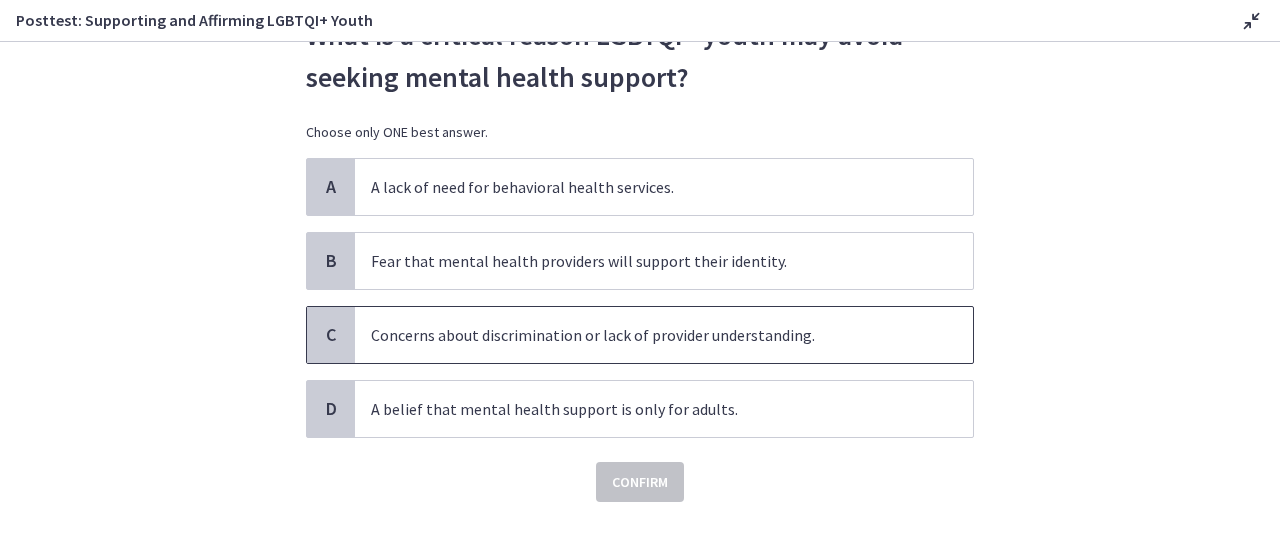 click on "Concerns about discrimination or lack of provider understanding." at bounding box center [664, 335] 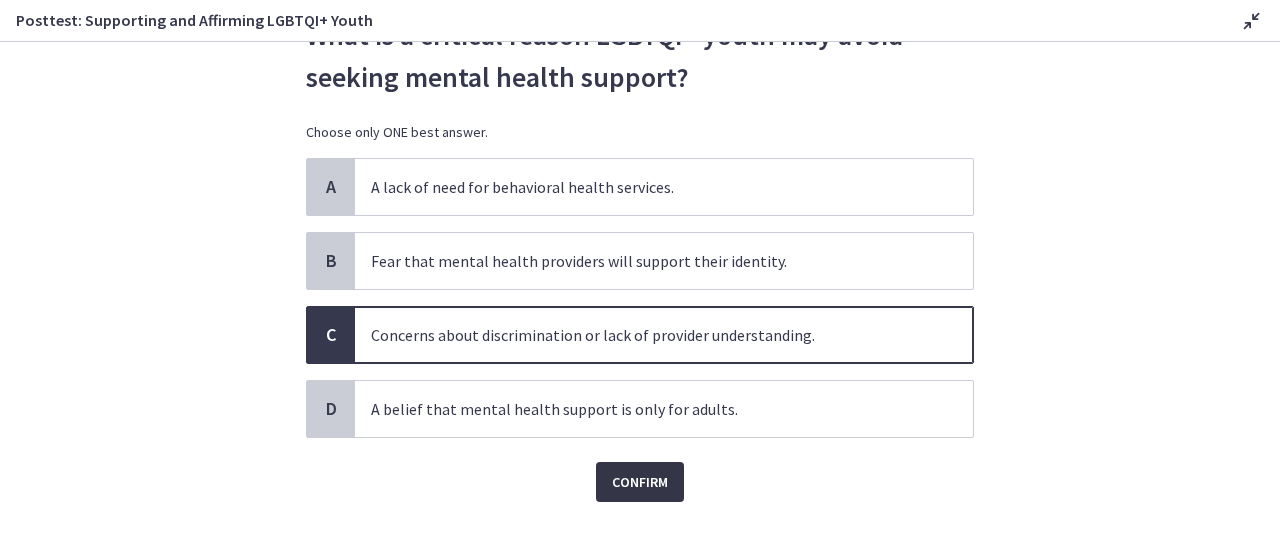 click on "Confirm" at bounding box center [640, 482] 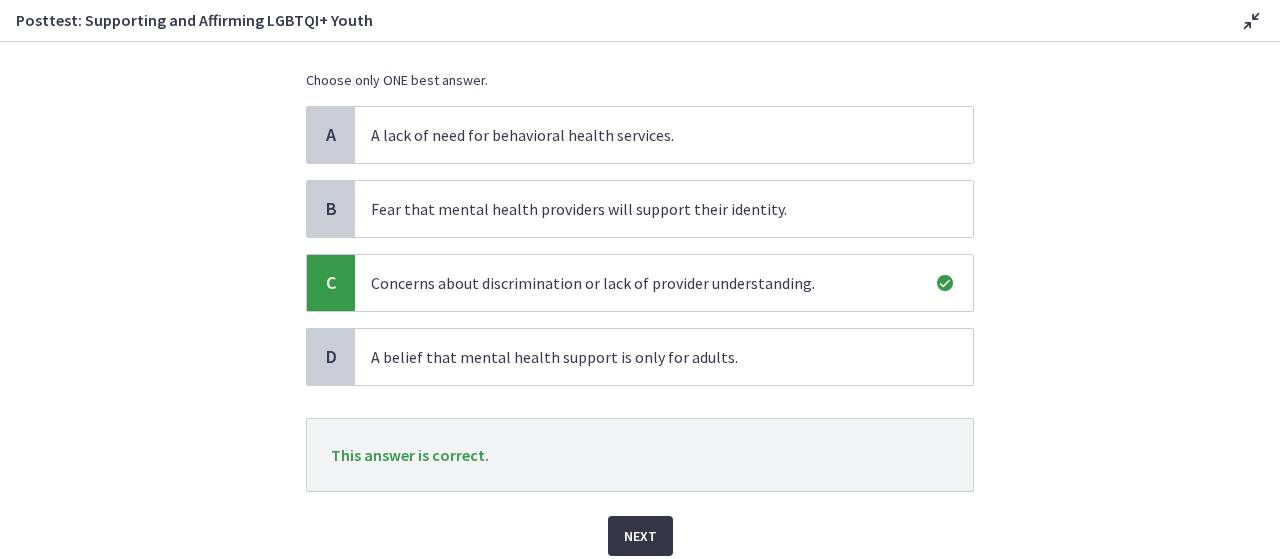 scroll, scrollTop: 147, scrollLeft: 0, axis: vertical 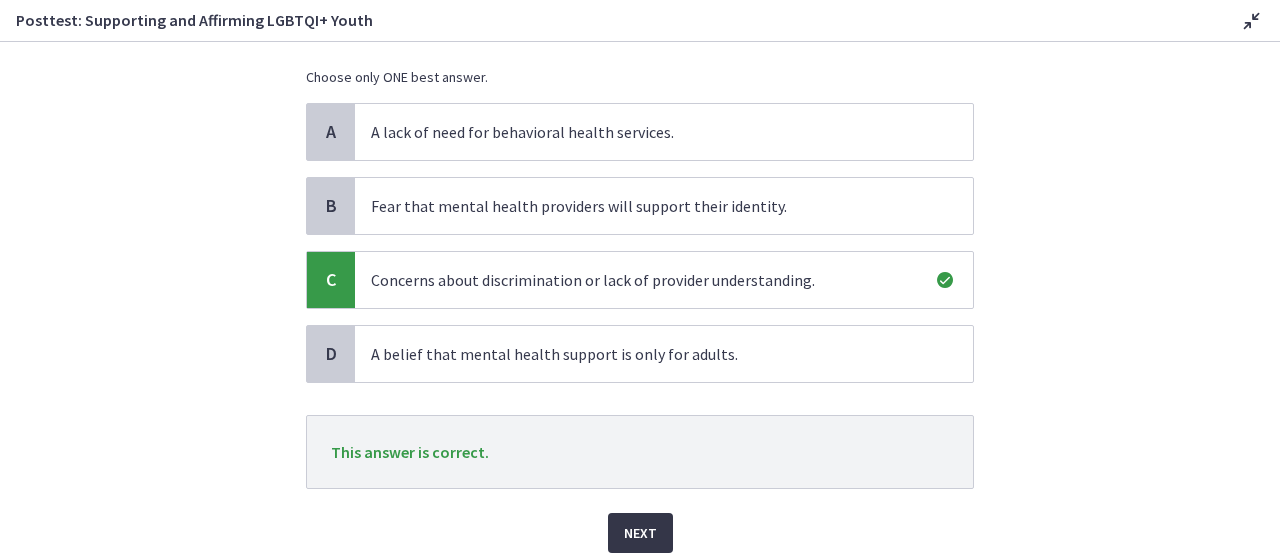 click on "Next" at bounding box center (640, 533) 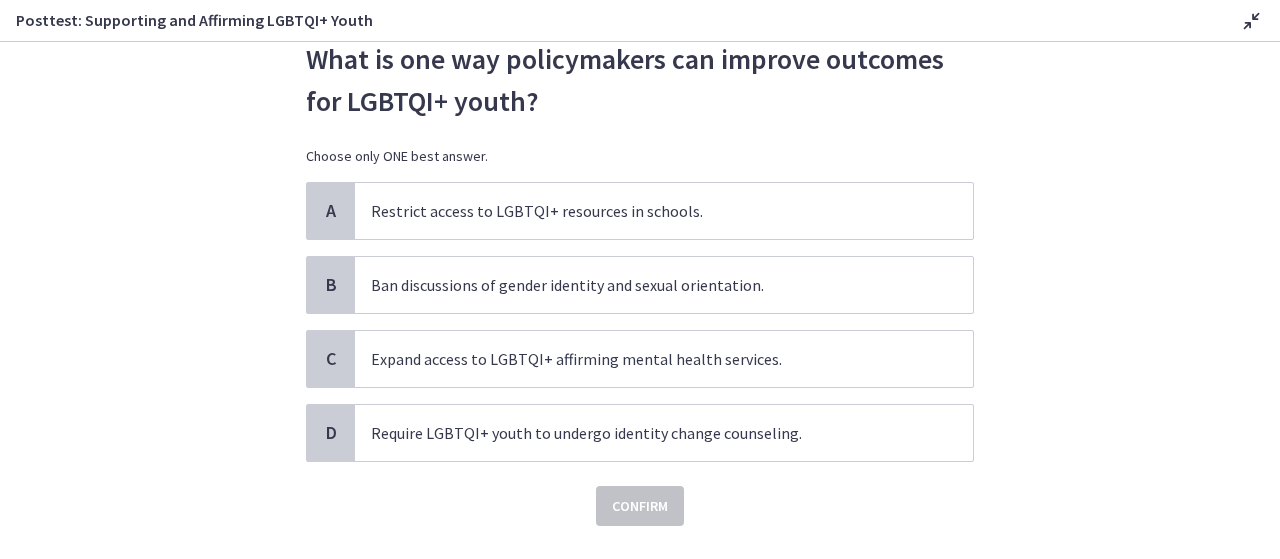 scroll, scrollTop: 70, scrollLeft: 0, axis: vertical 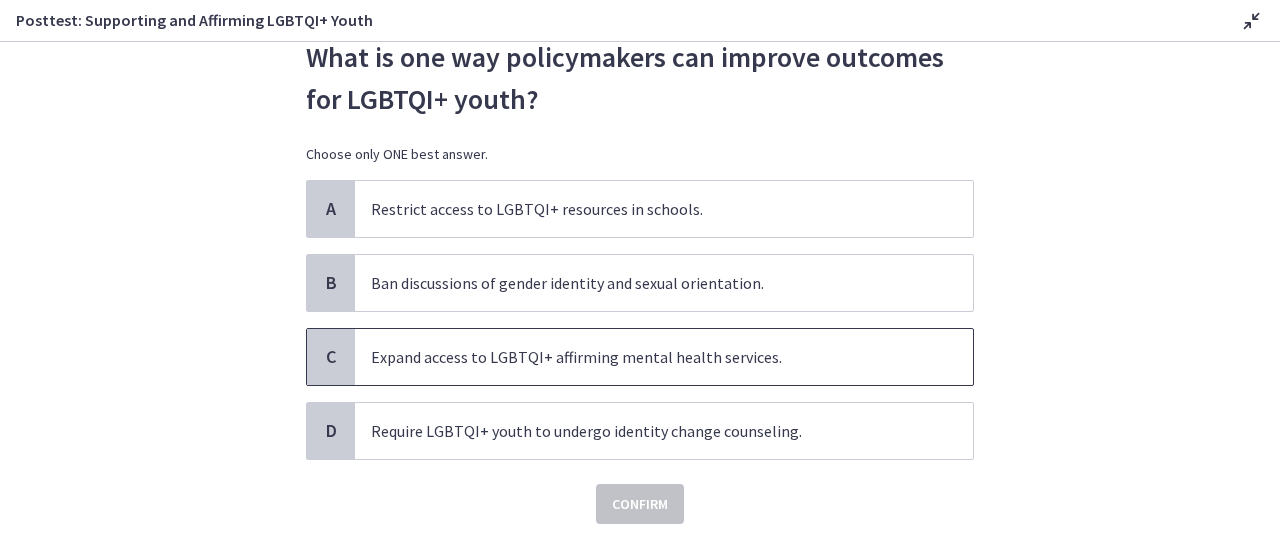 click on "Expand access to LGBTQI+ affirming mental health services." at bounding box center (664, 357) 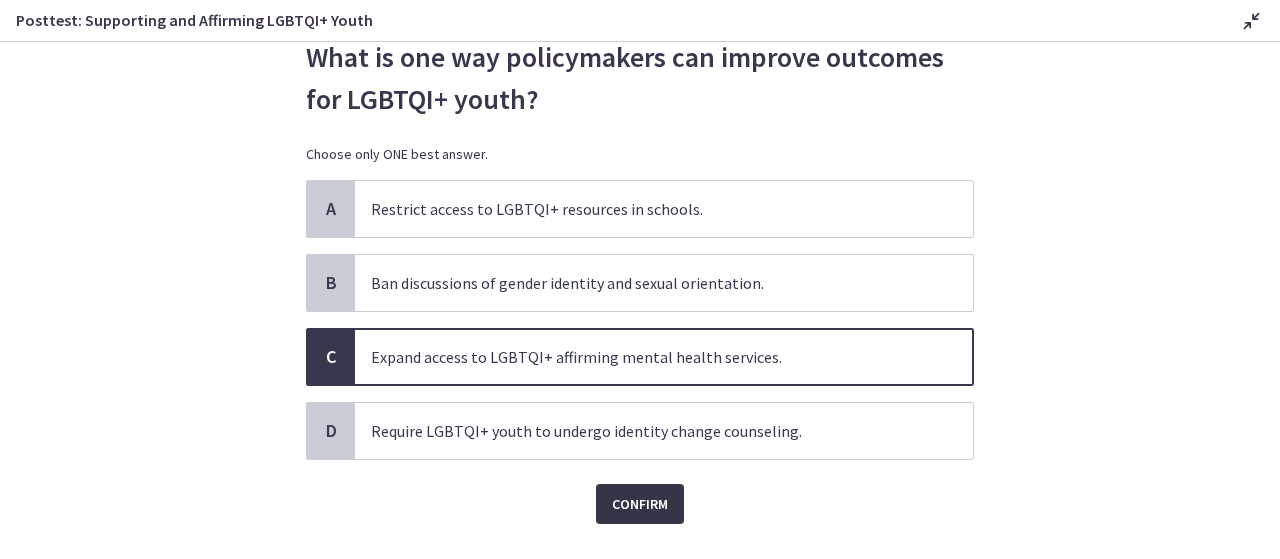 click on "Confirm" at bounding box center [640, 504] 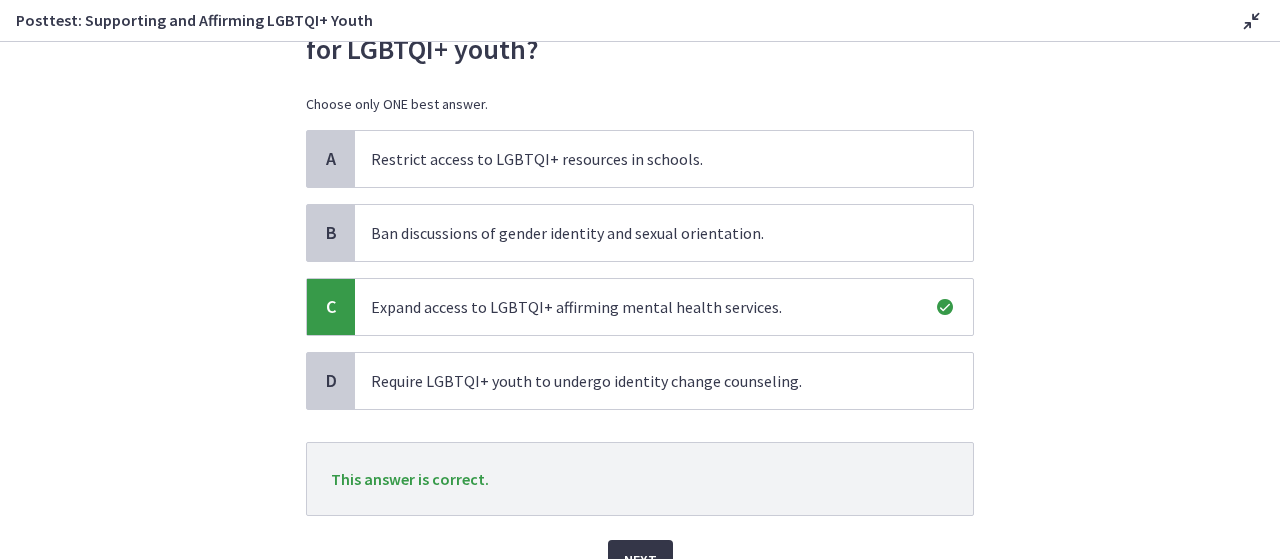scroll, scrollTop: 127, scrollLeft: 0, axis: vertical 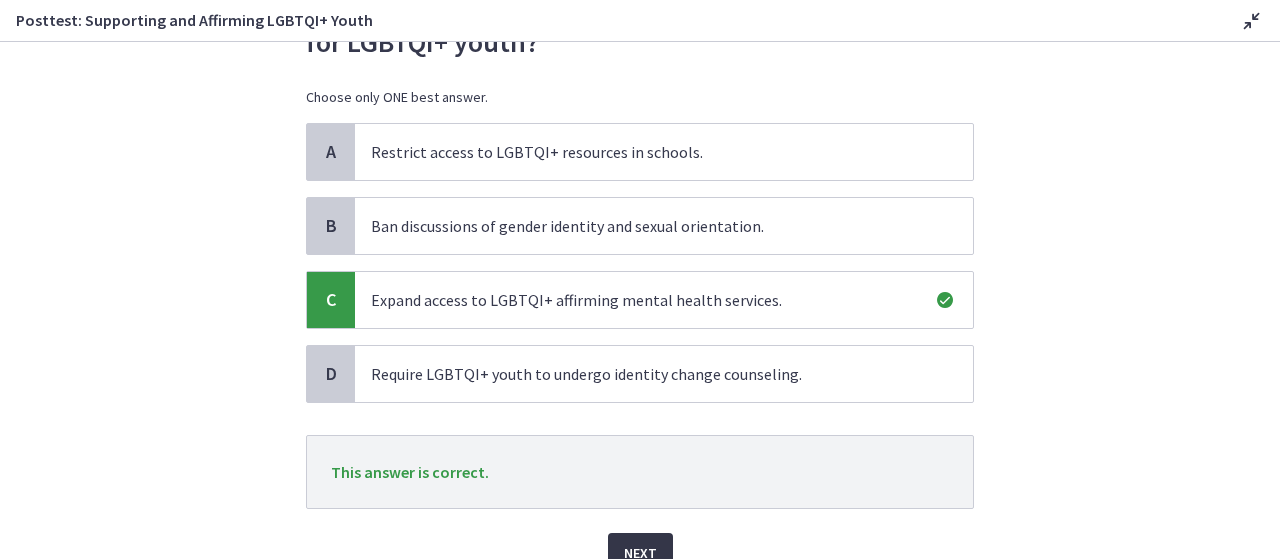 click on "Next" at bounding box center (640, 553) 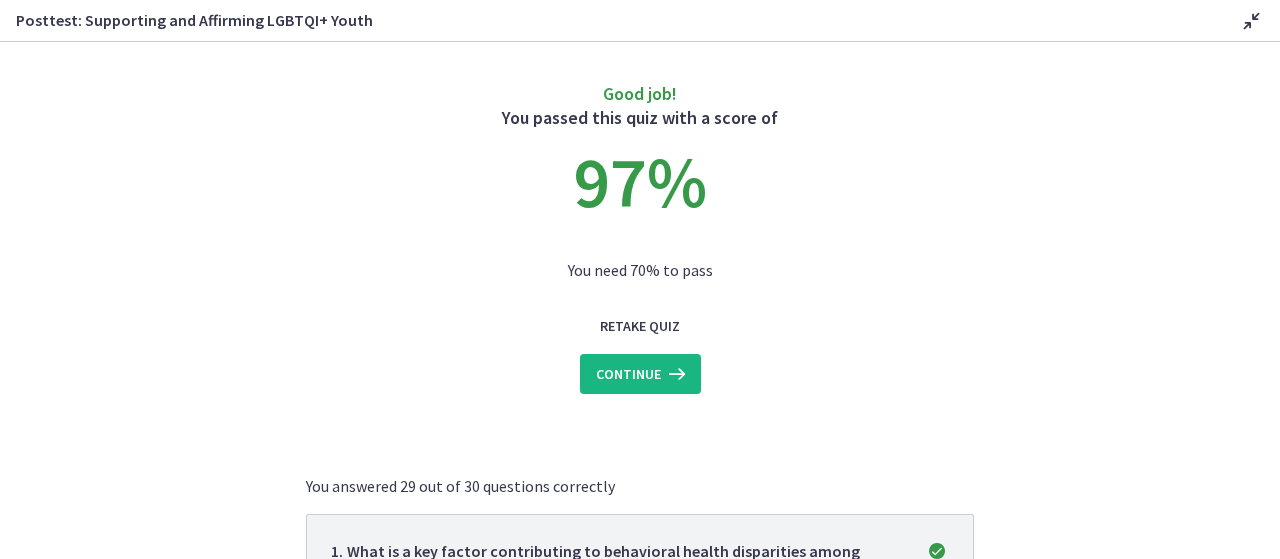 click at bounding box center [675, 374] 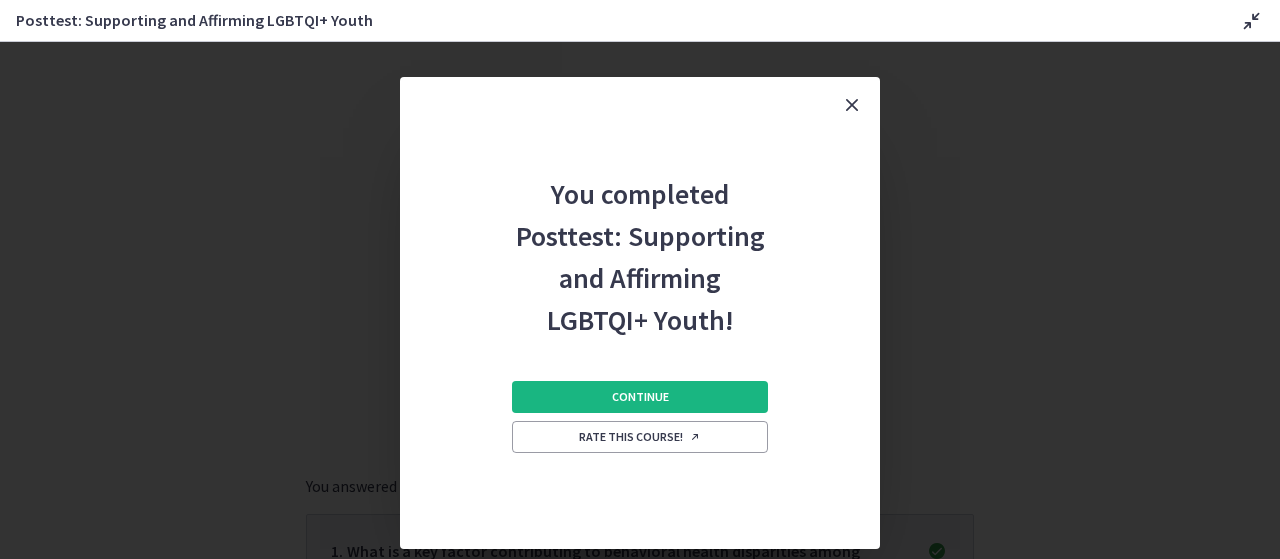 click on "Continue" at bounding box center (640, 397) 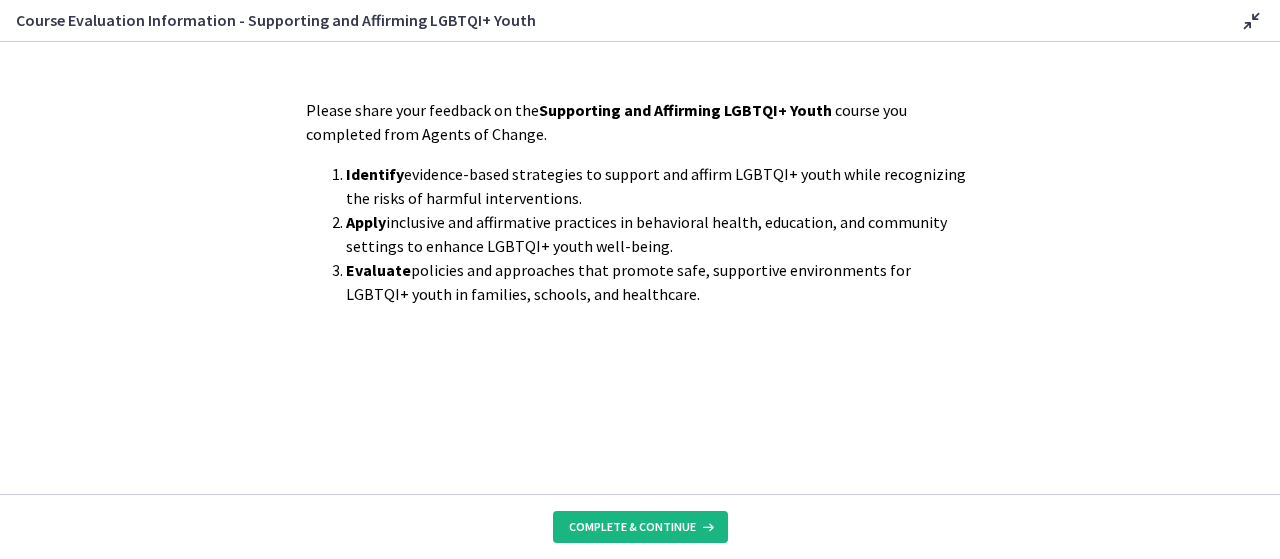 click on "Complete & continue" at bounding box center (632, 527) 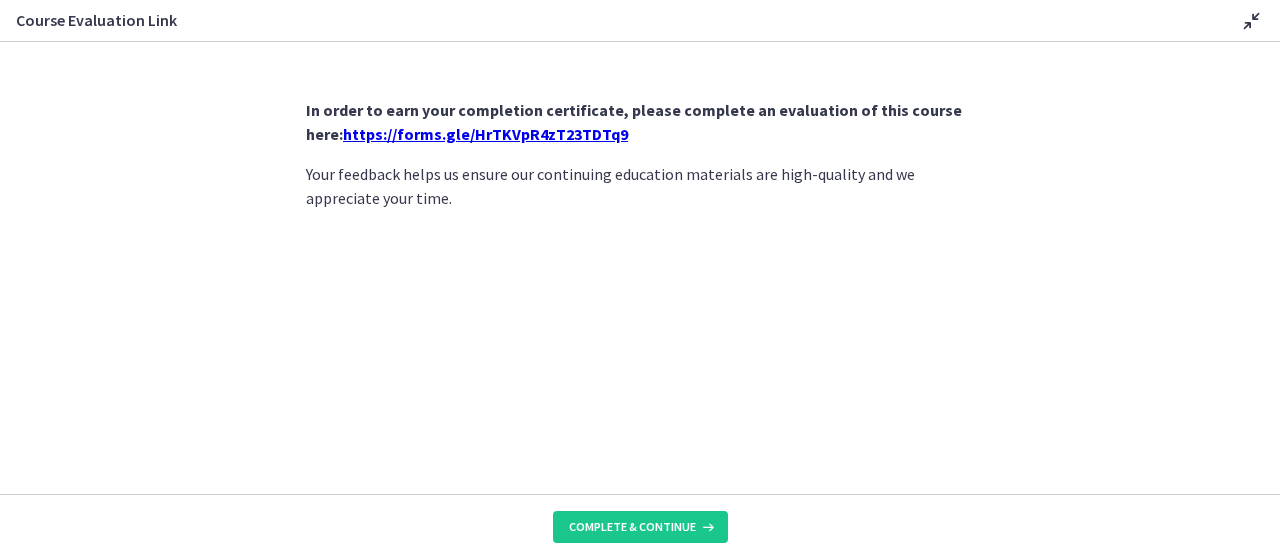 click on "https://forms.gle/HrTKVpR4zT23TDTq9" at bounding box center [485, 134] 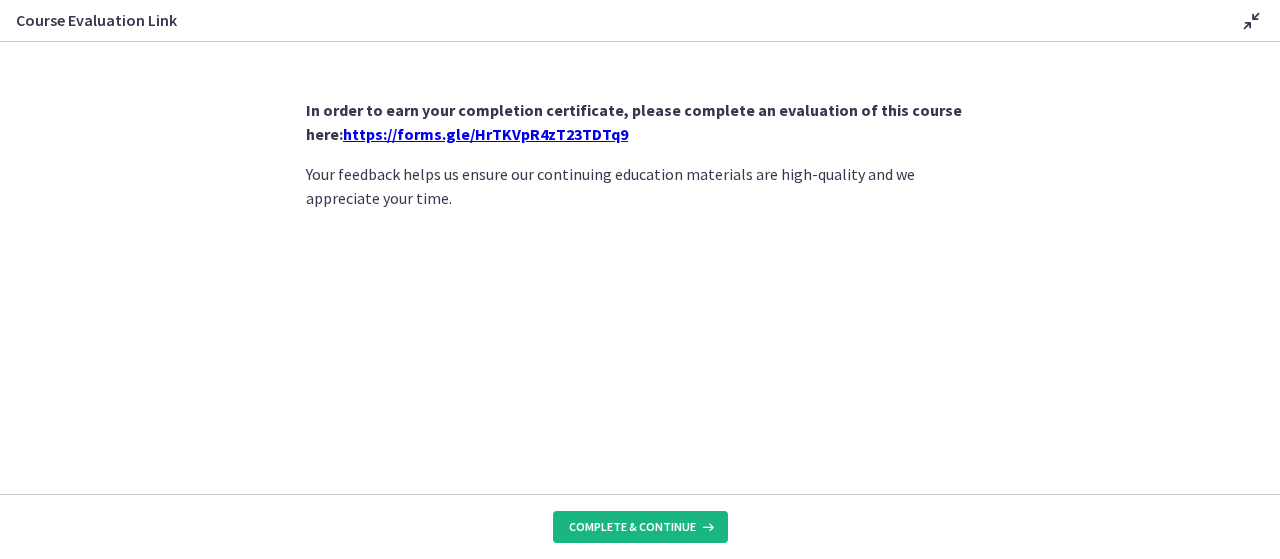 click on "Complete & continue" at bounding box center (632, 527) 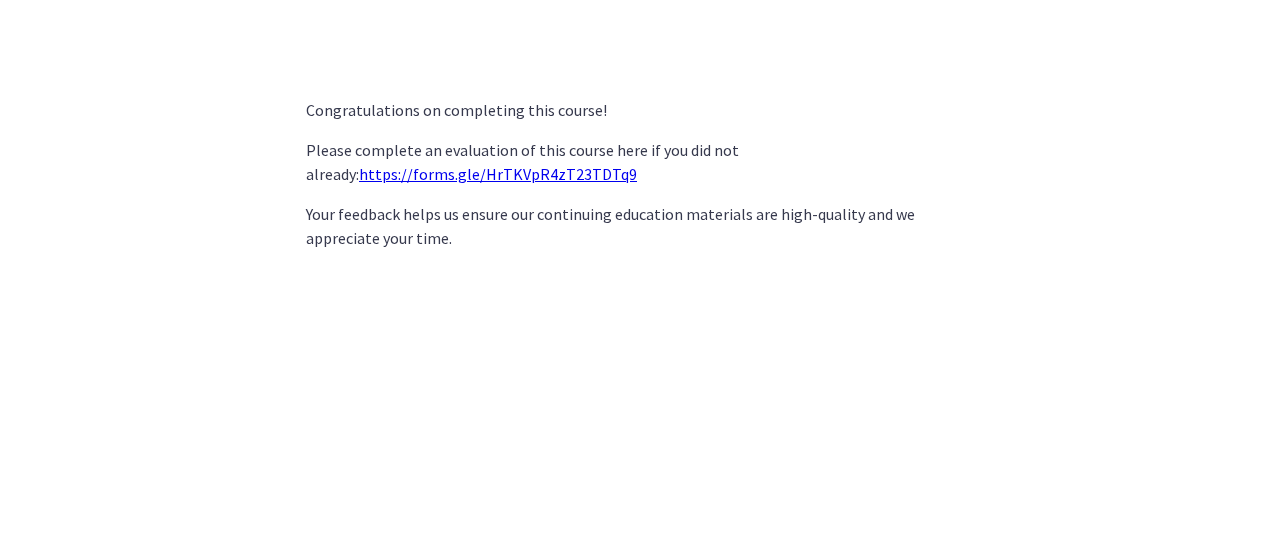 click on "Congratulations on completing this course!" at bounding box center (640, 110) 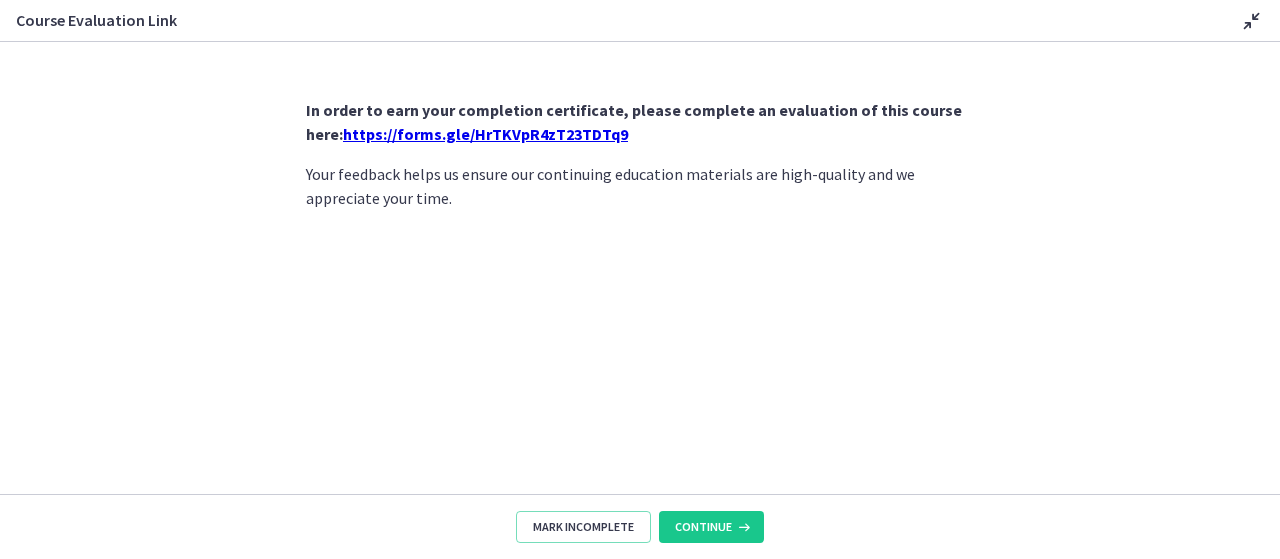 click on "Course Evaluation Link" at bounding box center (612, 20) 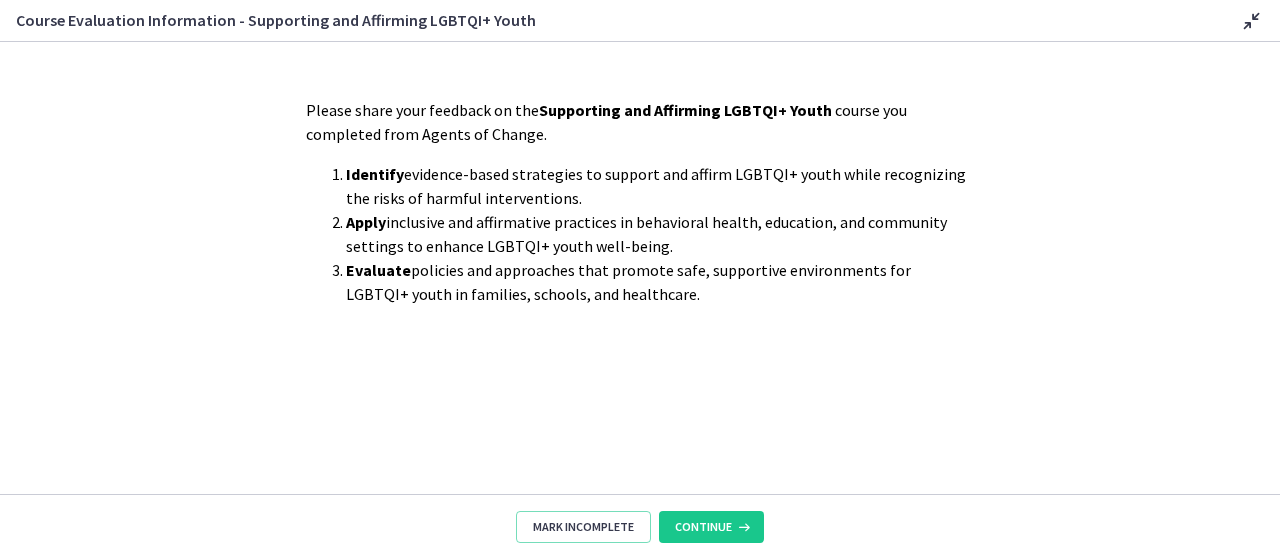 click at bounding box center (1252, 21) 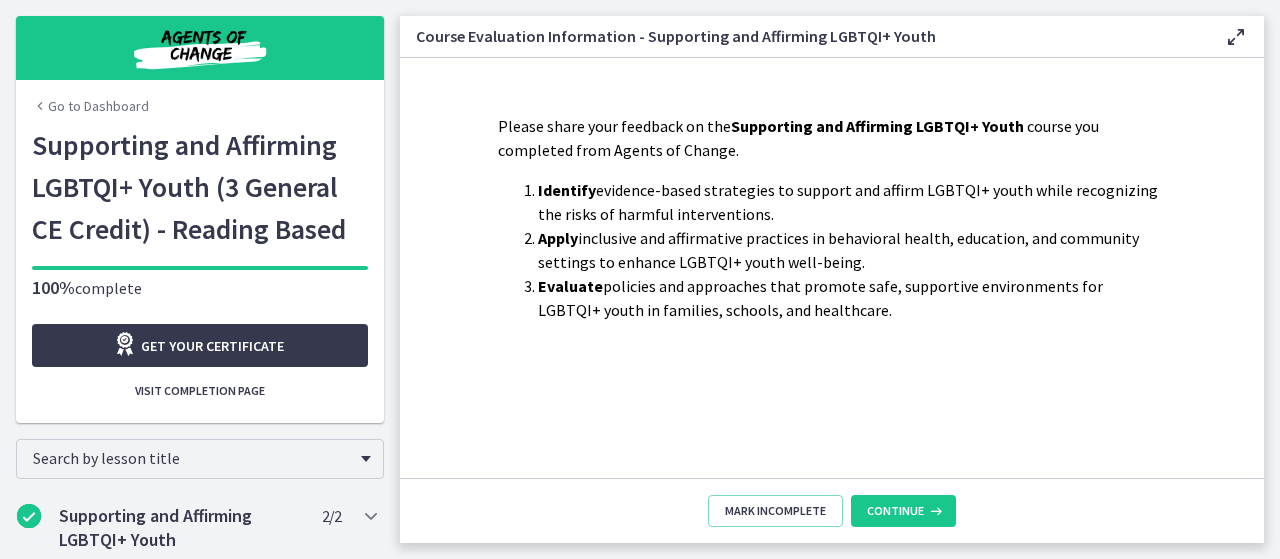 click on "Go to Dashboard" at bounding box center [90, 106] 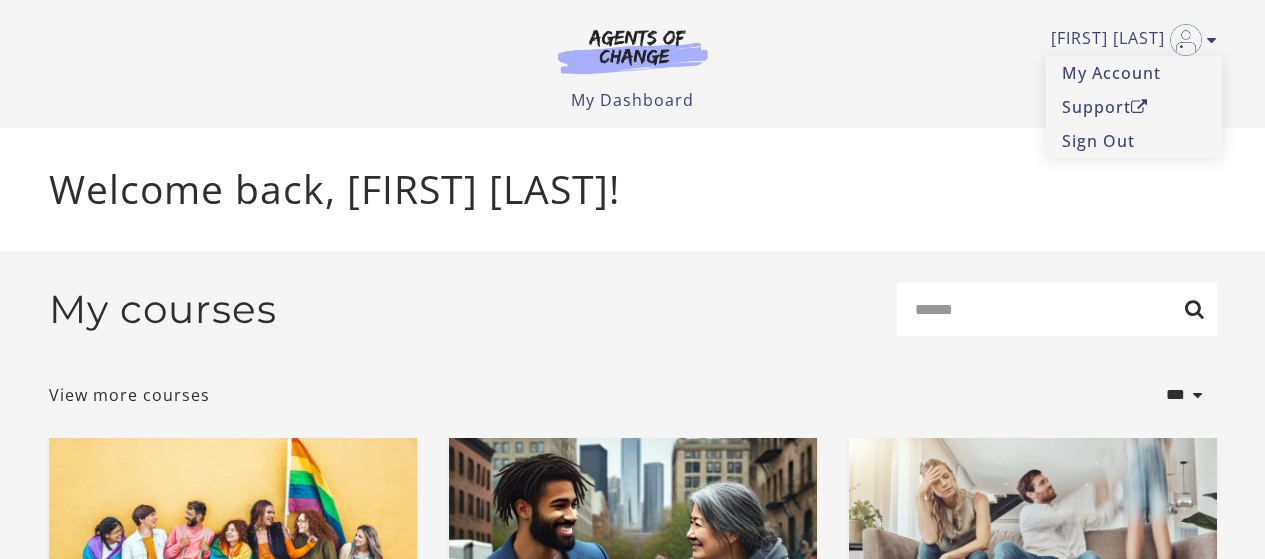 scroll, scrollTop: 0, scrollLeft: 0, axis: both 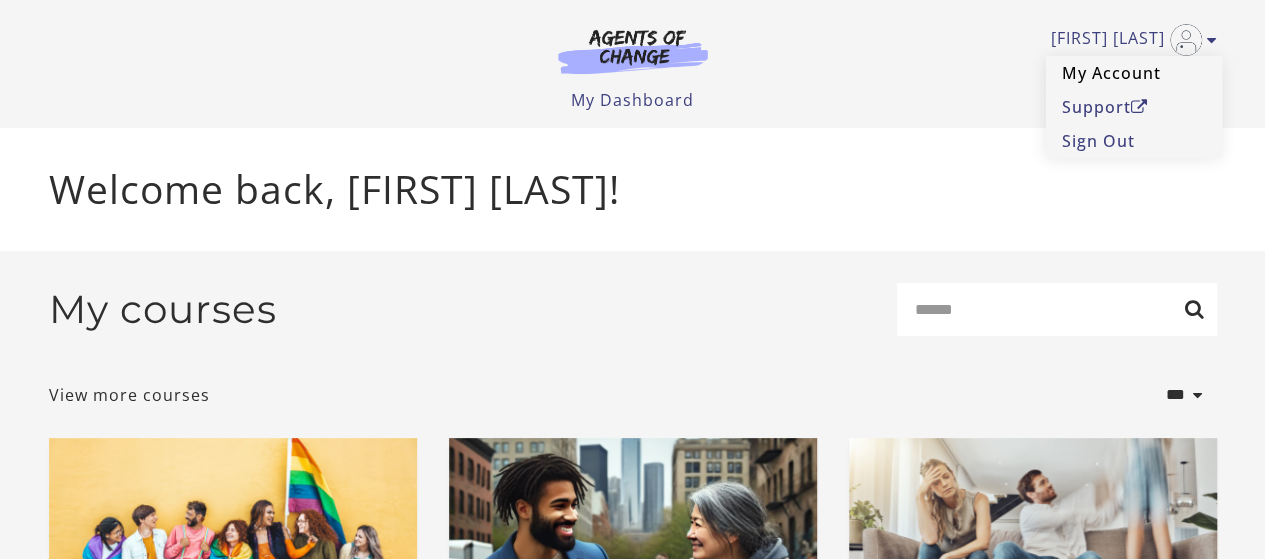 click on "My Account" at bounding box center (1134, 73) 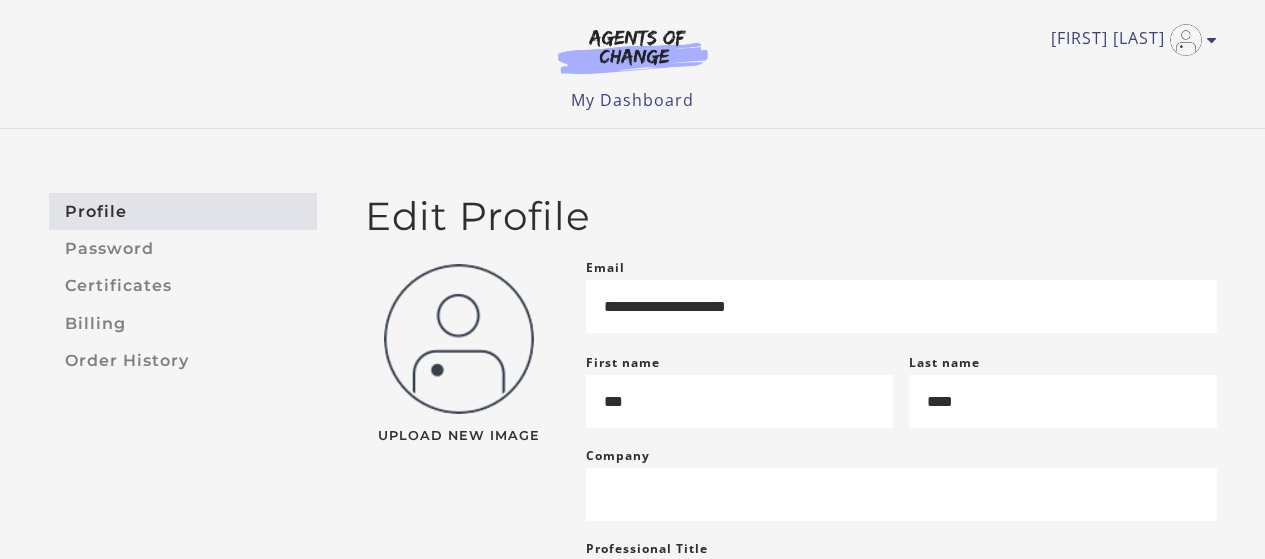 scroll, scrollTop: 0, scrollLeft: 0, axis: both 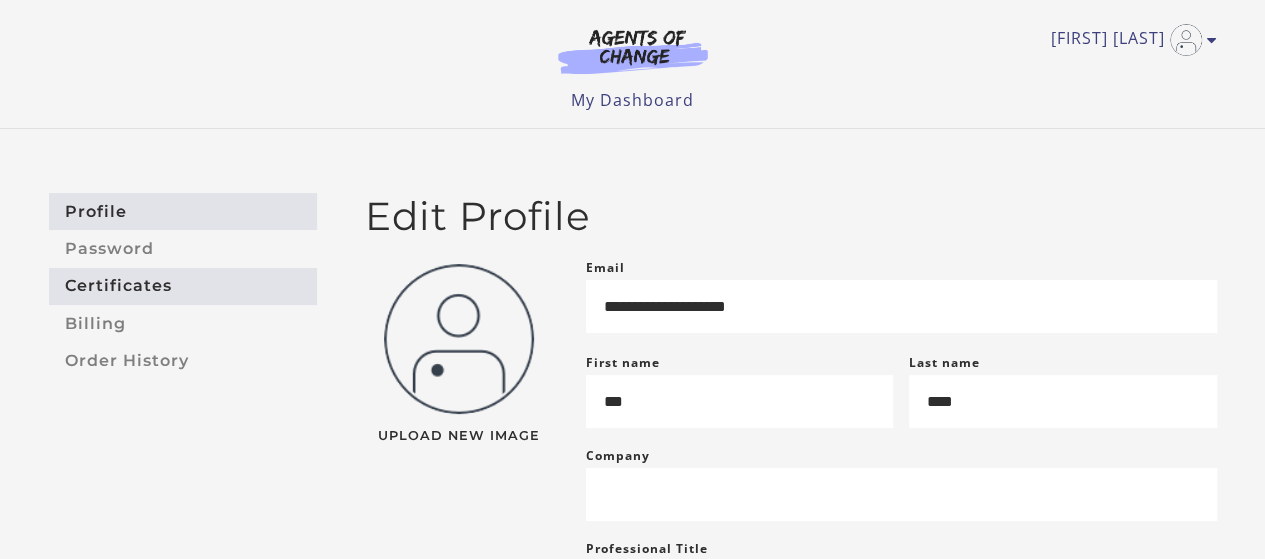 click on "Certificates" at bounding box center (183, 286) 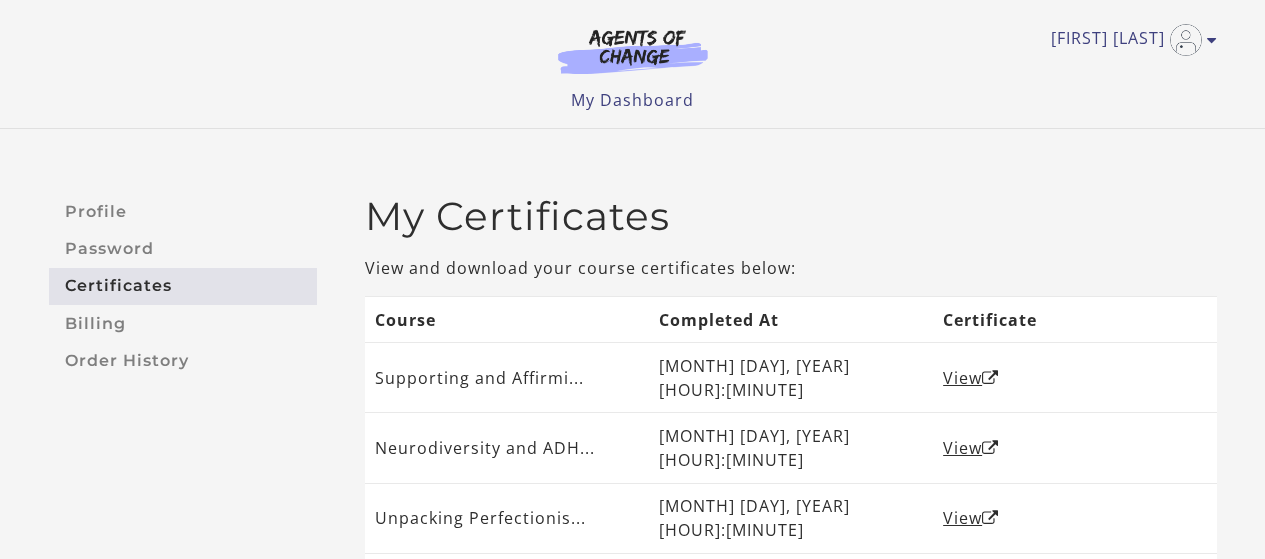 scroll, scrollTop: 0, scrollLeft: 0, axis: both 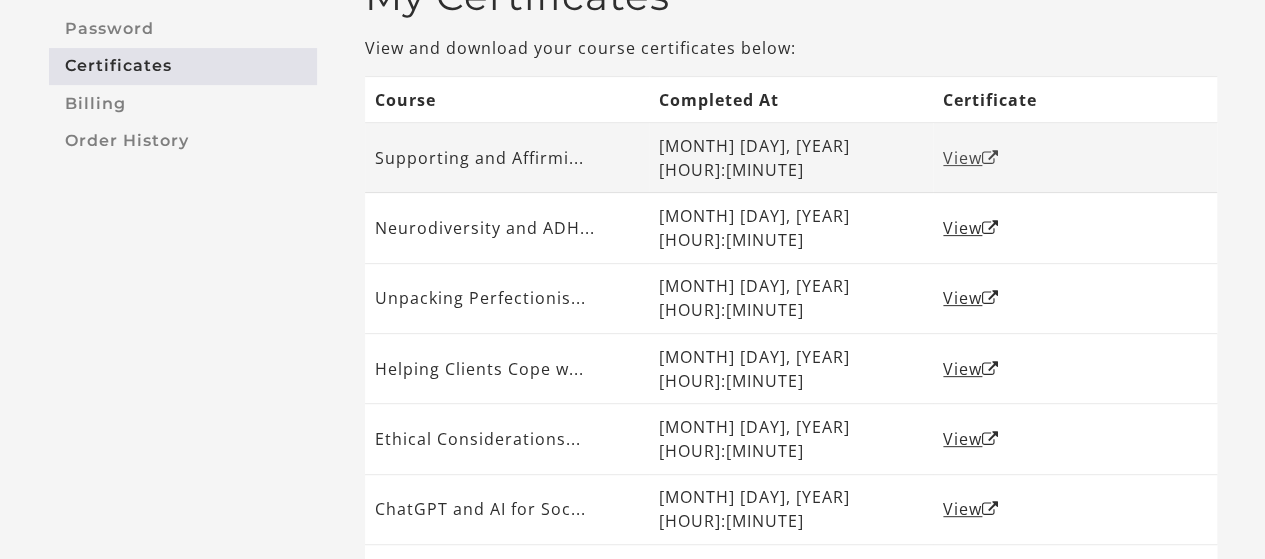 click on "View" at bounding box center (971, 158) 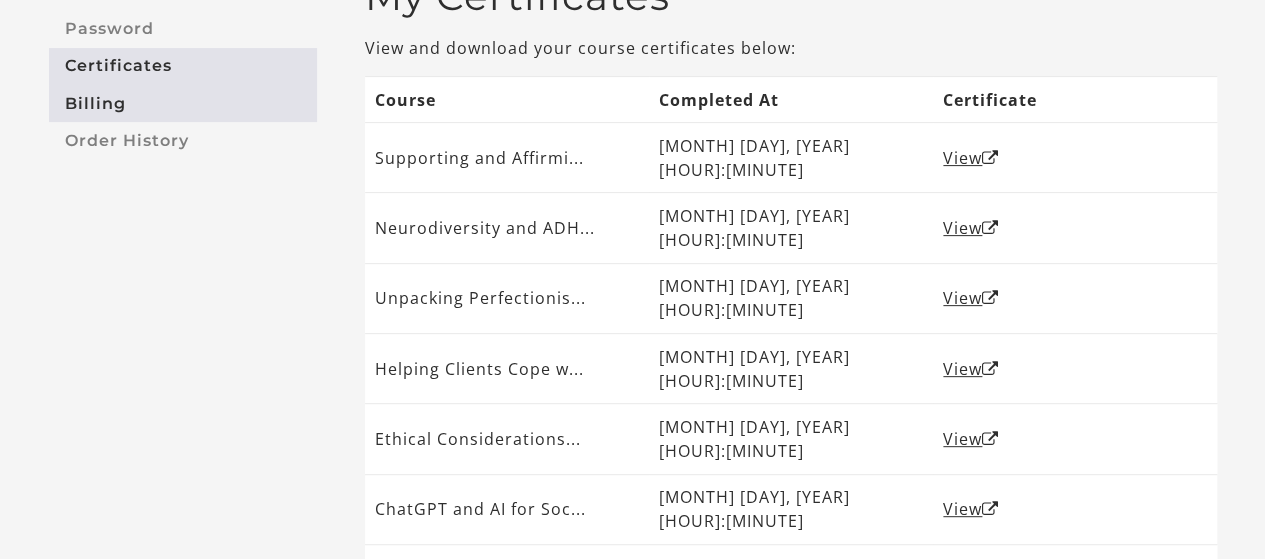 click on "Billing" at bounding box center (183, 103) 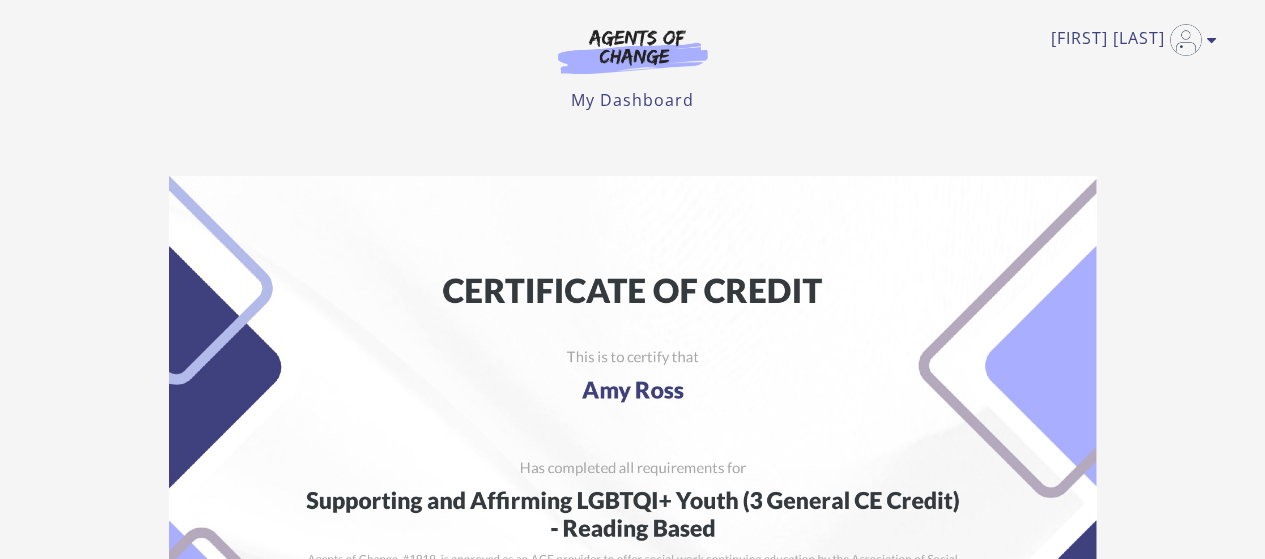 scroll, scrollTop: 0, scrollLeft: 0, axis: both 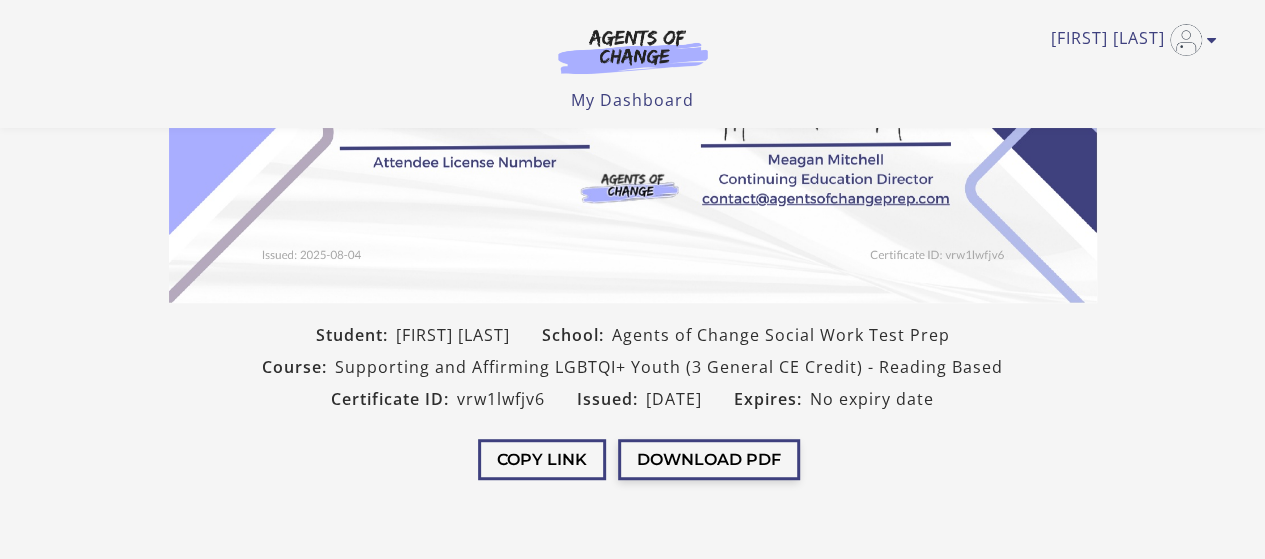 click on "Download PDF" at bounding box center (709, 459) 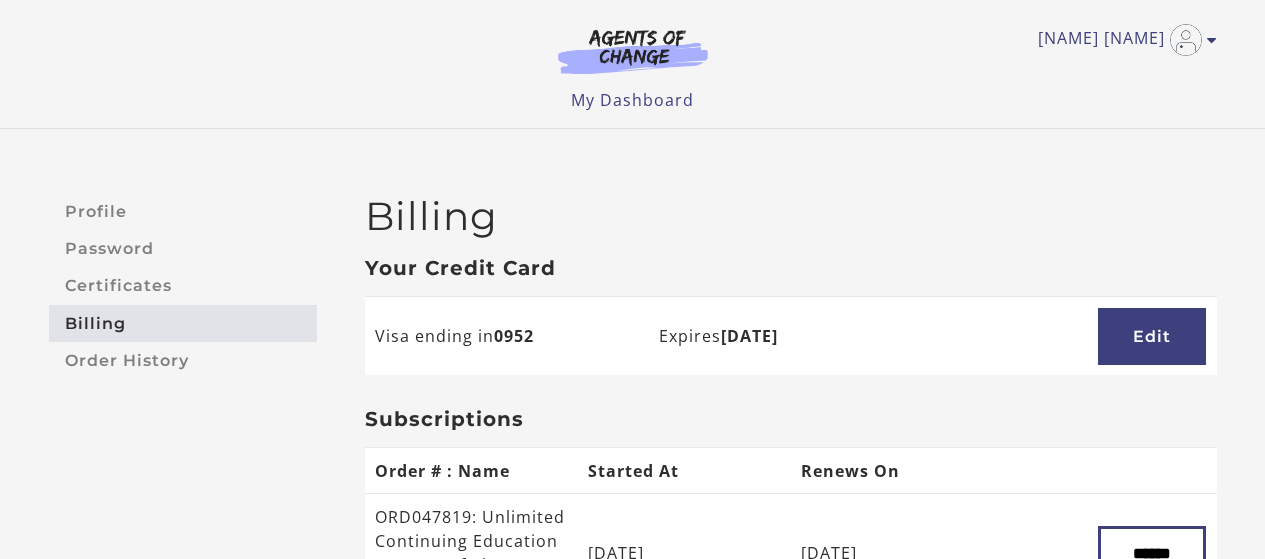 scroll, scrollTop: 0, scrollLeft: 0, axis: both 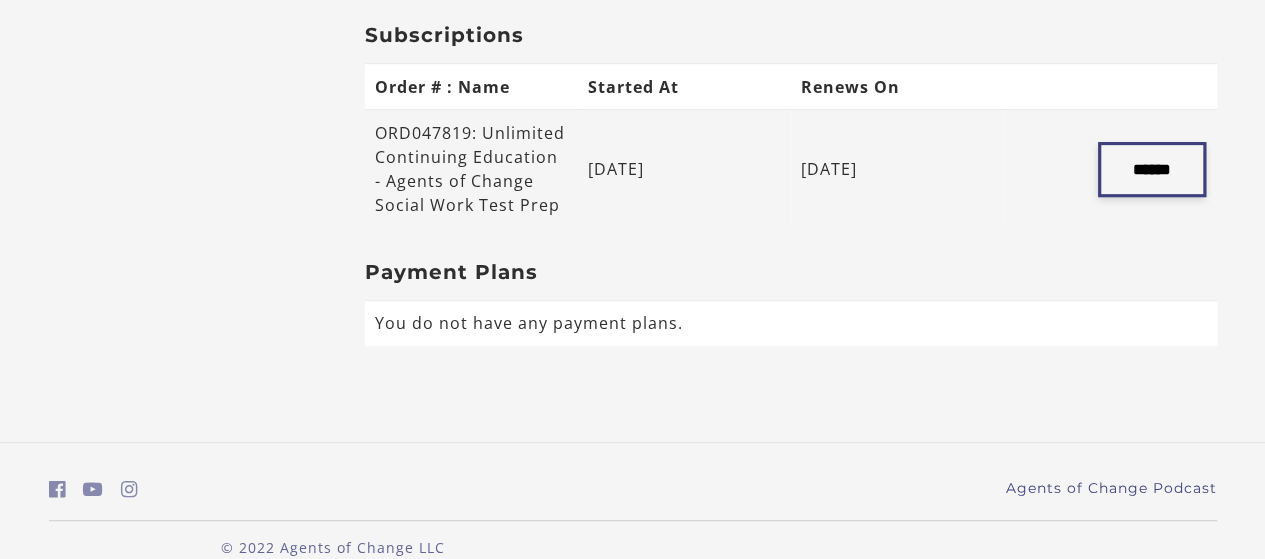 click on "******" at bounding box center (1152, 169) 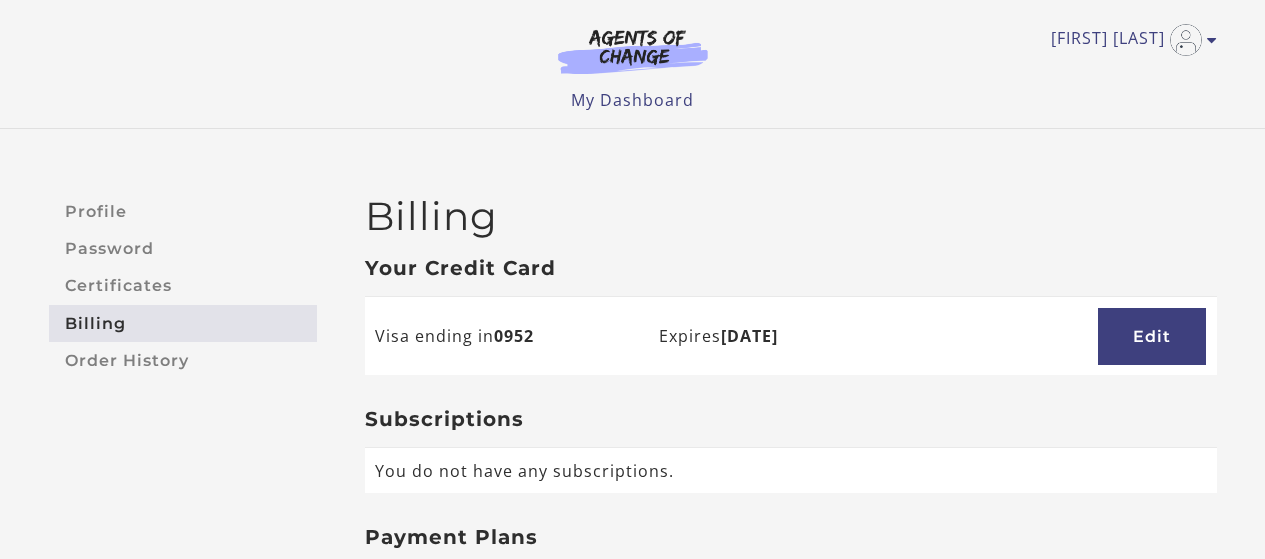scroll, scrollTop: 0, scrollLeft: 0, axis: both 